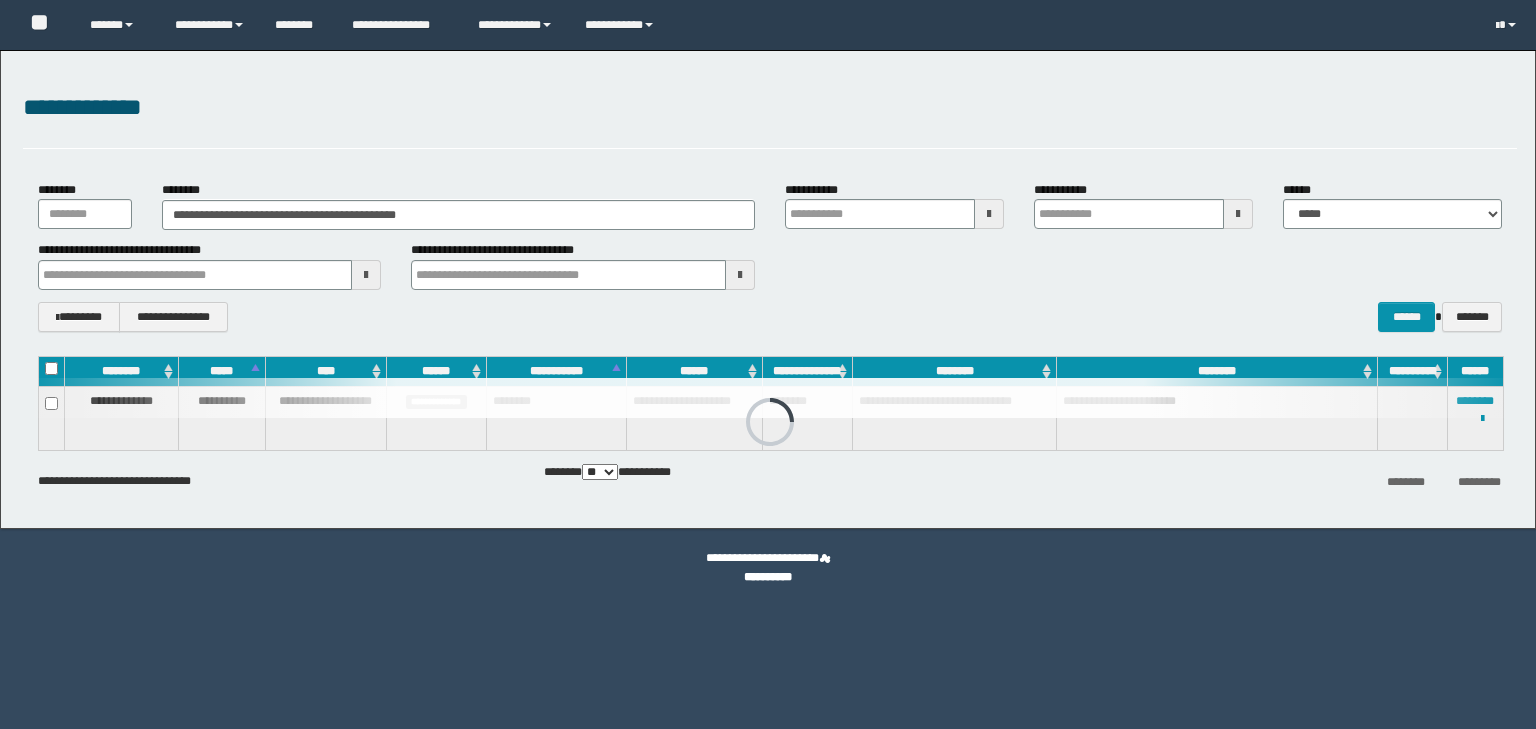 scroll, scrollTop: 0, scrollLeft: 0, axis: both 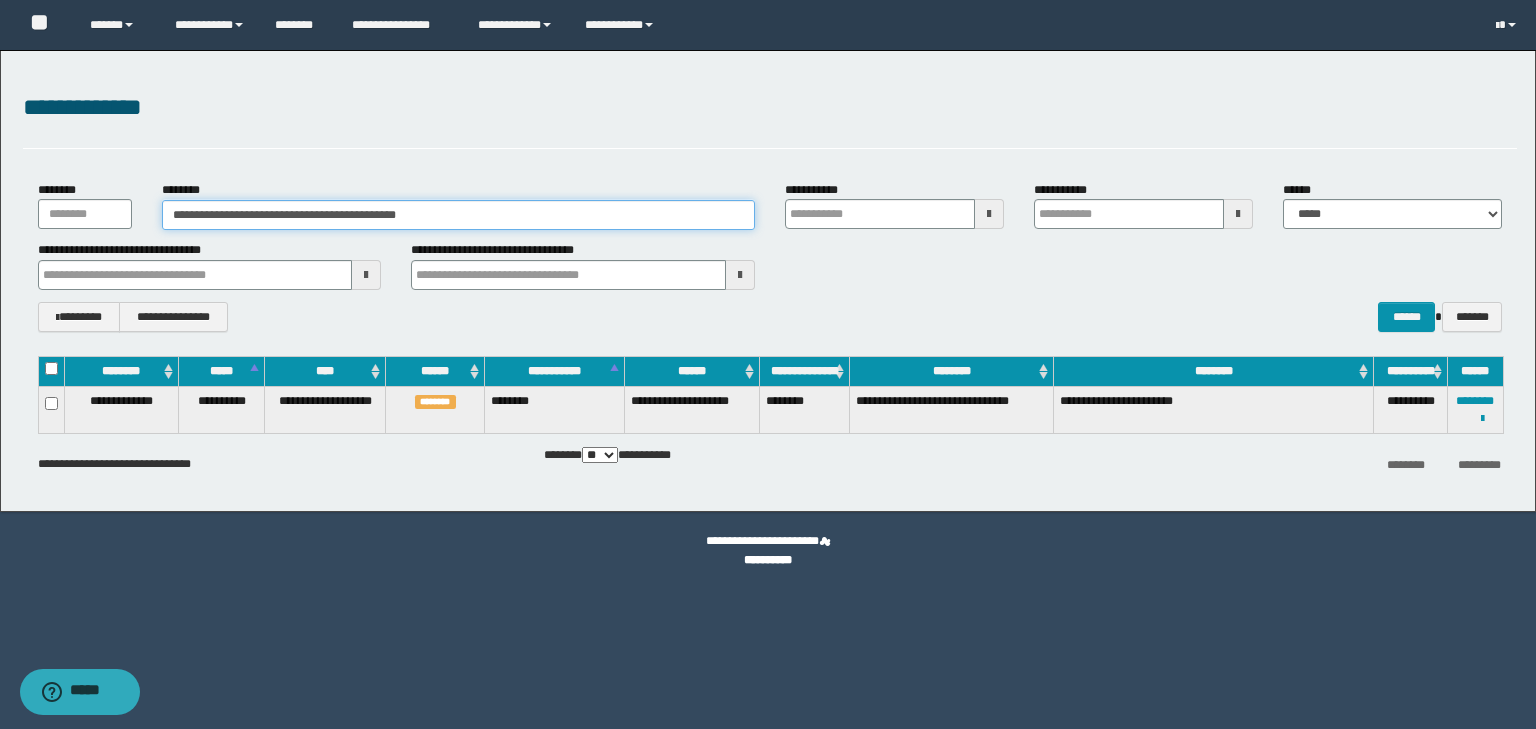 click on "**********" at bounding box center (458, 215) 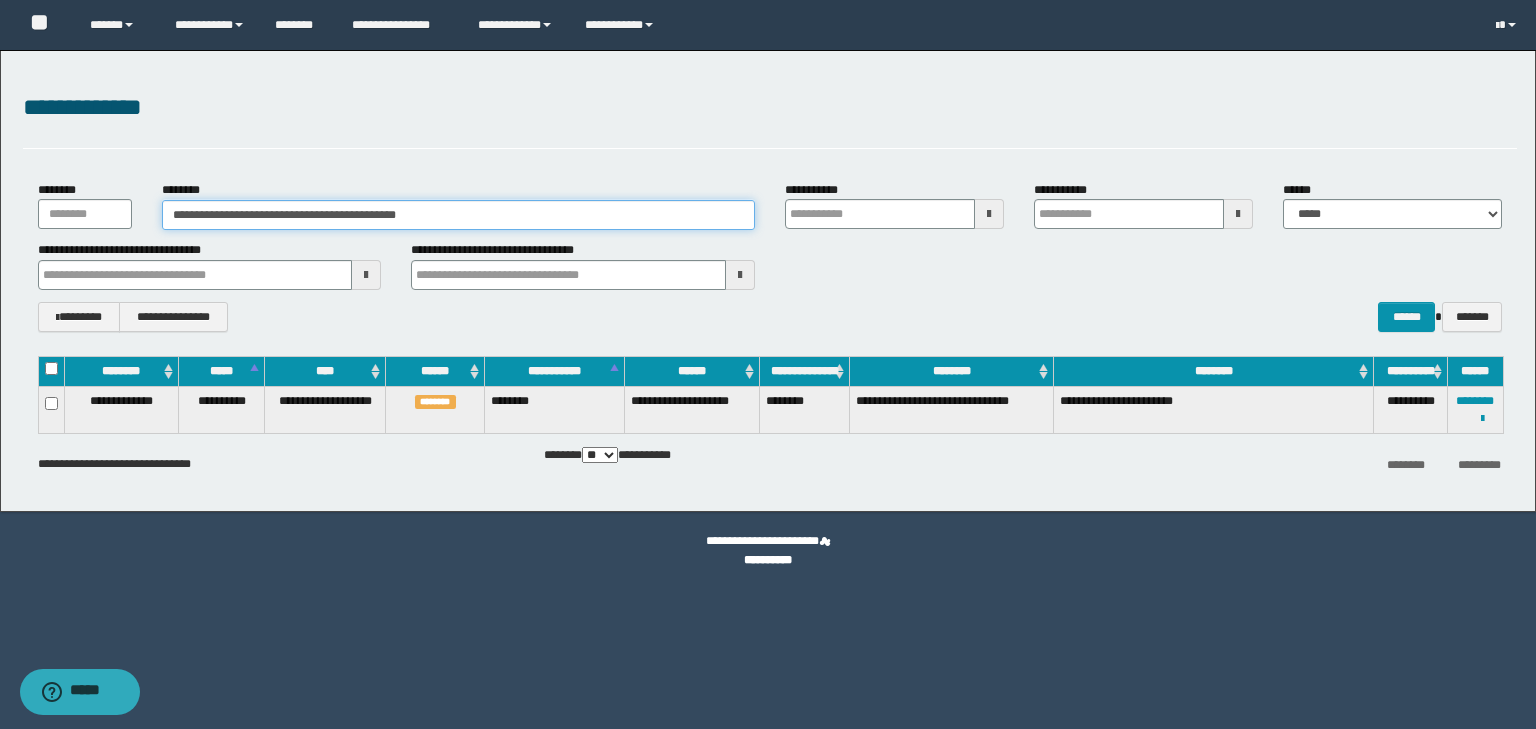 drag, startPoint x: 500, startPoint y: 220, endPoint x: 0, endPoint y: 165, distance: 503.0159 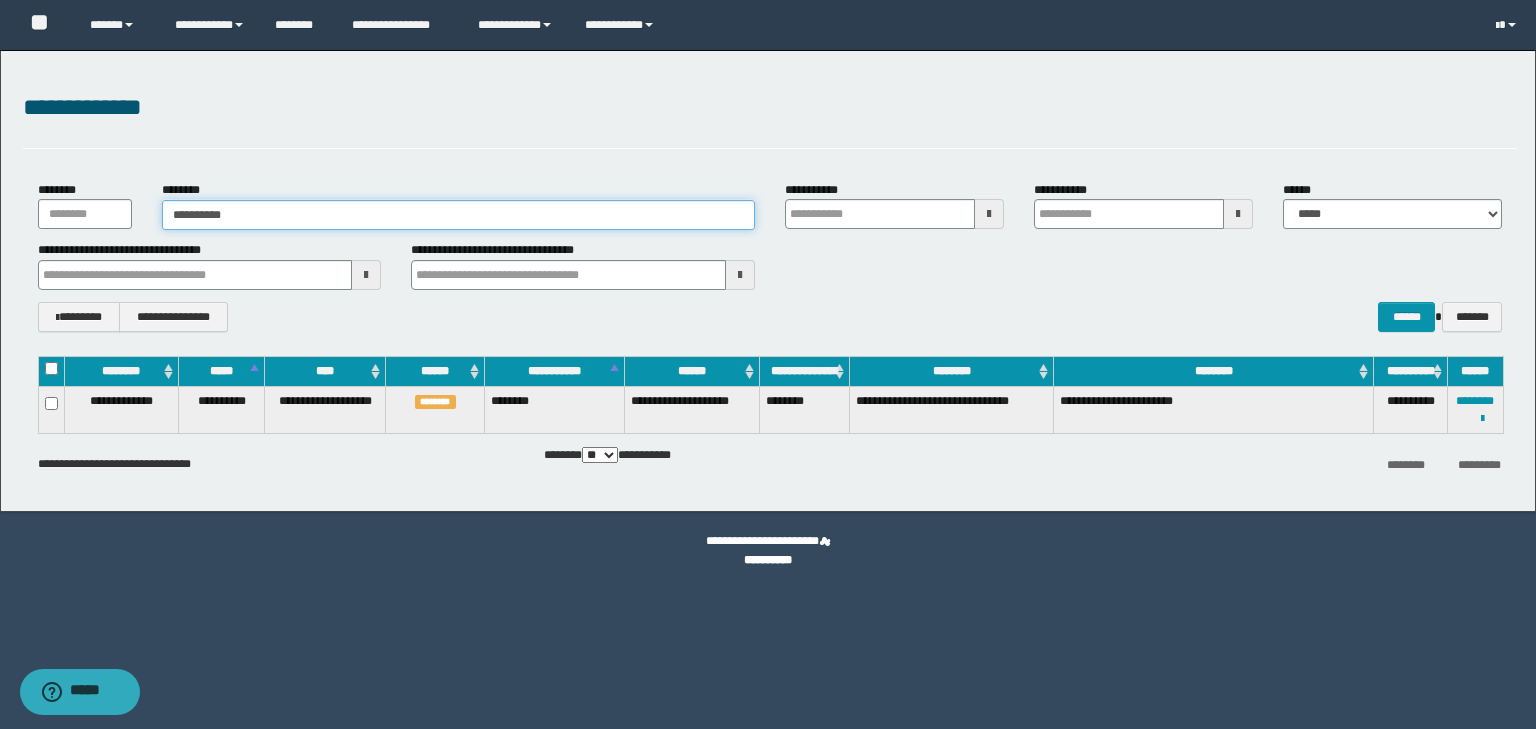 type on "**********" 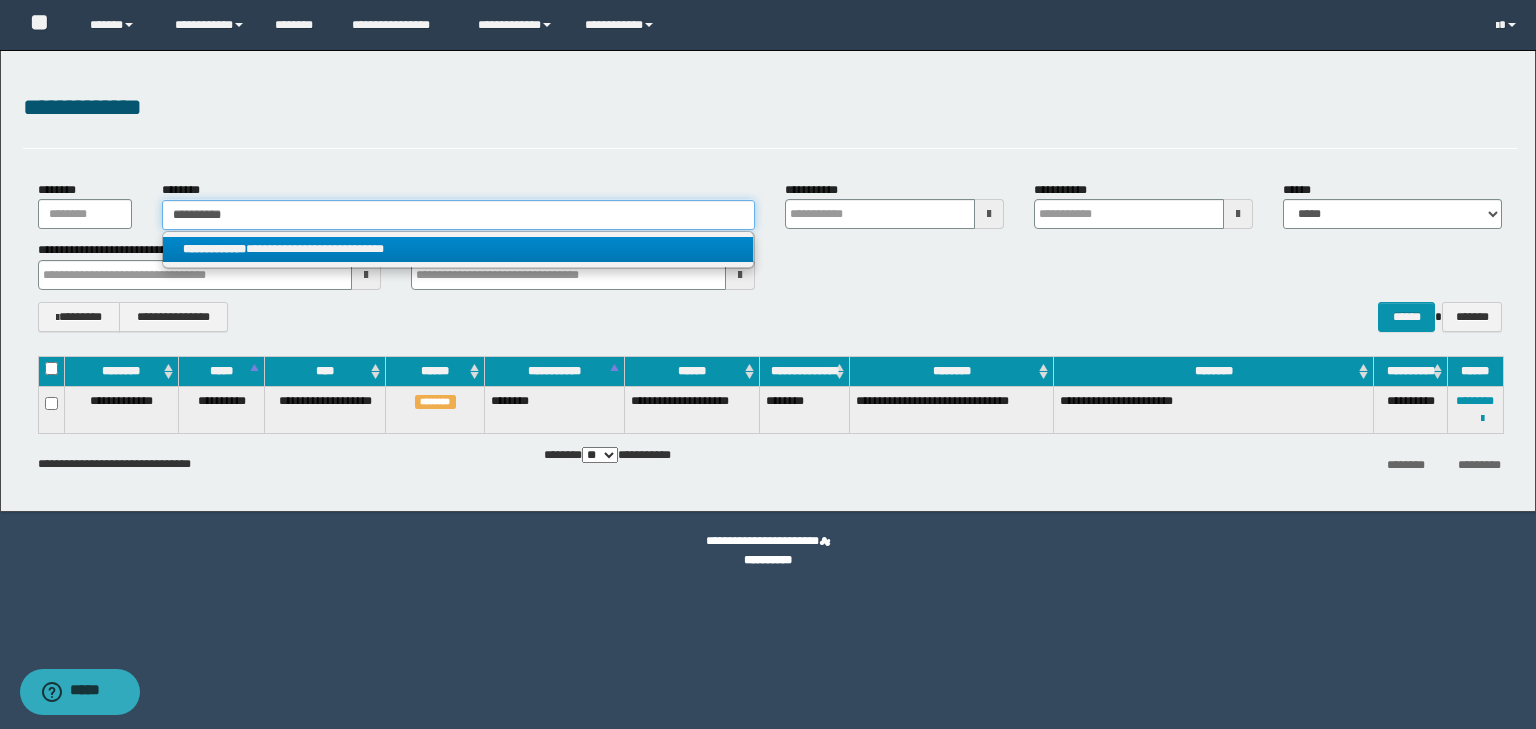 type on "**********" 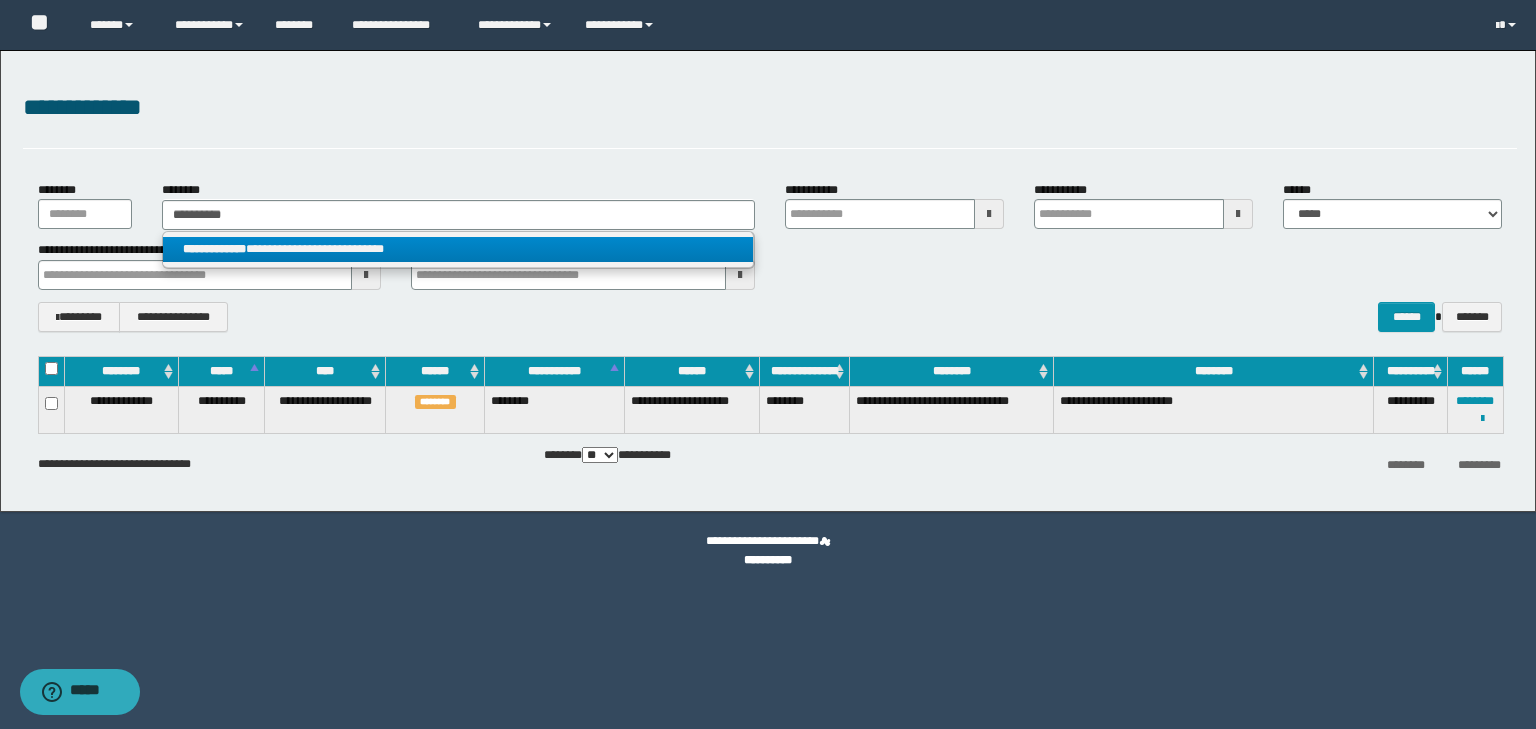 click on "**********" at bounding box center [458, 249] 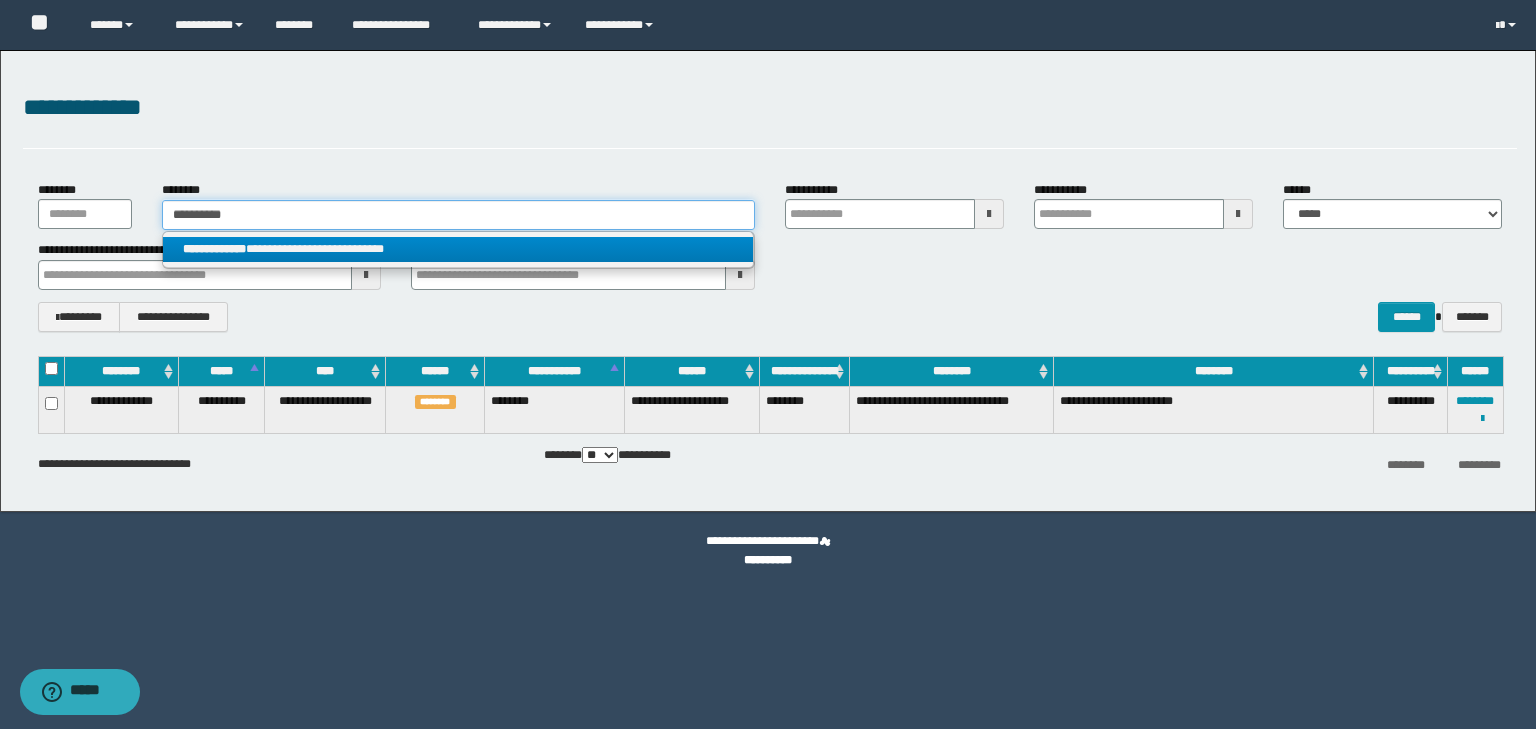 type 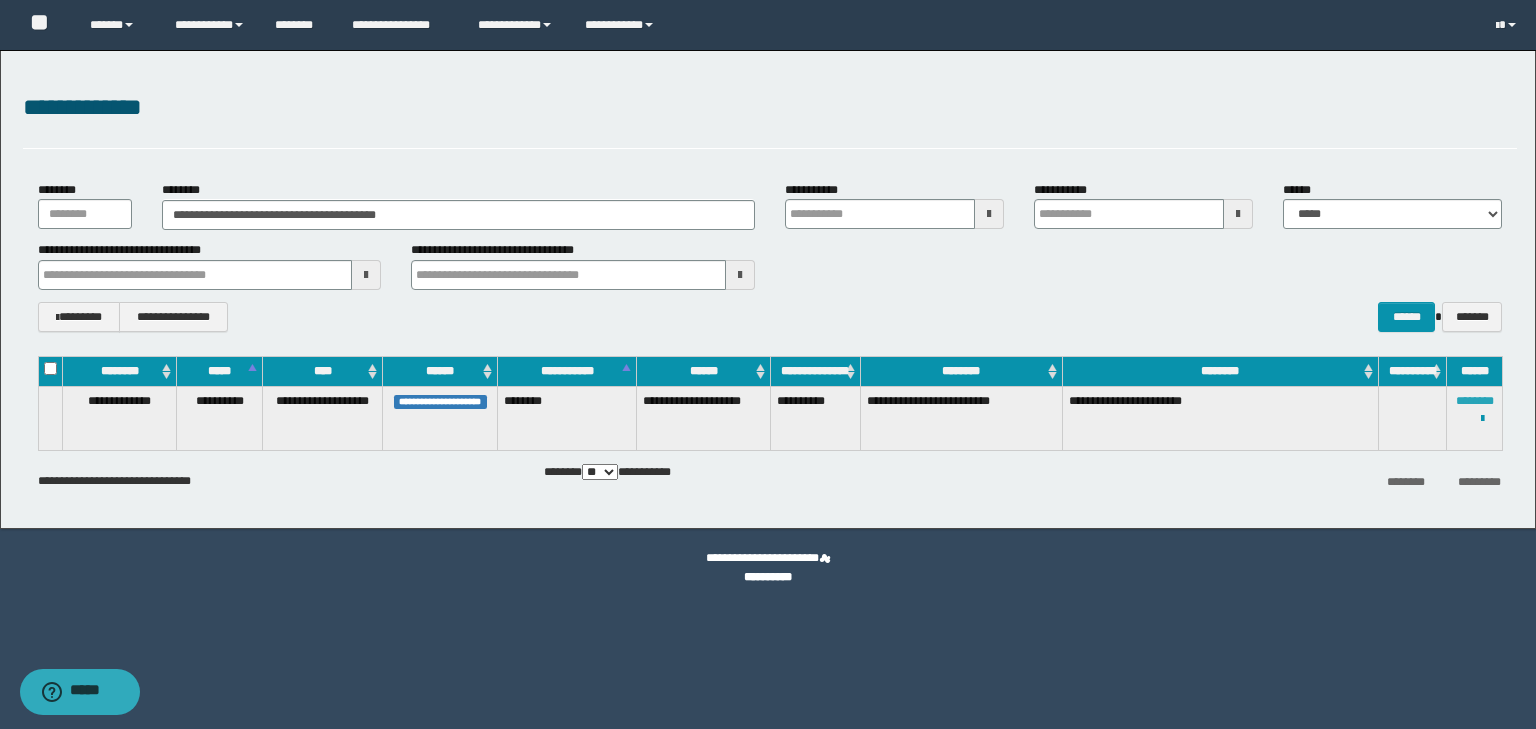 click on "********" at bounding box center (1475, 401) 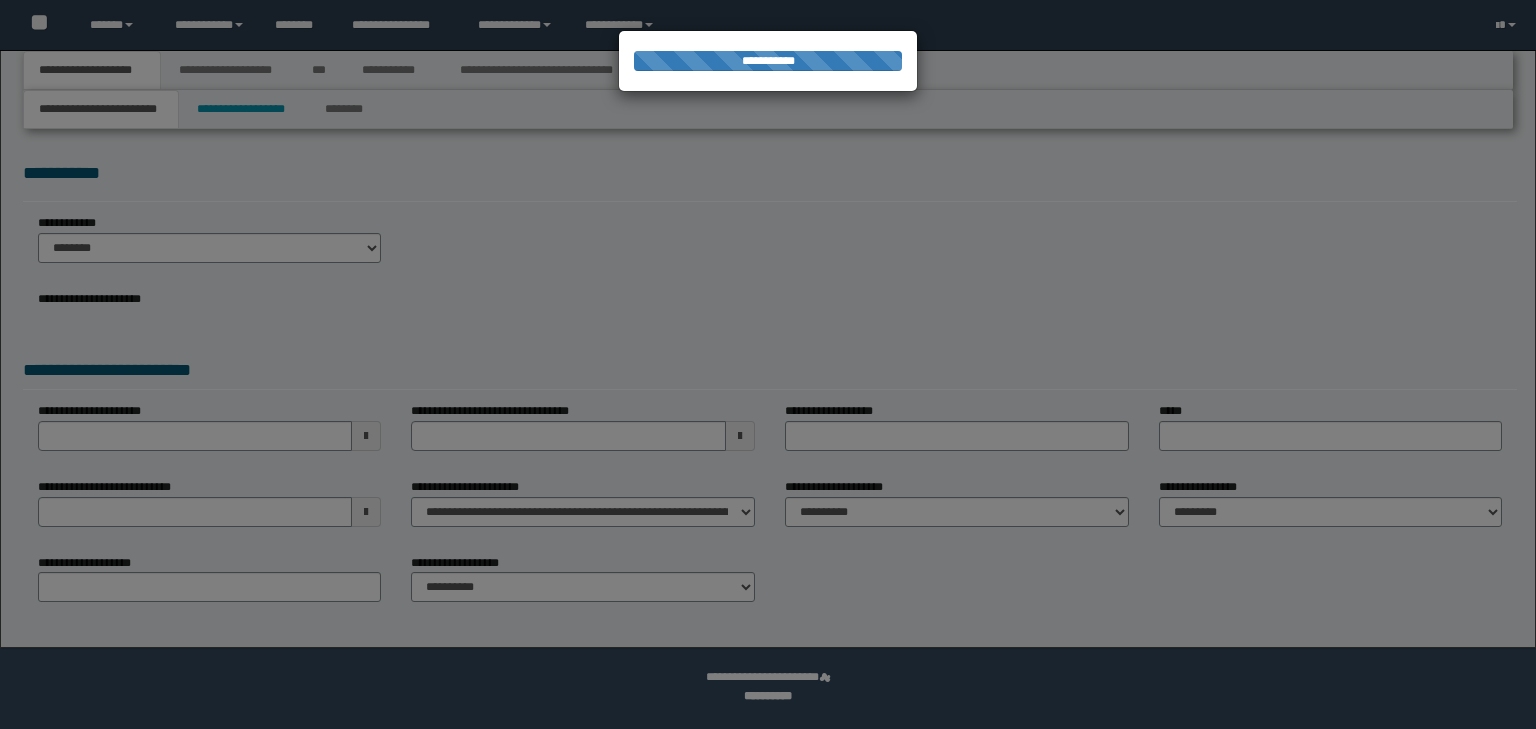 scroll, scrollTop: 0, scrollLeft: 0, axis: both 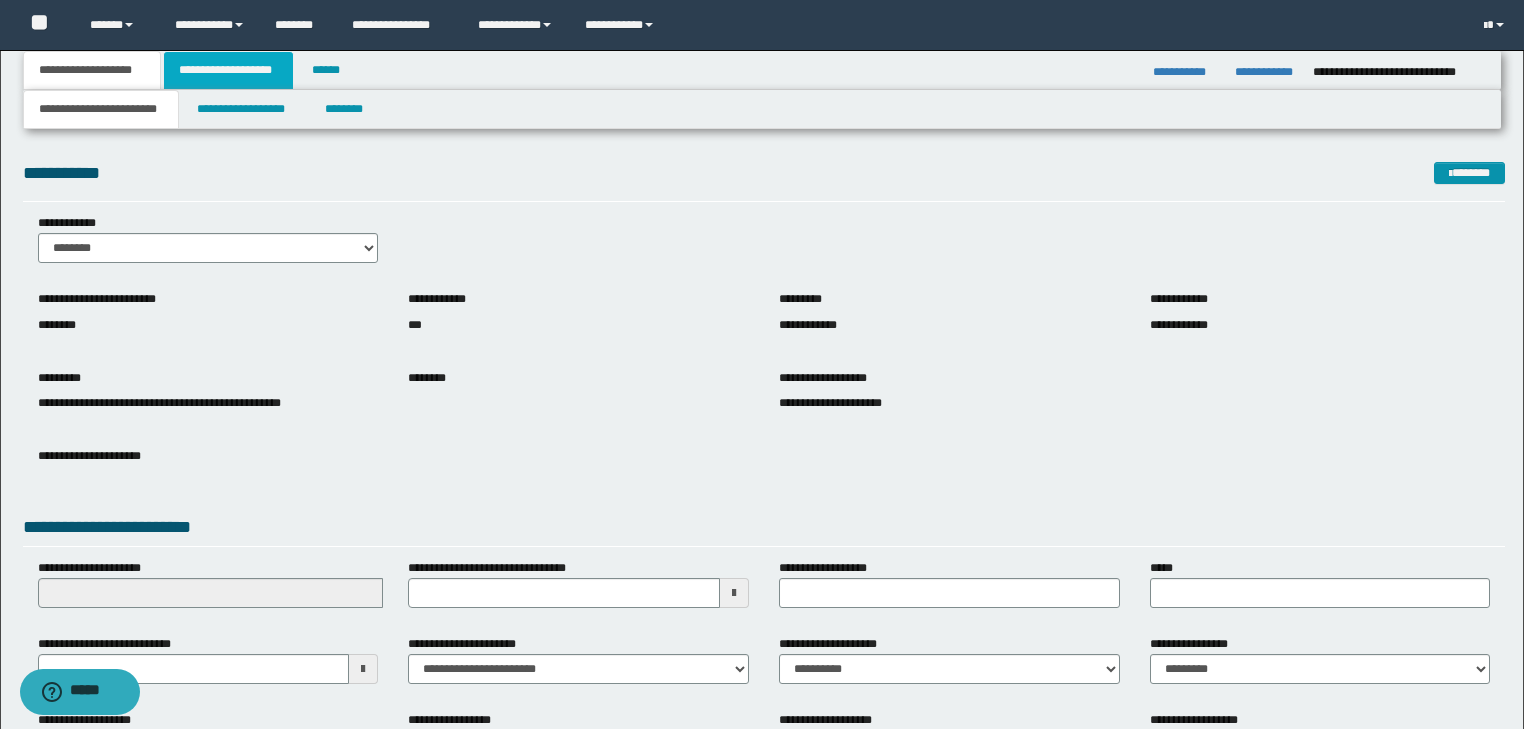 click on "**********" at bounding box center [228, 70] 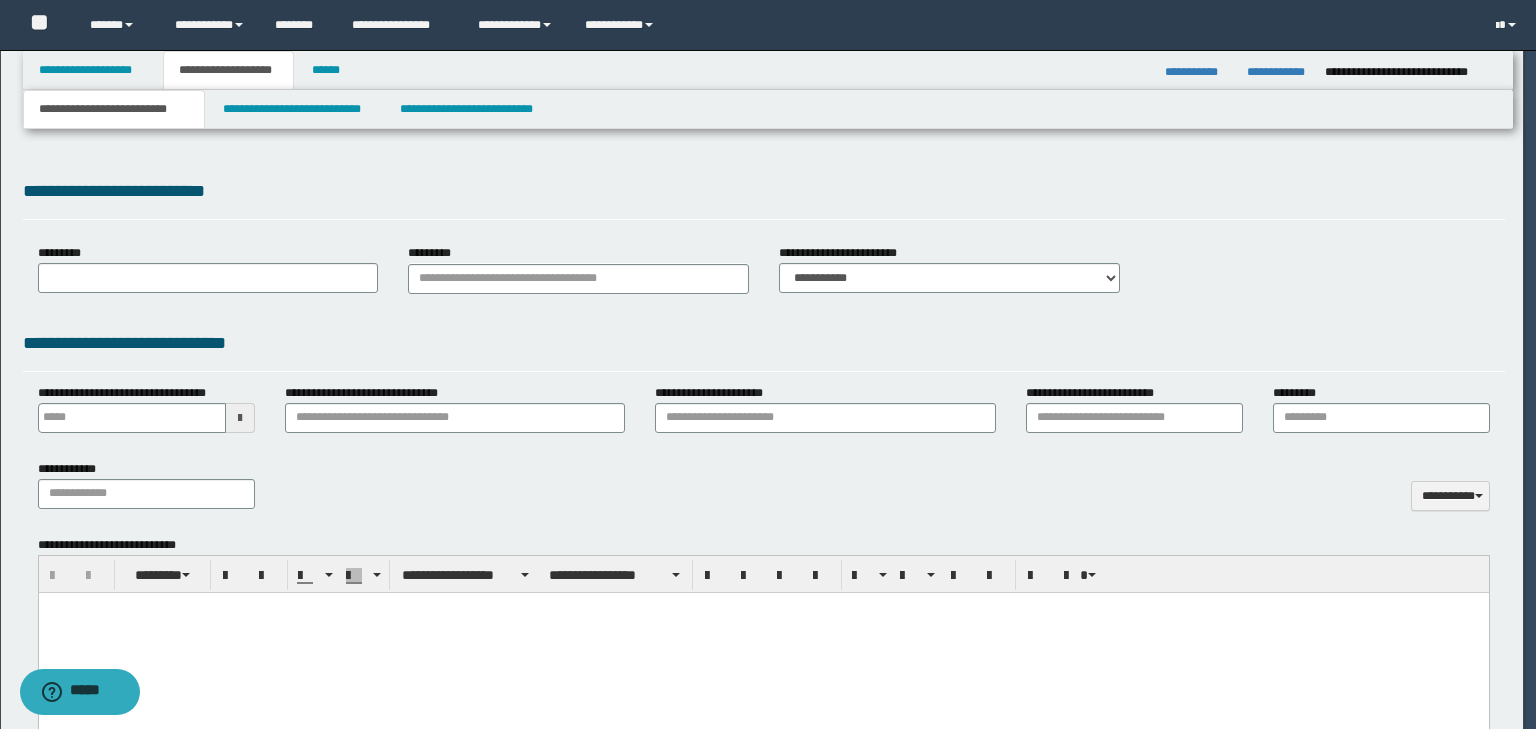 type 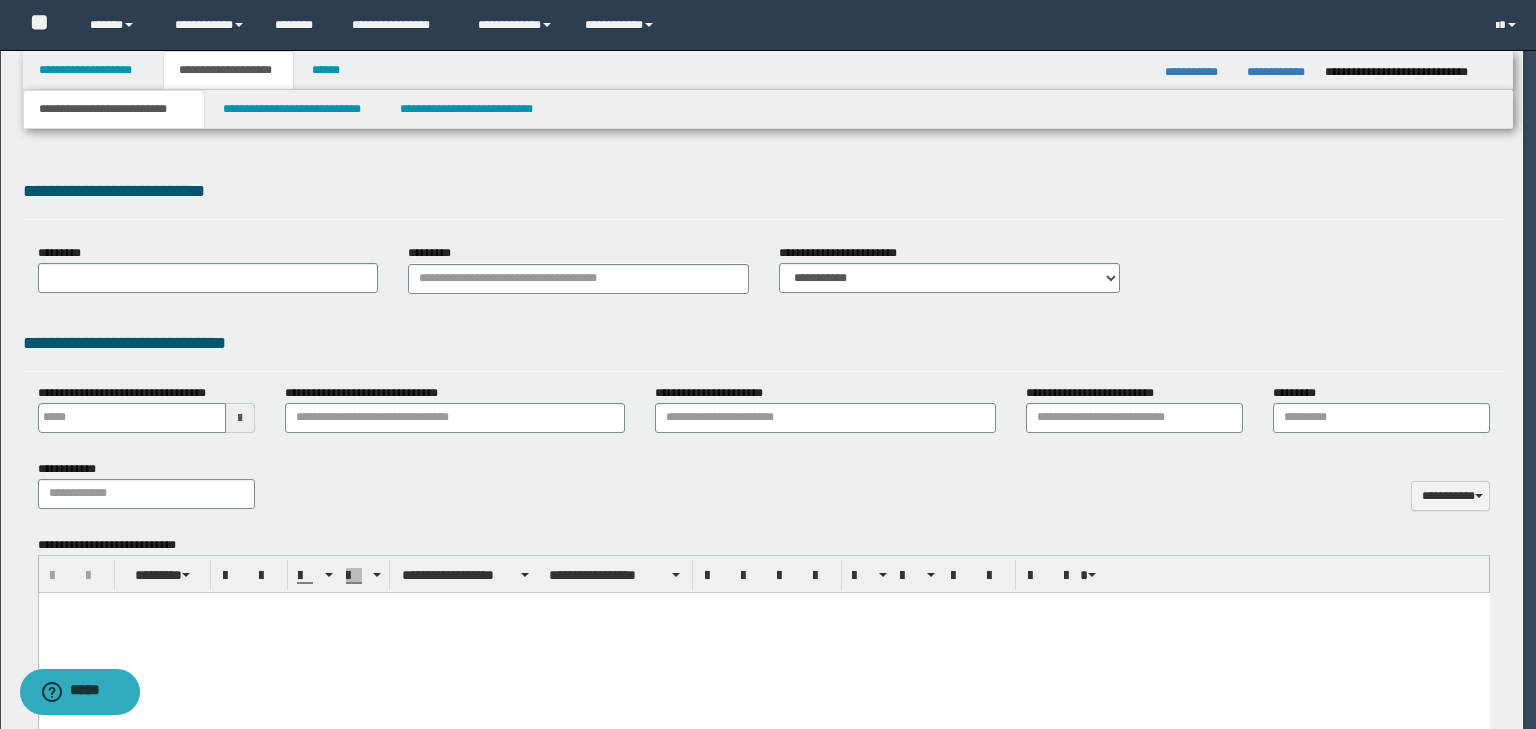 scroll, scrollTop: 0, scrollLeft: 0, axis: both 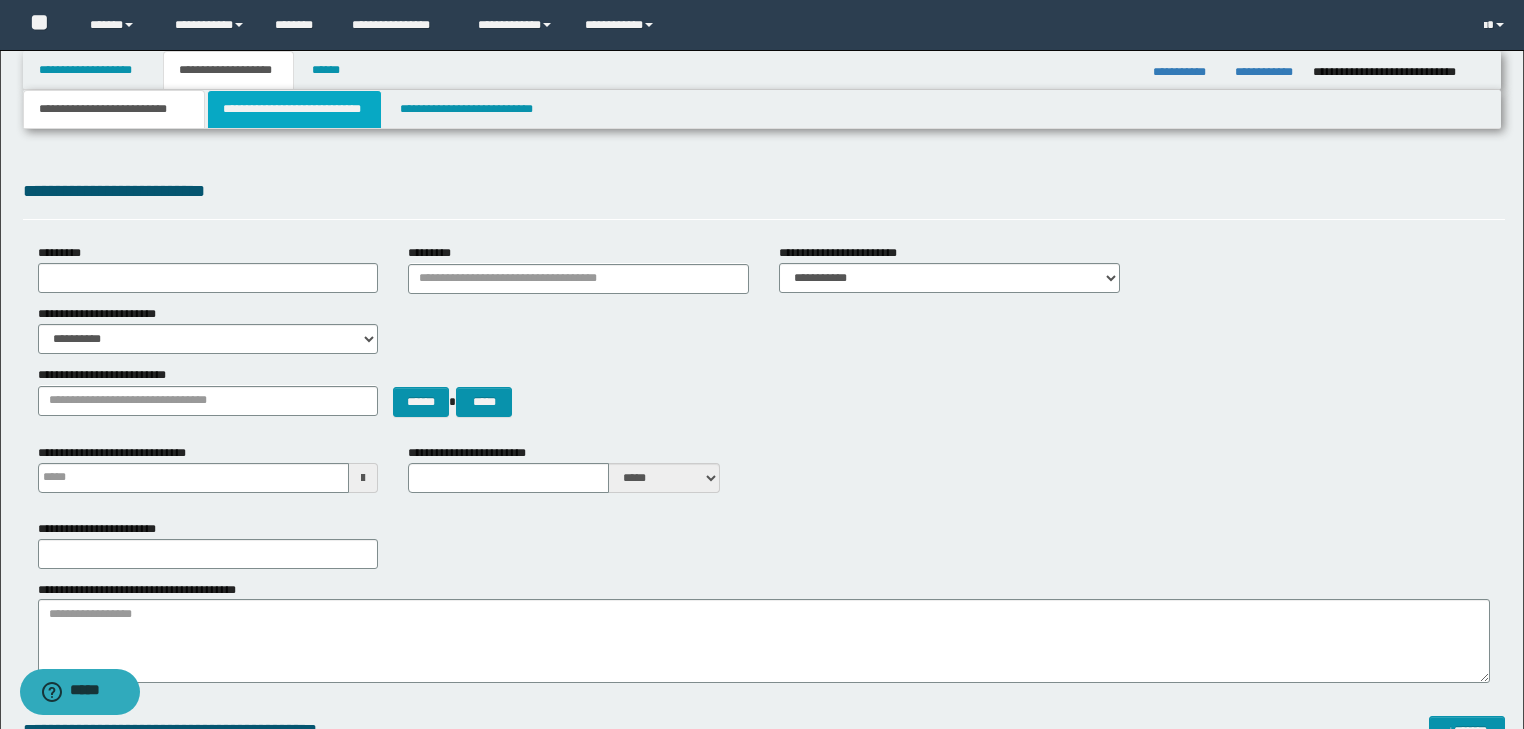 click on "**********" at bounding box center (294, 109) 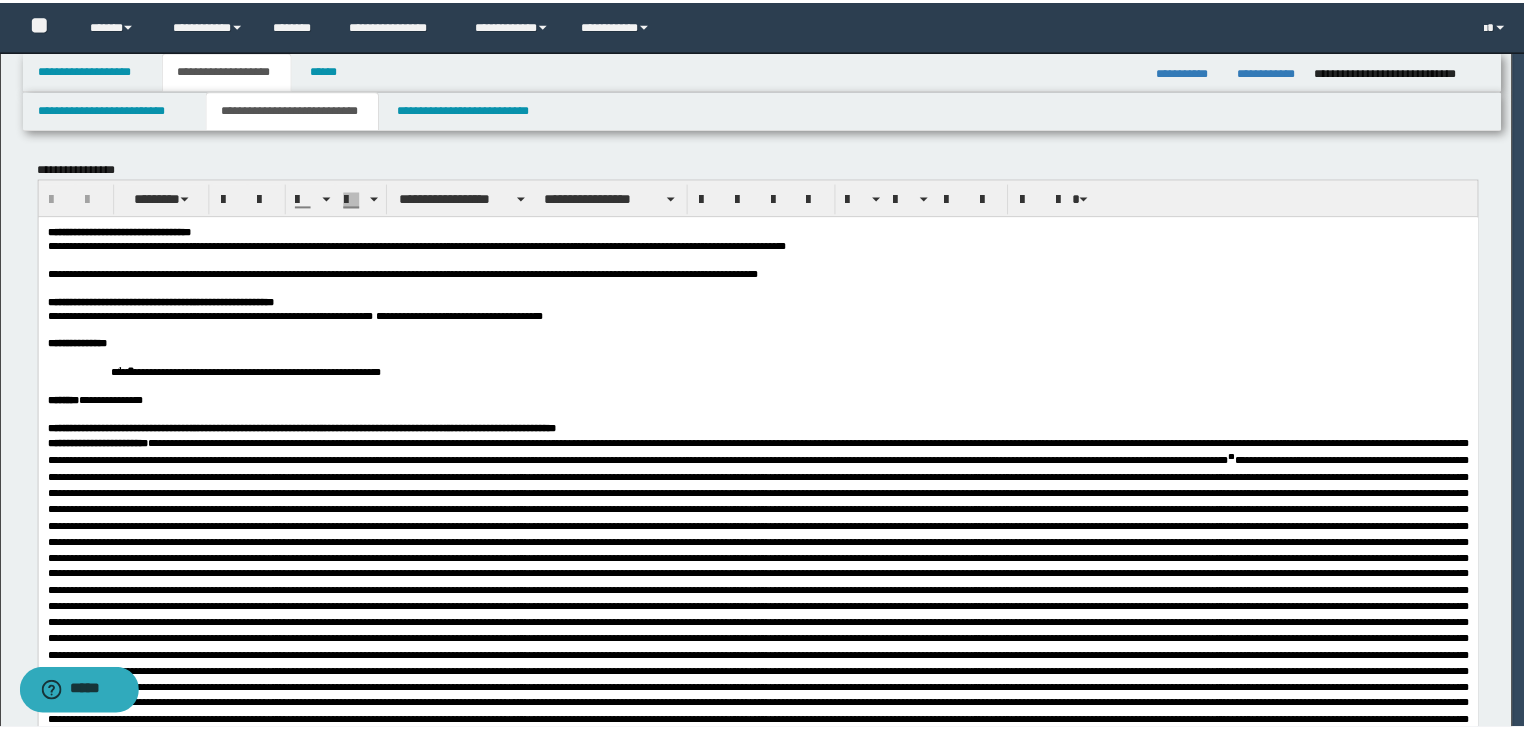 scroll, scrollTop: 0, scrollLeft: 0, axis: both 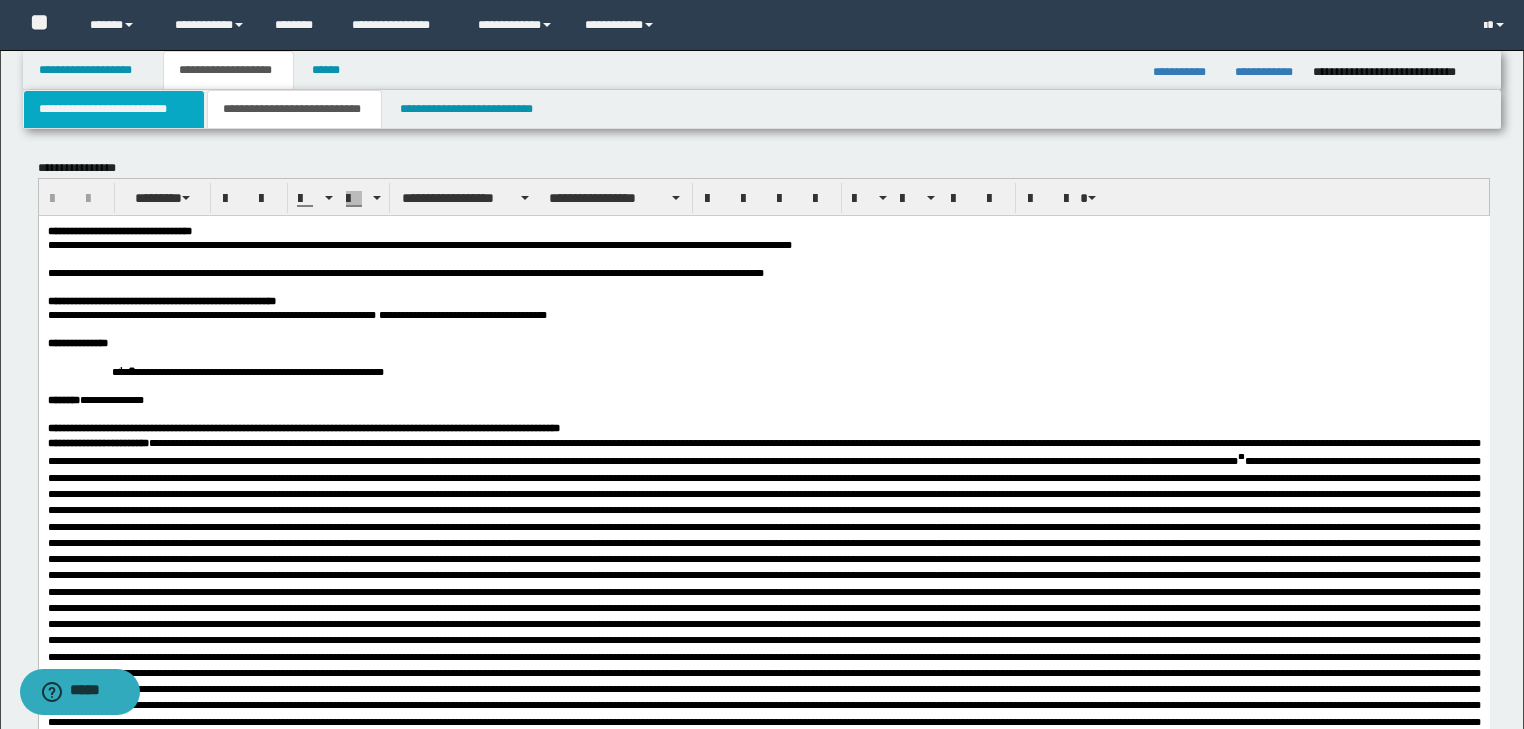 click on "**********" at bounding box center (114, 109) 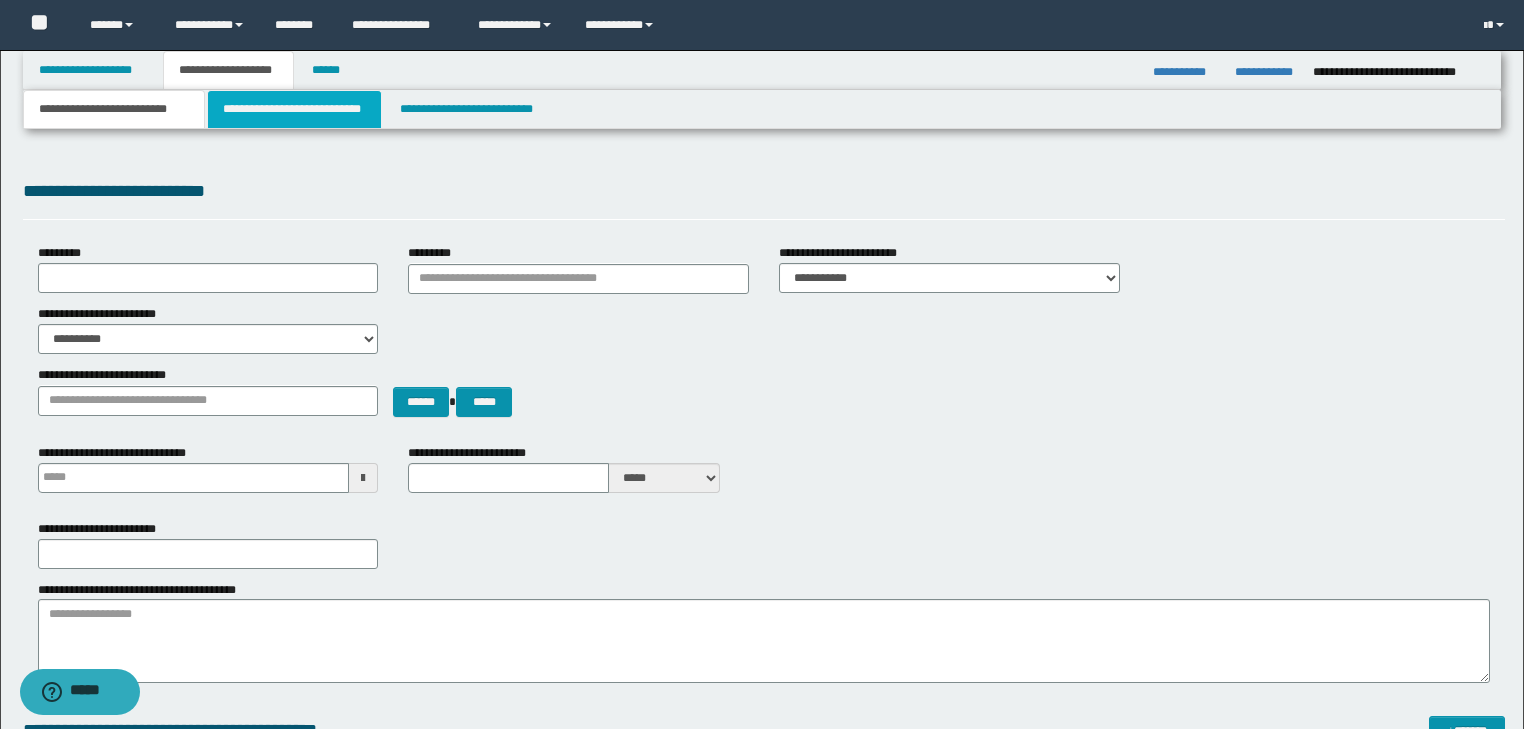 click on "**********" at bounding box center (294, 109) 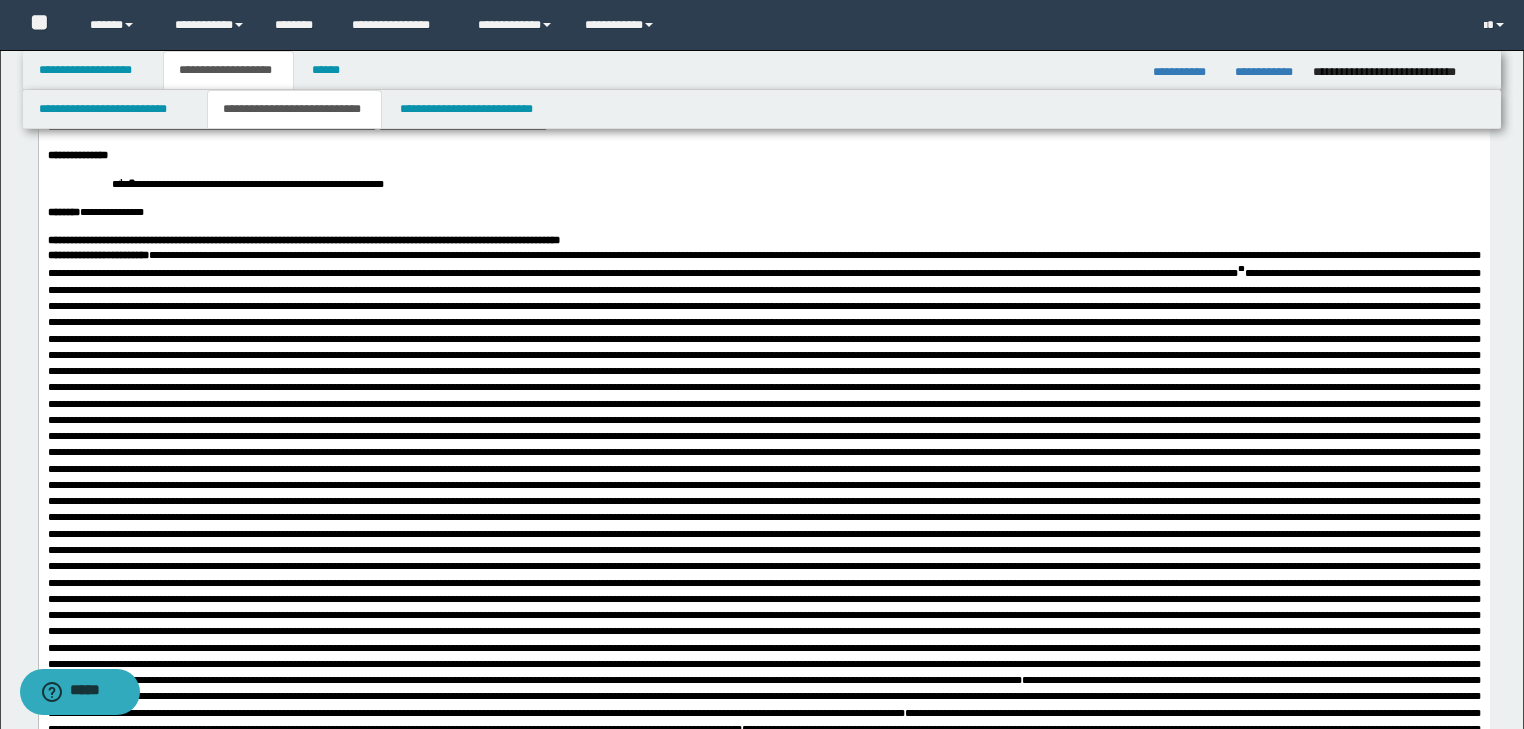 scroll, scrollTop: 160, scrollLeft: 0, axis: vertical 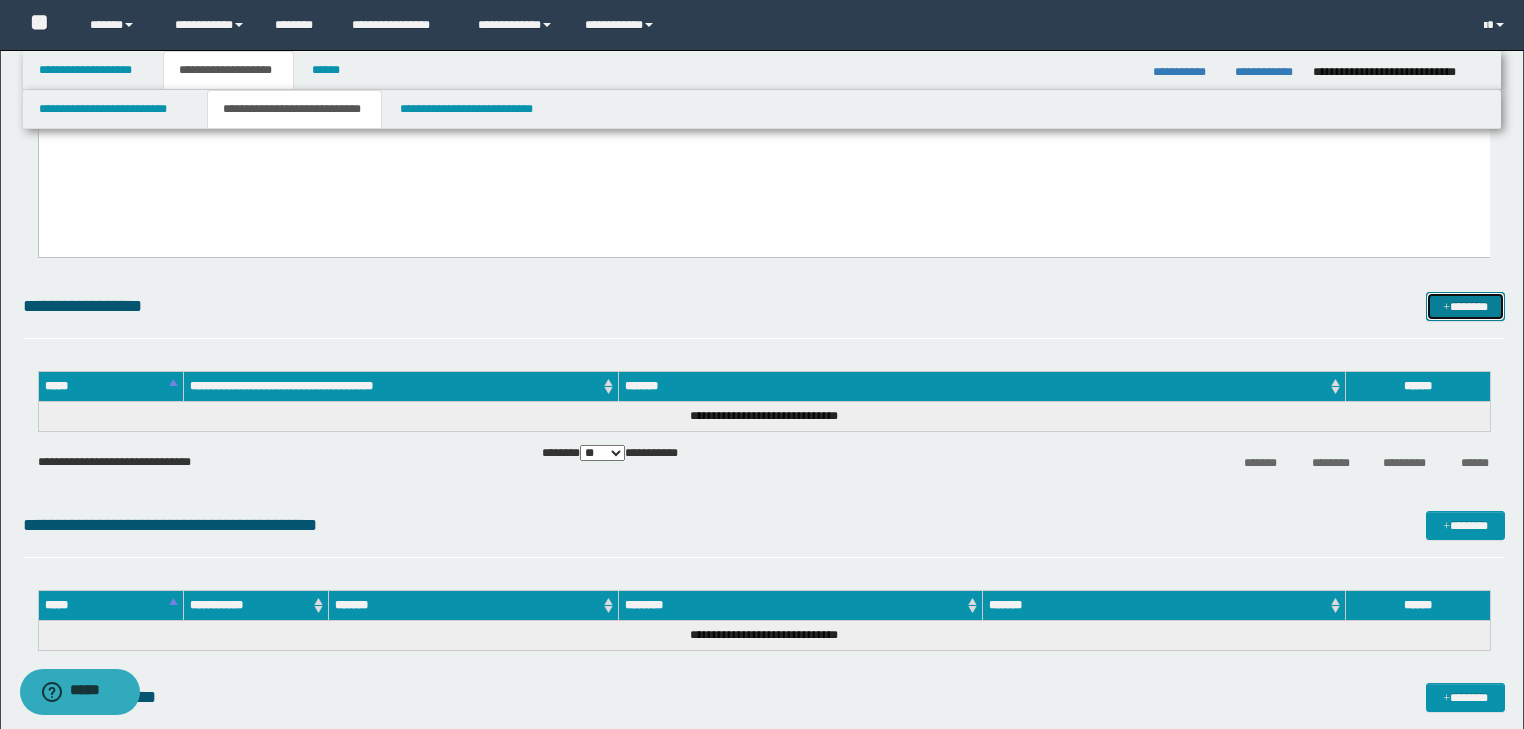 click on "*******" at bounding box center [1465, 307] 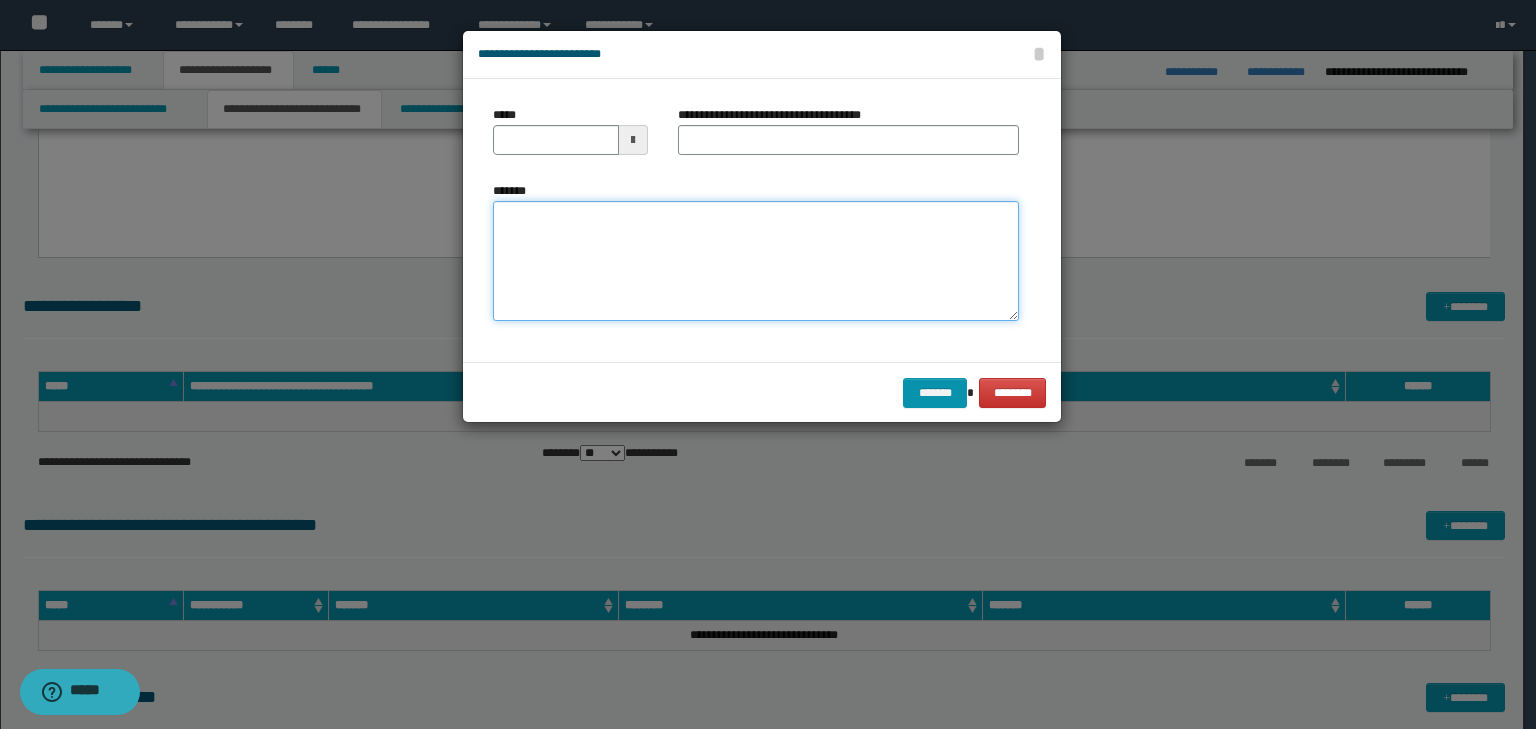 click on "*******" at bounding box center (756, 261) 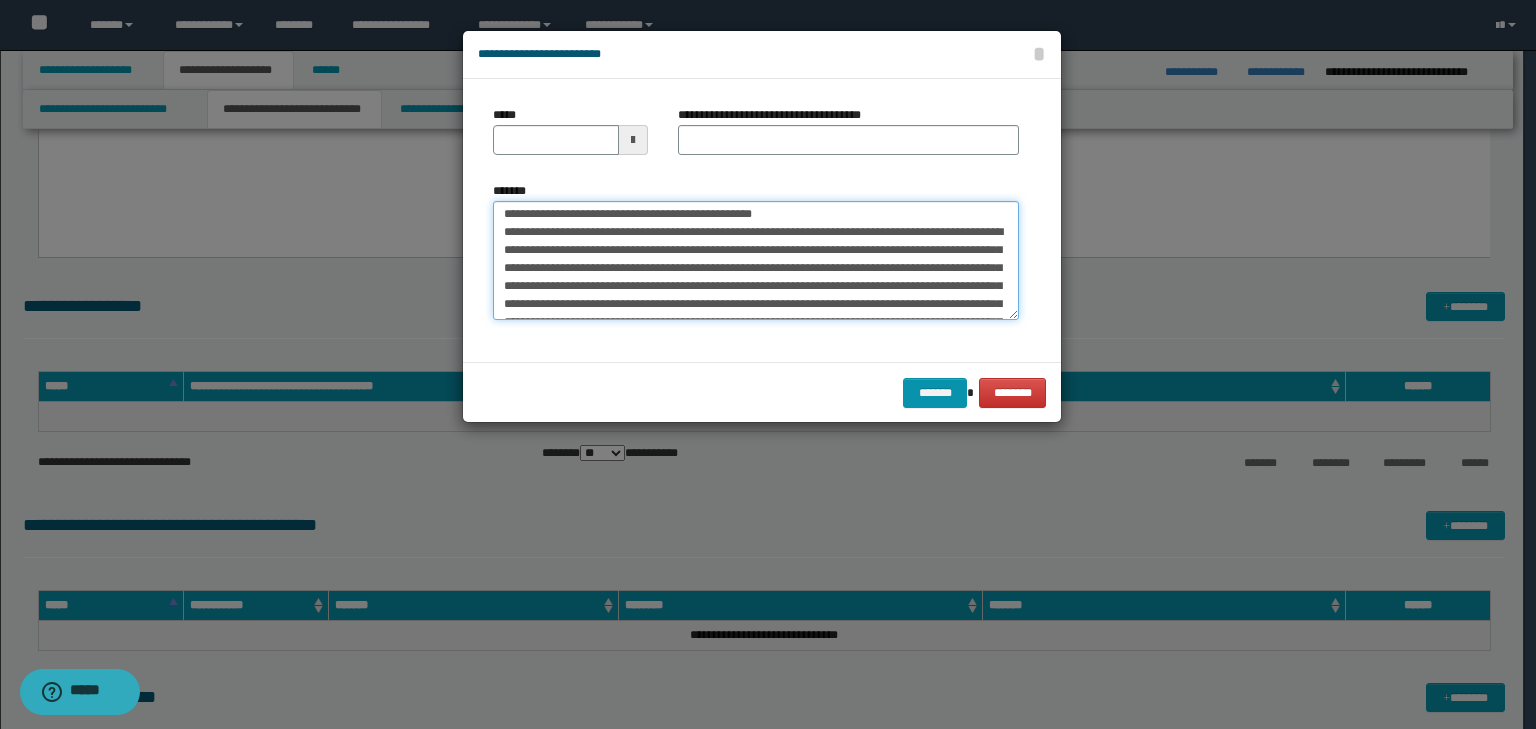 scroll, scrollTop: 0, scrollLeft: 0, axis: both 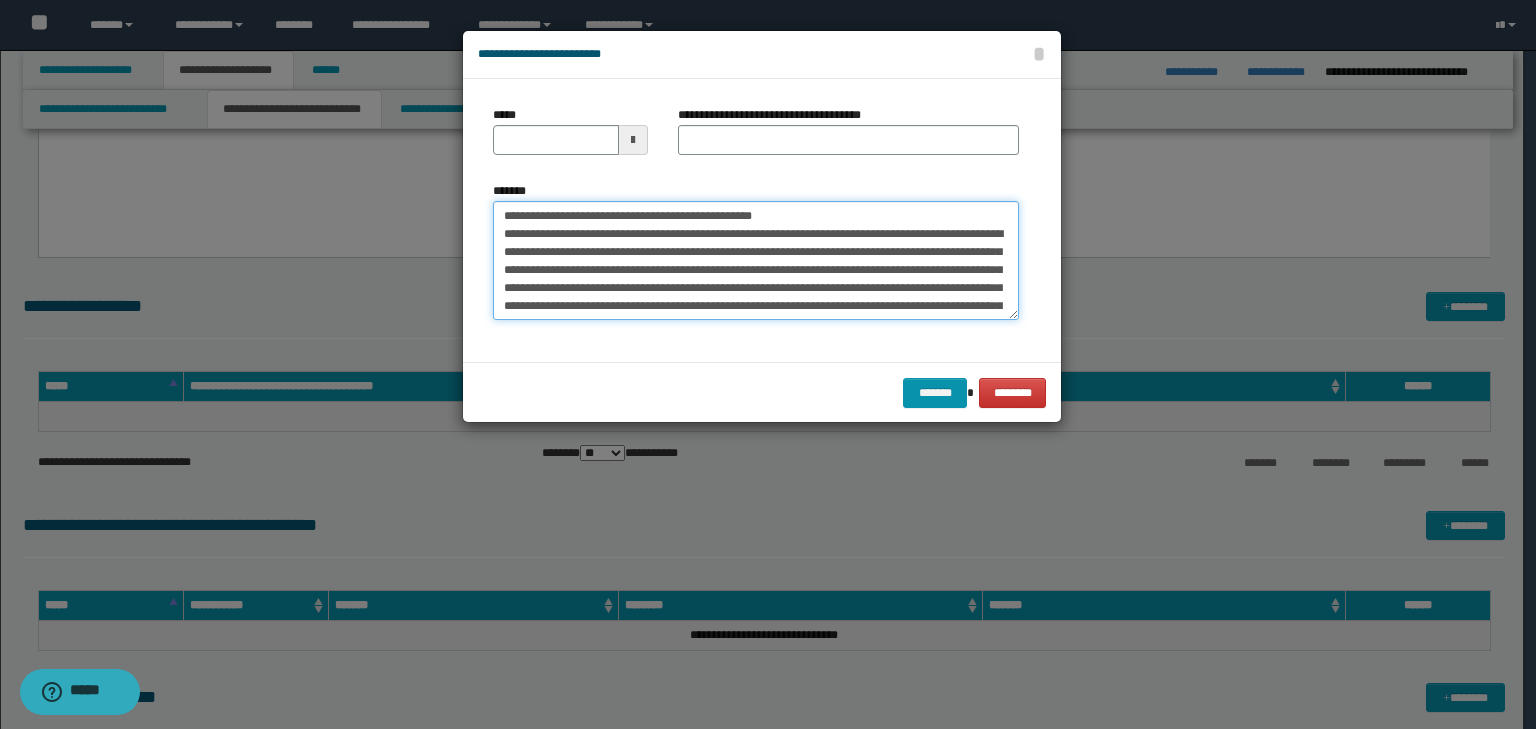 drag, startPoint x: 566, startPoint y: 212, endPoint x: 473, endPoint y: 196, distance: 94.36631 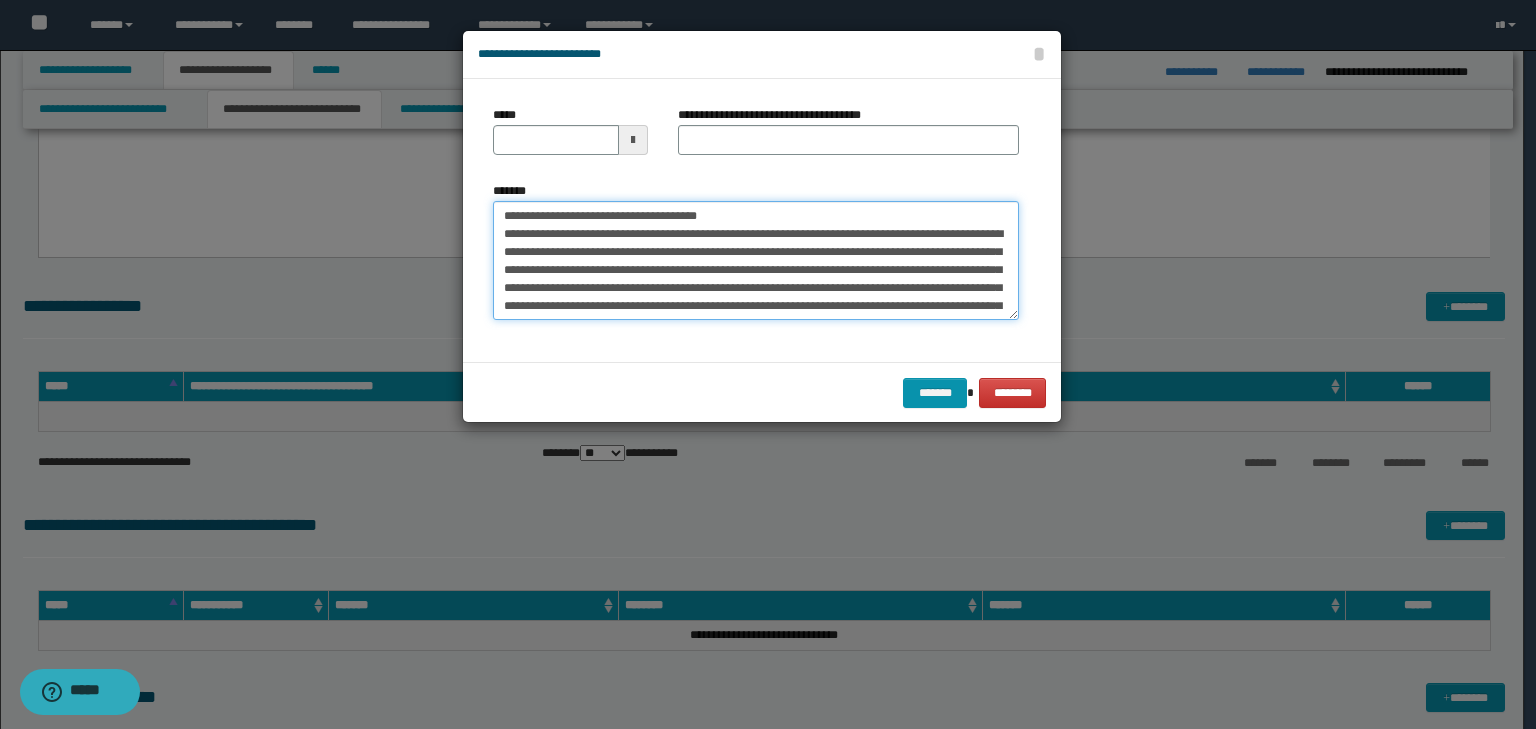 type 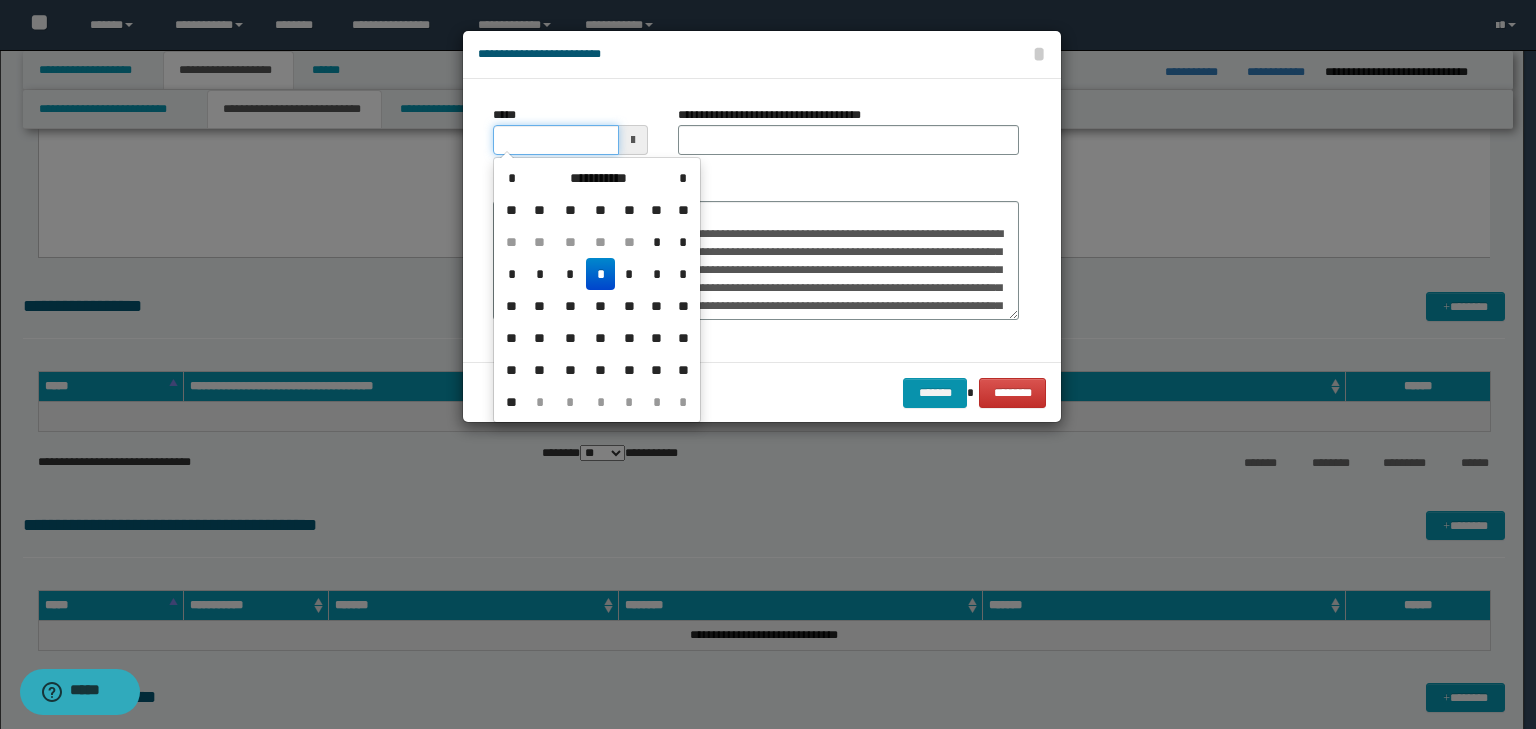 click on "*****" at bounding box center [556, 140] 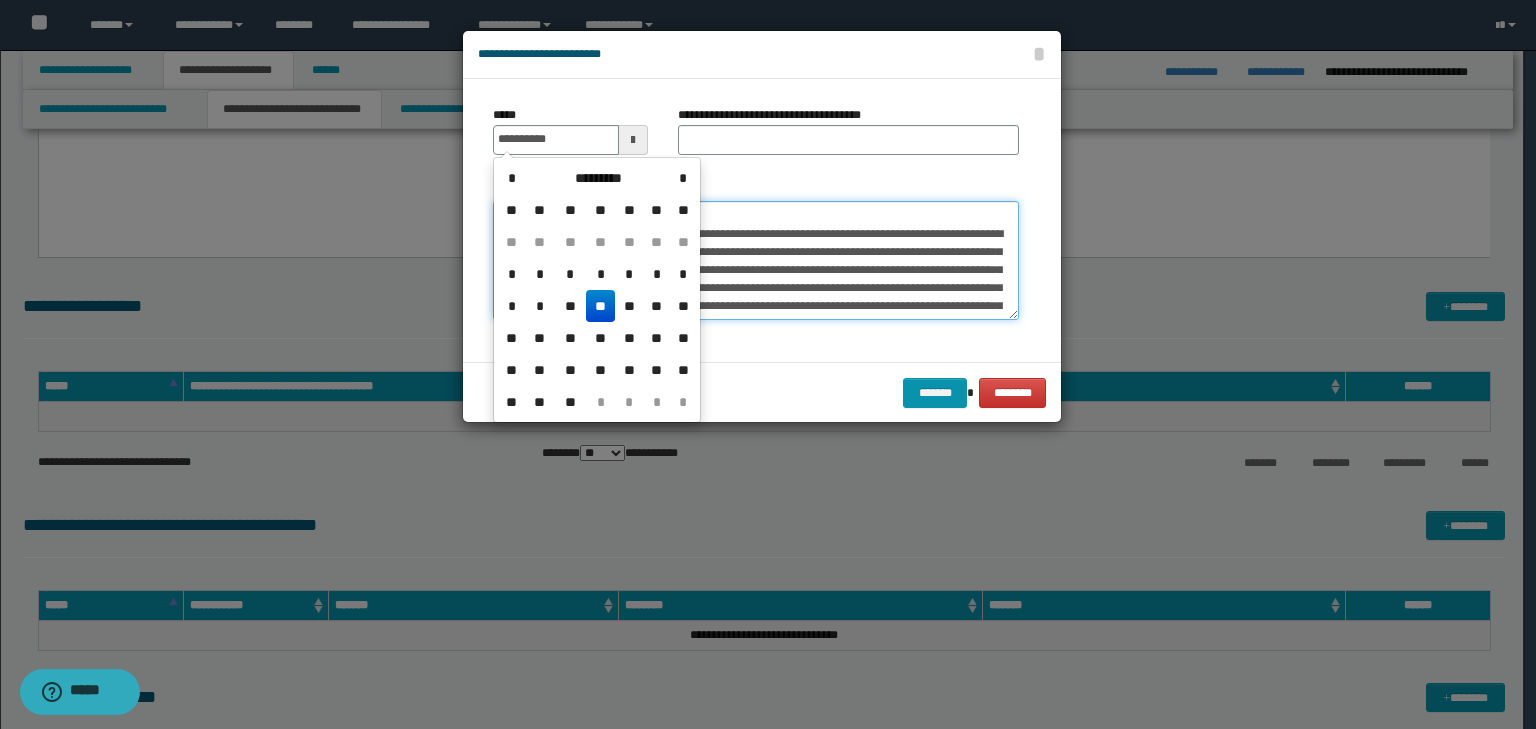 type on "**********" 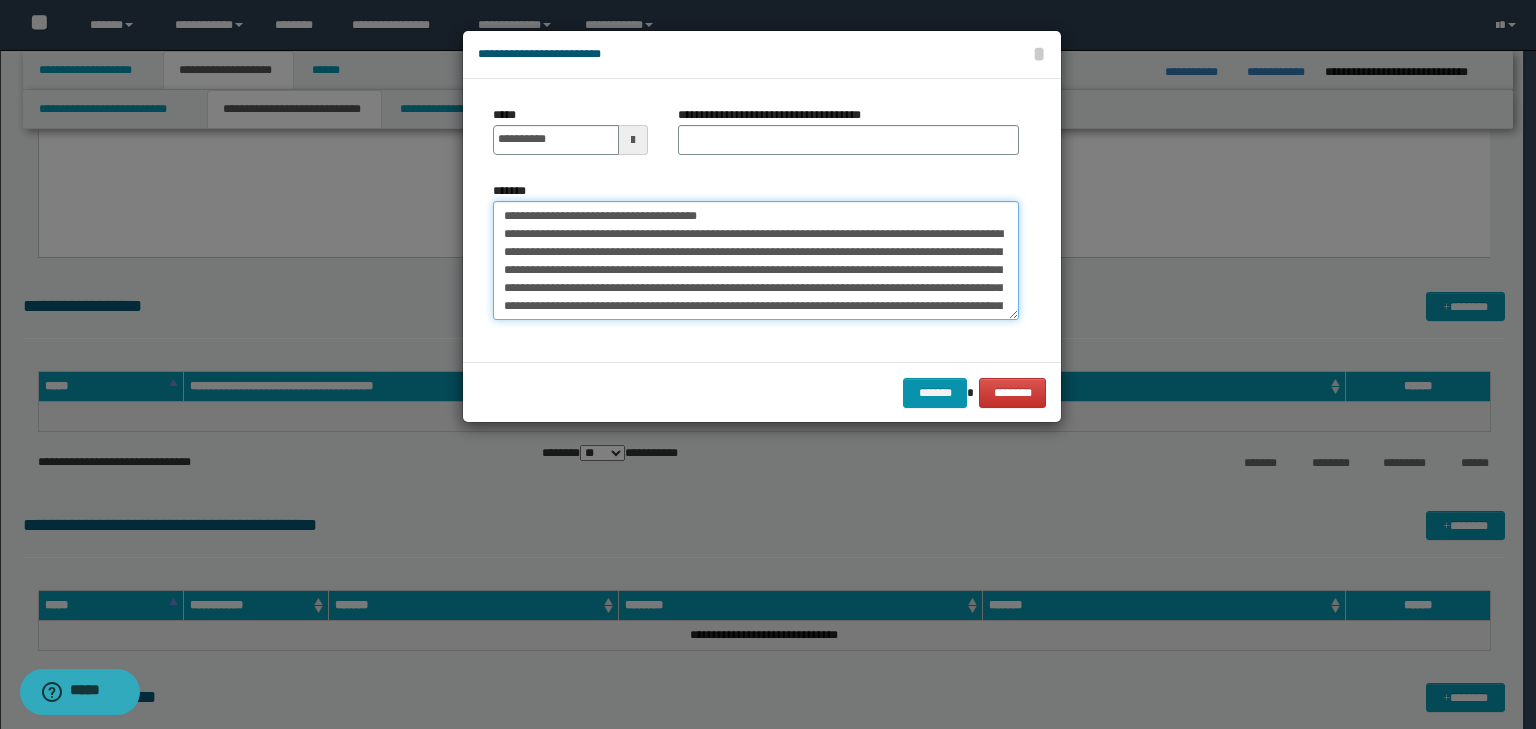 drag, startPoint x: 819, startPoint y: 221, endPoint x: 436, endPoint y: 208, distance: 383.22055 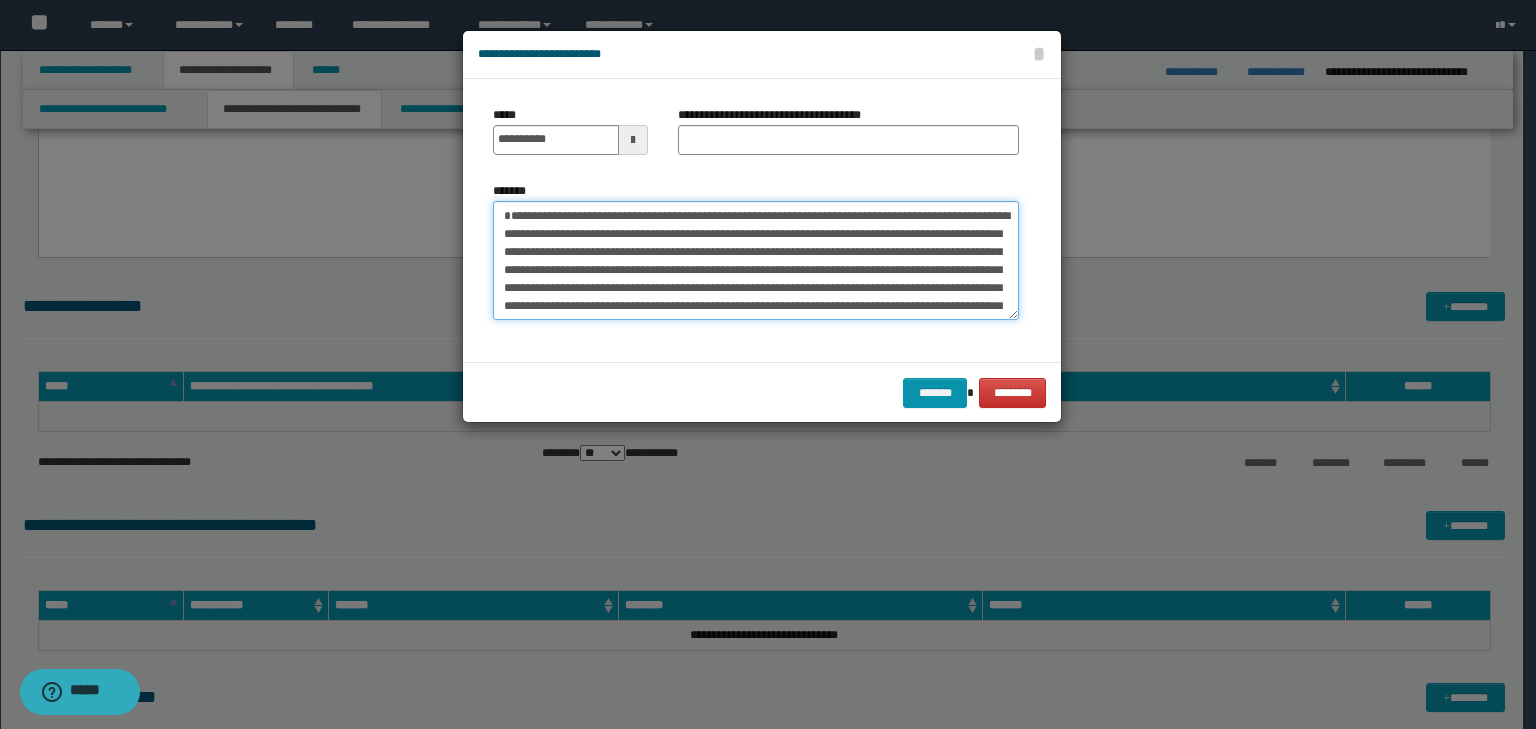 type on "**********" 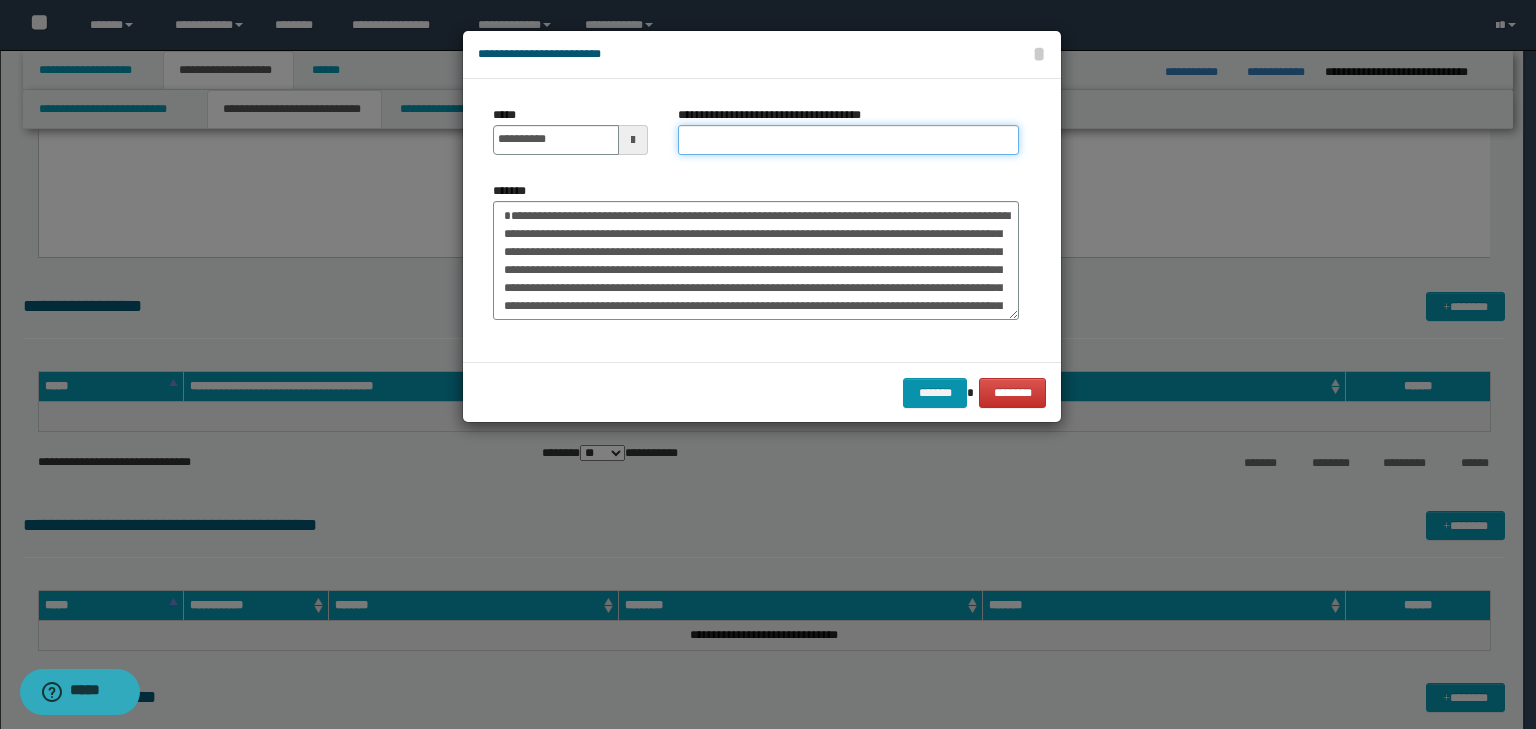 click on "**********" at bounding box center [848, 140] 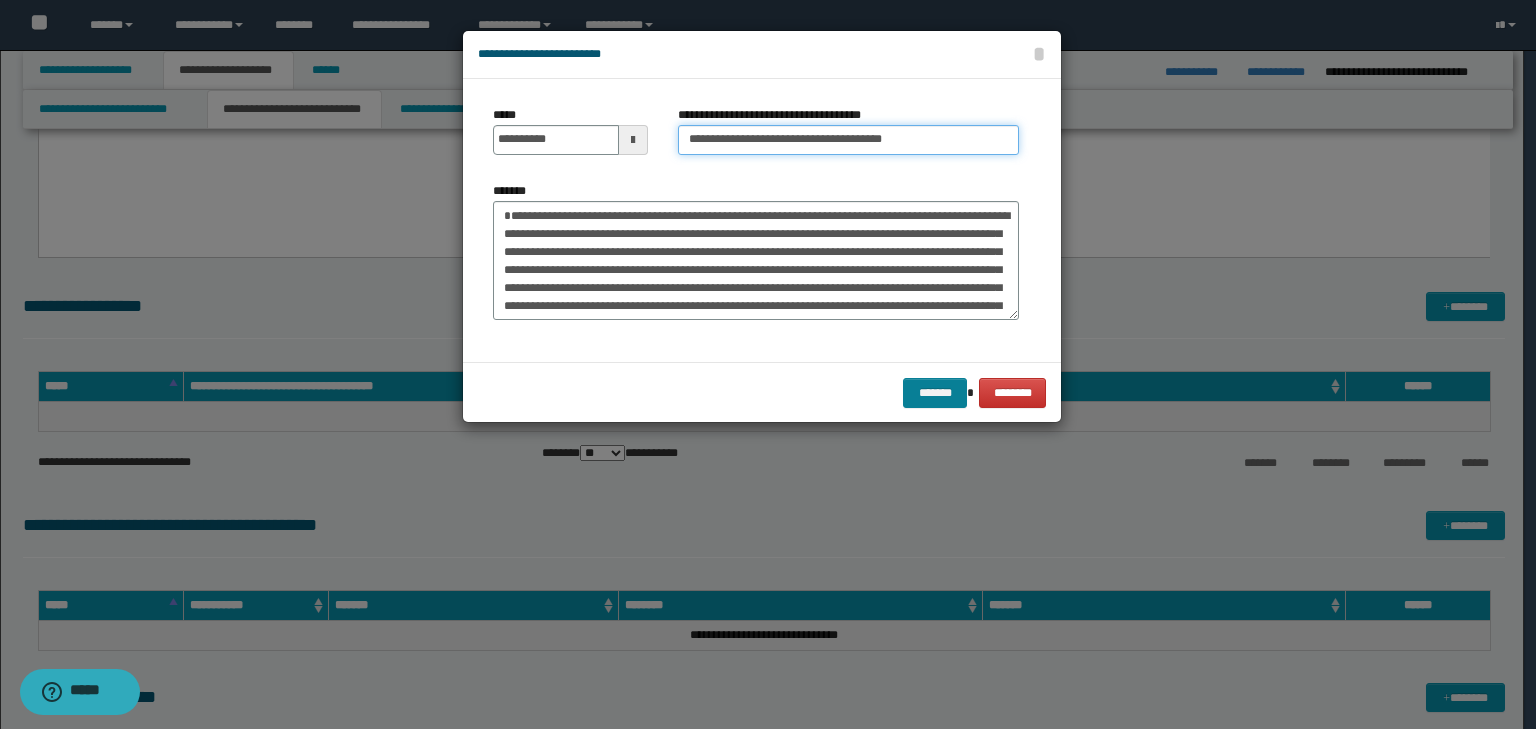 type on "**********" 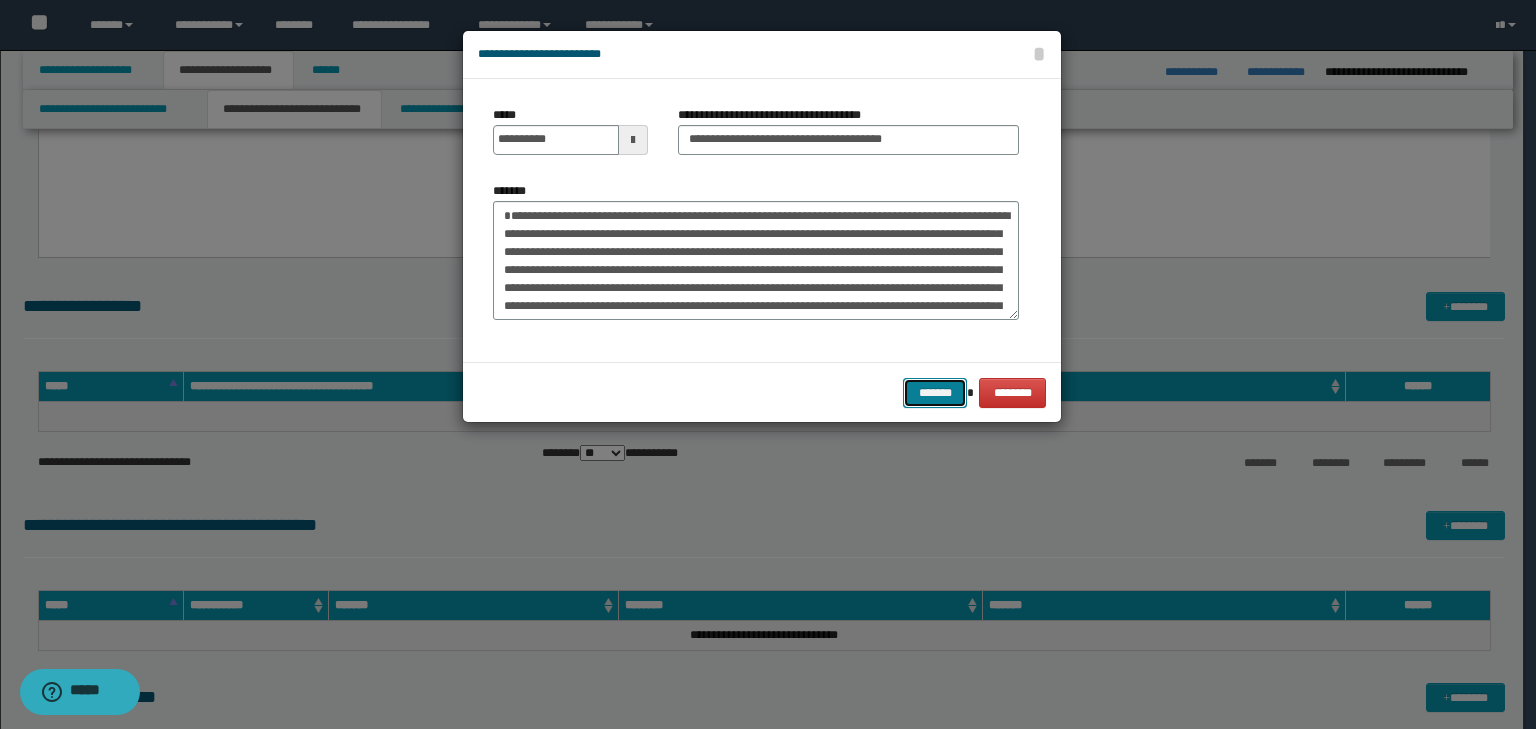 click on "*******" at bounding box center (935, 393) 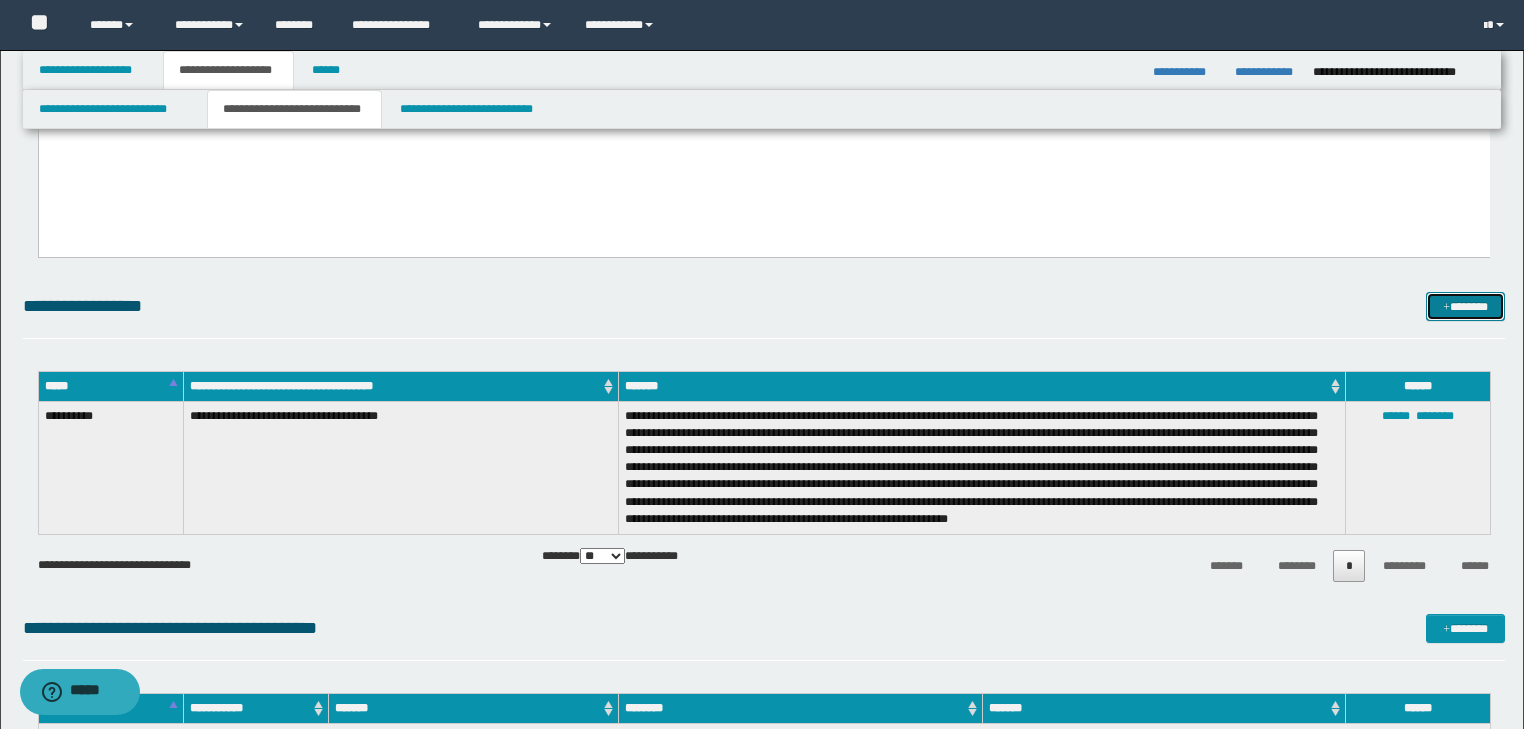 click on "*******" at bounding box center (1465, 307) 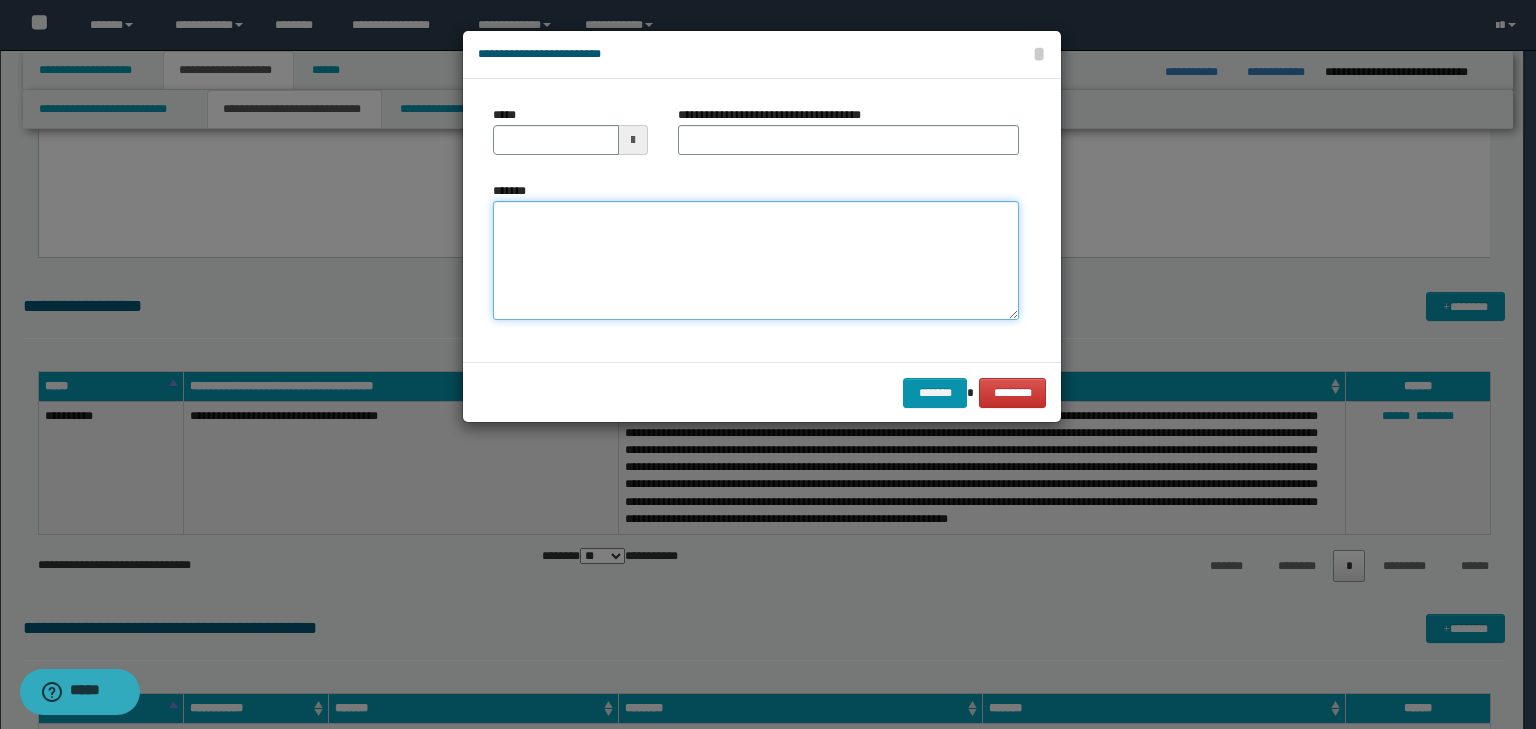 click on "*******" at bounding box center [756, 261] 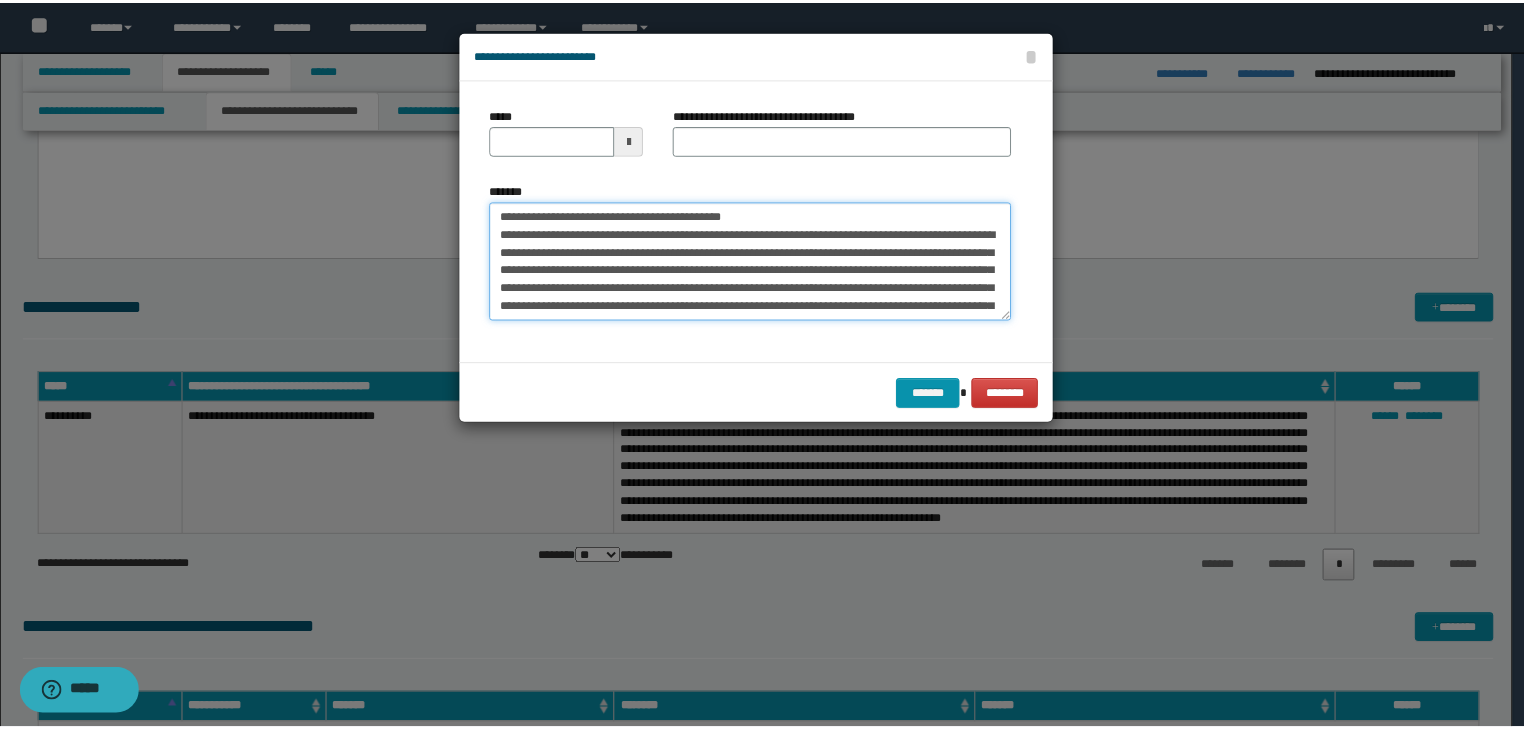 scroll, scrollTop: 0, scrollLeft: 0, axis: both 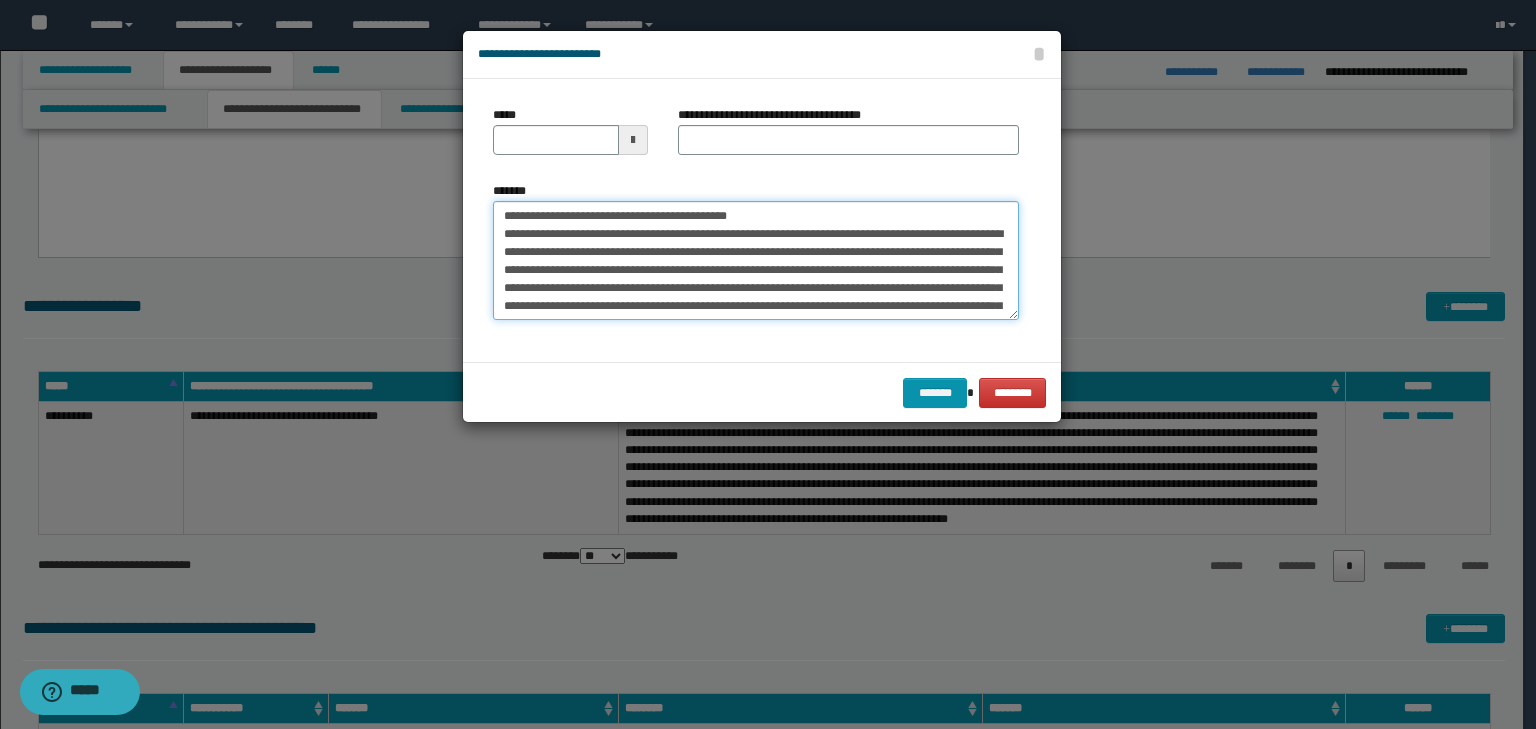 drag, startPoint x: 566, startPoint y: 218, endPoint x: 476, endPoint y: 215, distance: 90.04999 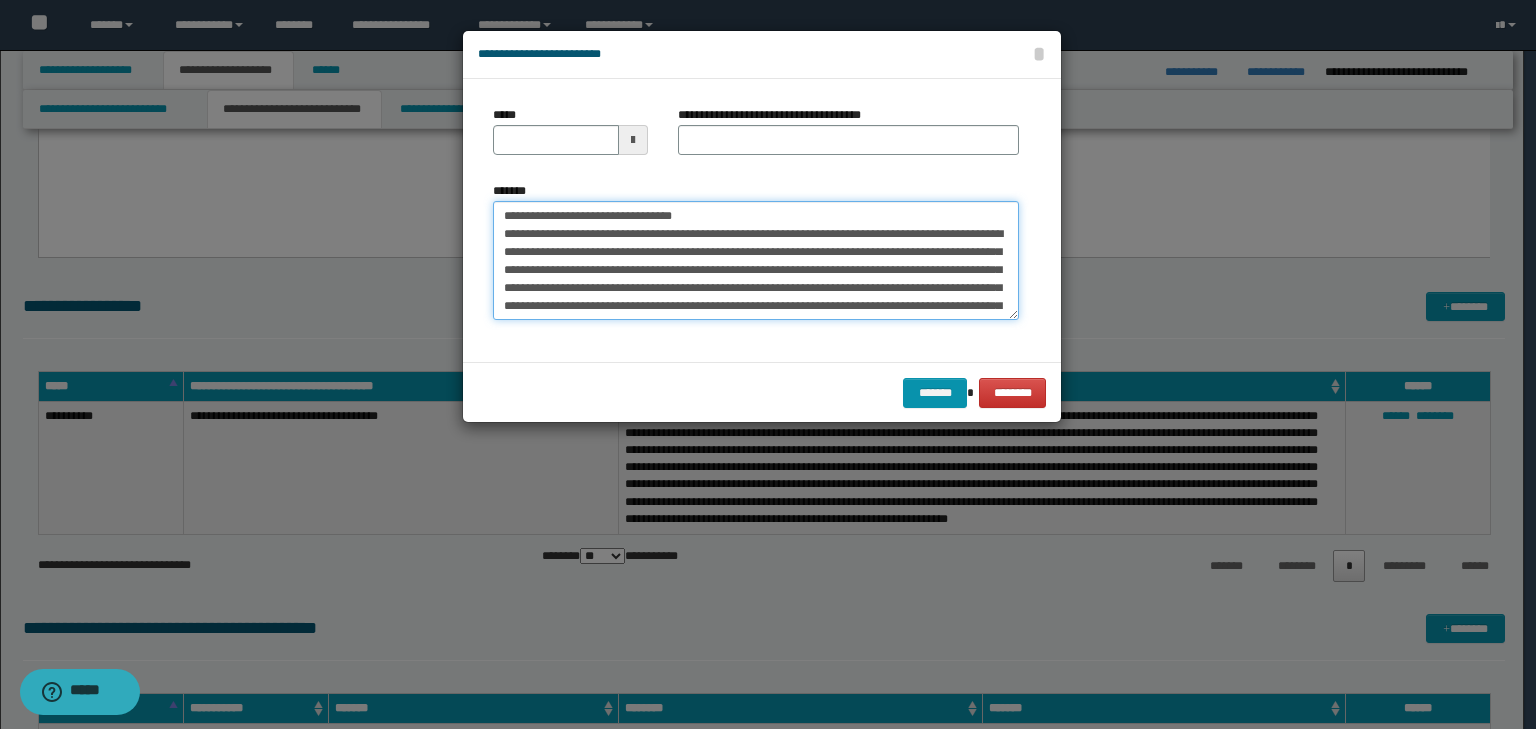 type 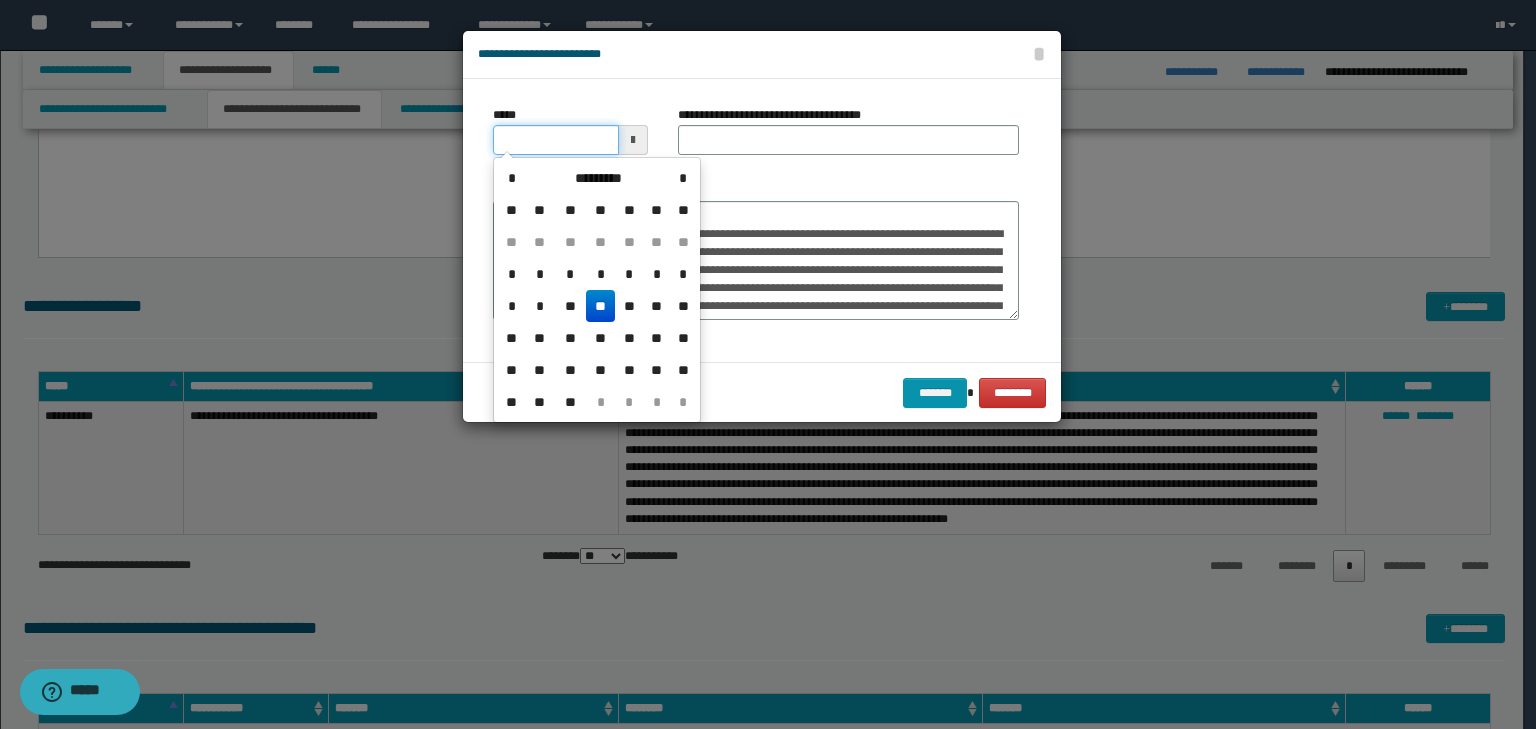 click on "*****" at bounding box center [556, 140] 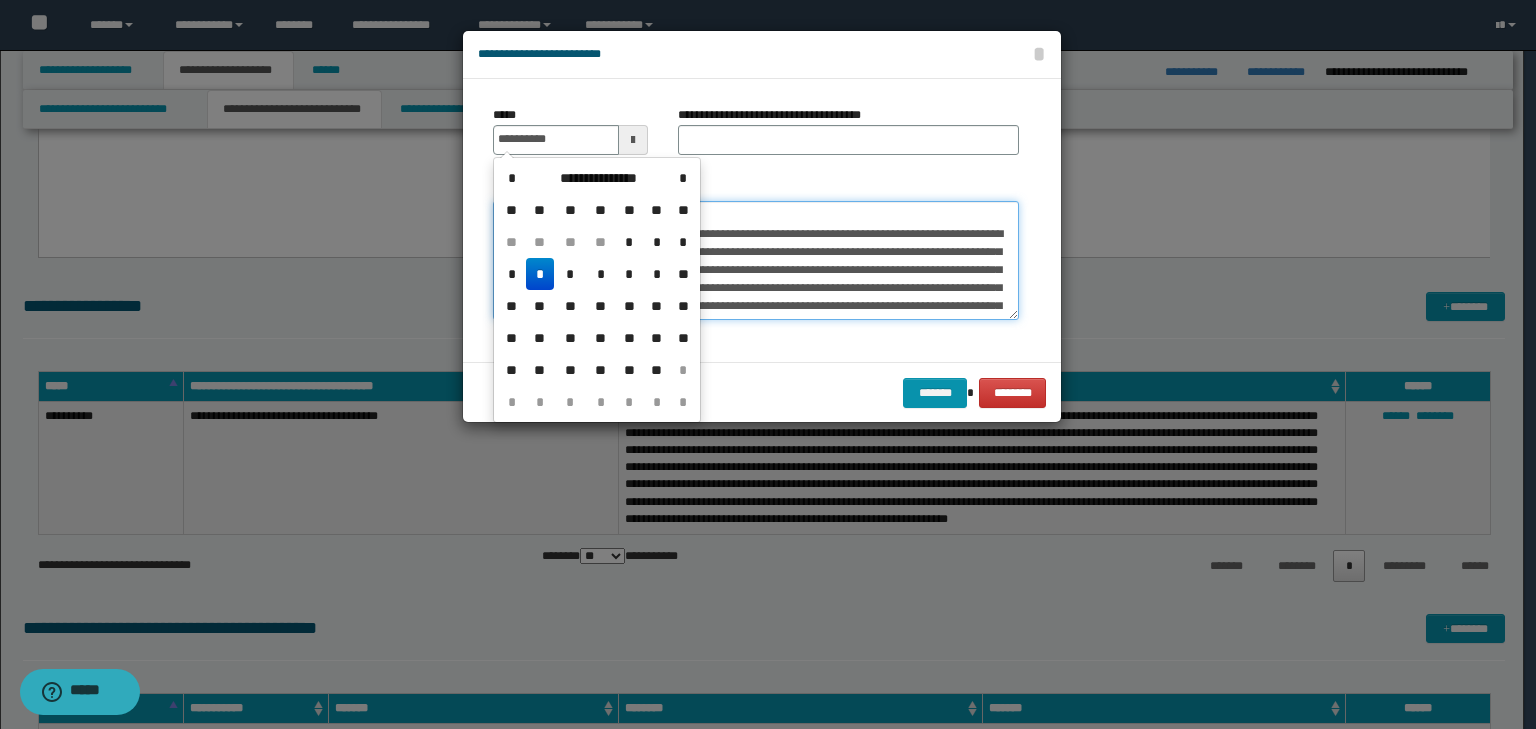 type on "**********" 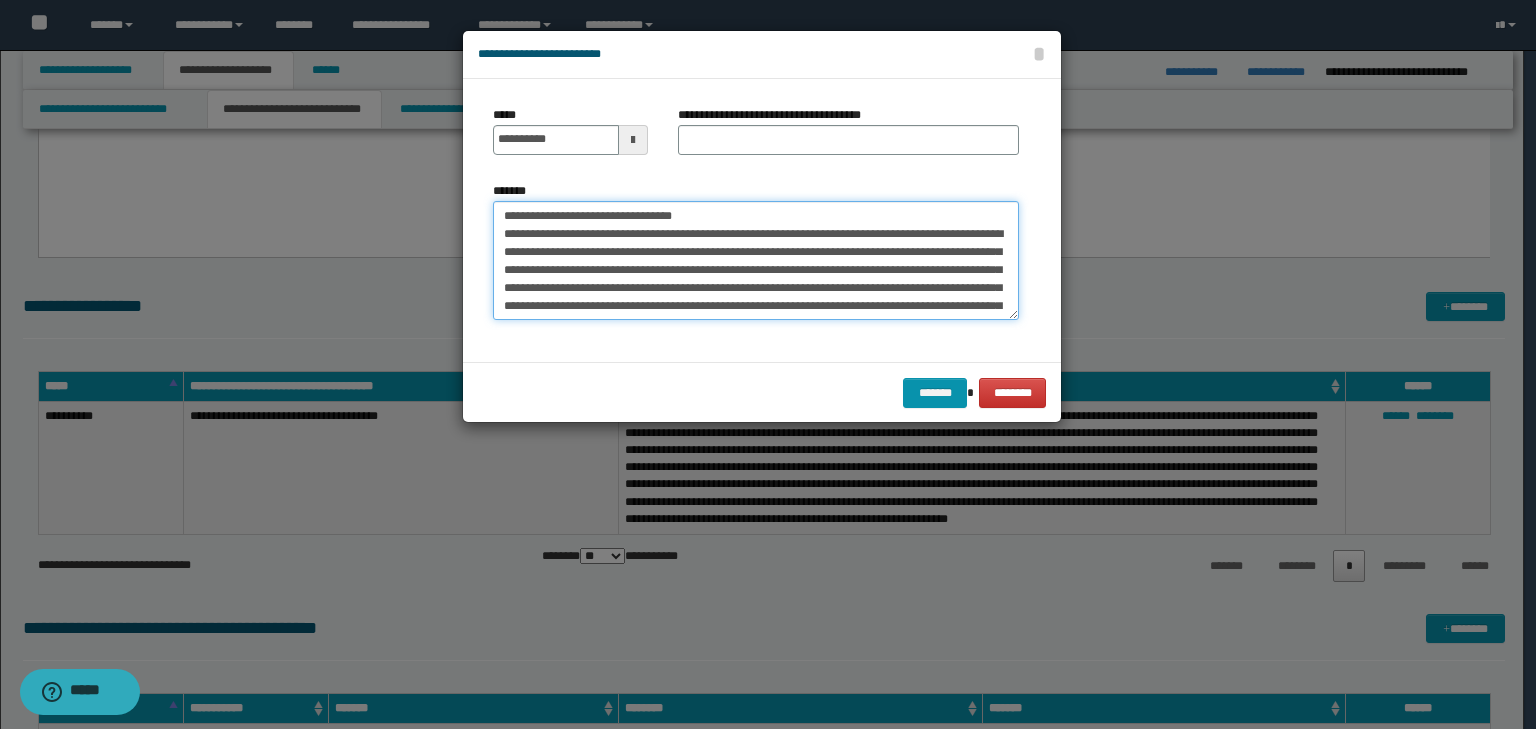 drag, startPoint x: 812, startPoint y: 216, endPoint x: 444, endPoint y: 195, distance: 368.5987 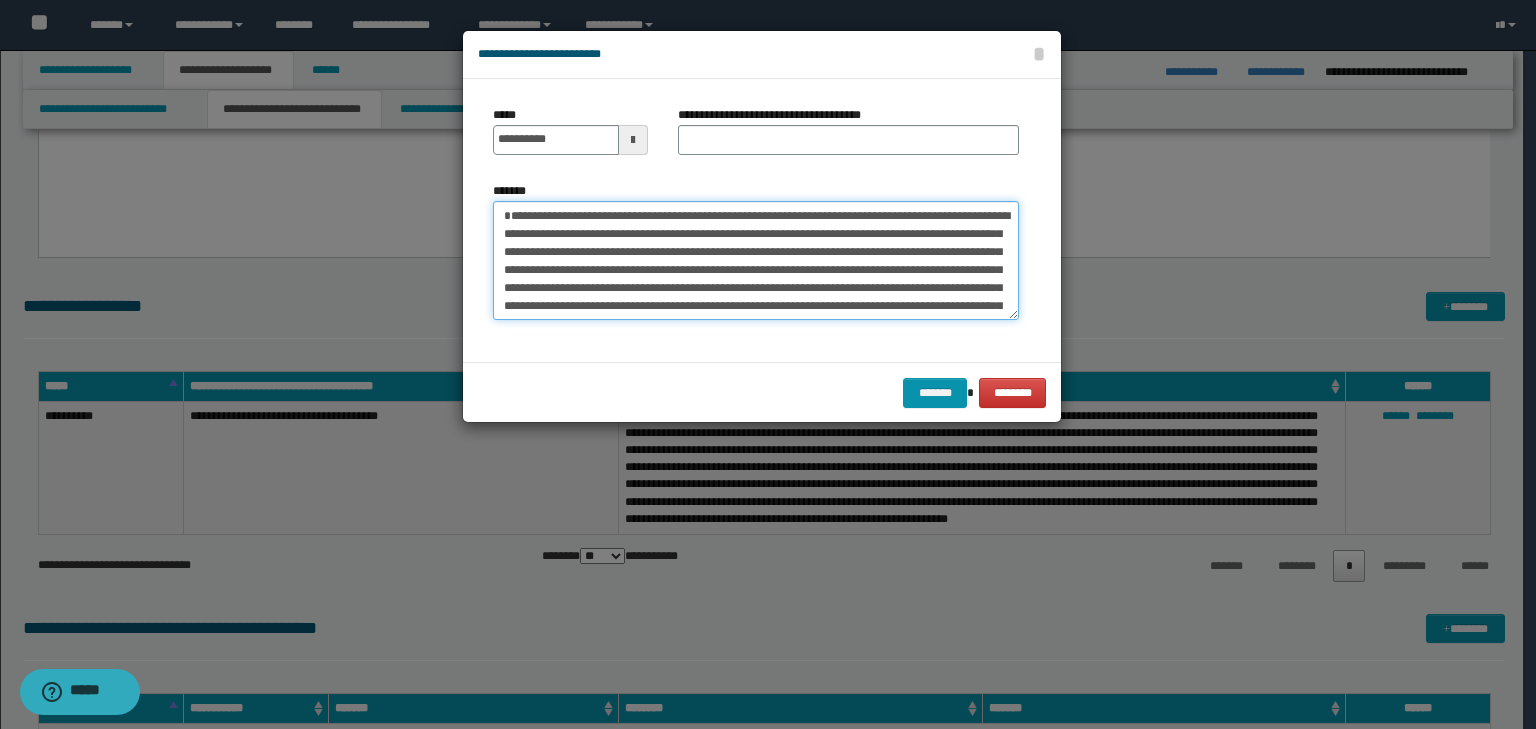 type on "**********" 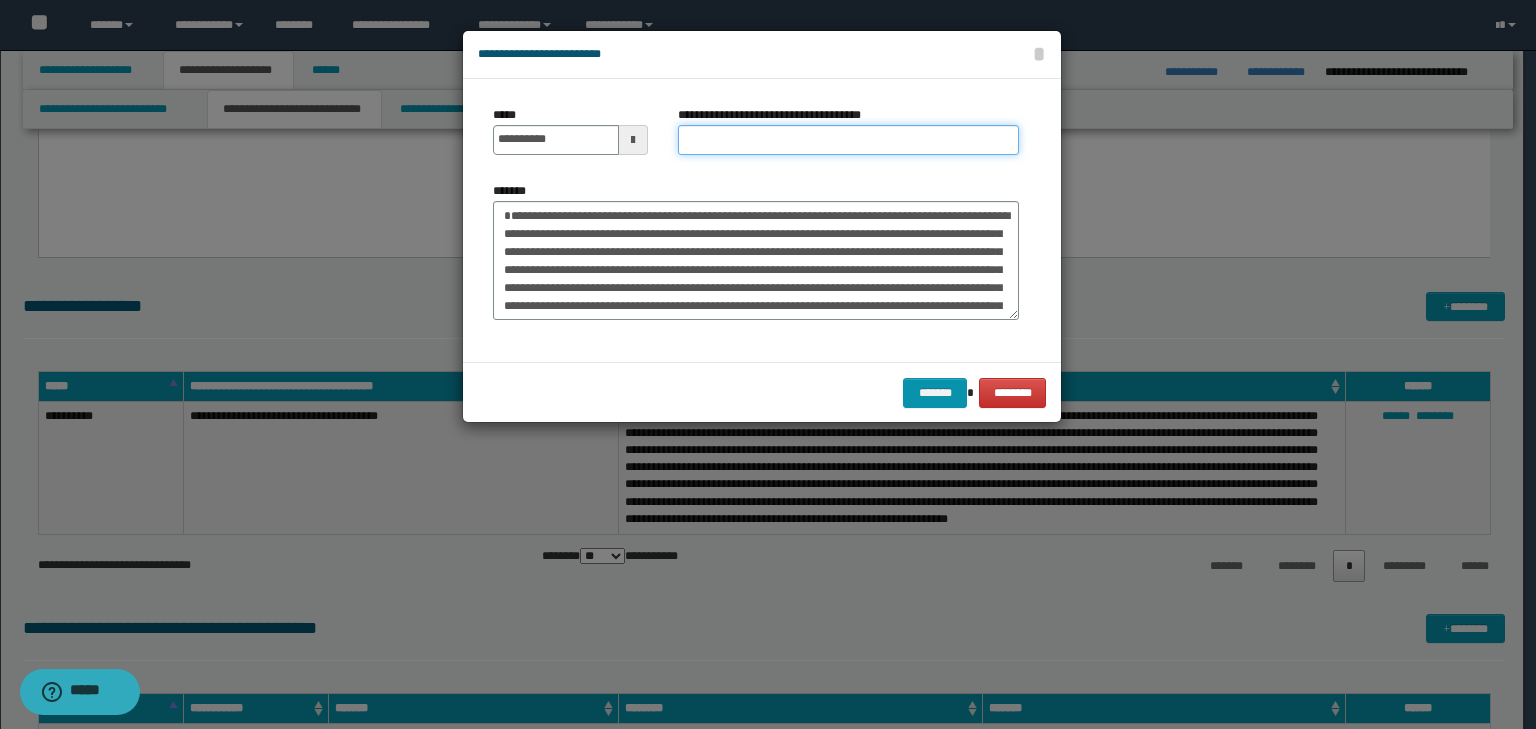 click on "**********" at bounding box center (848, 140) 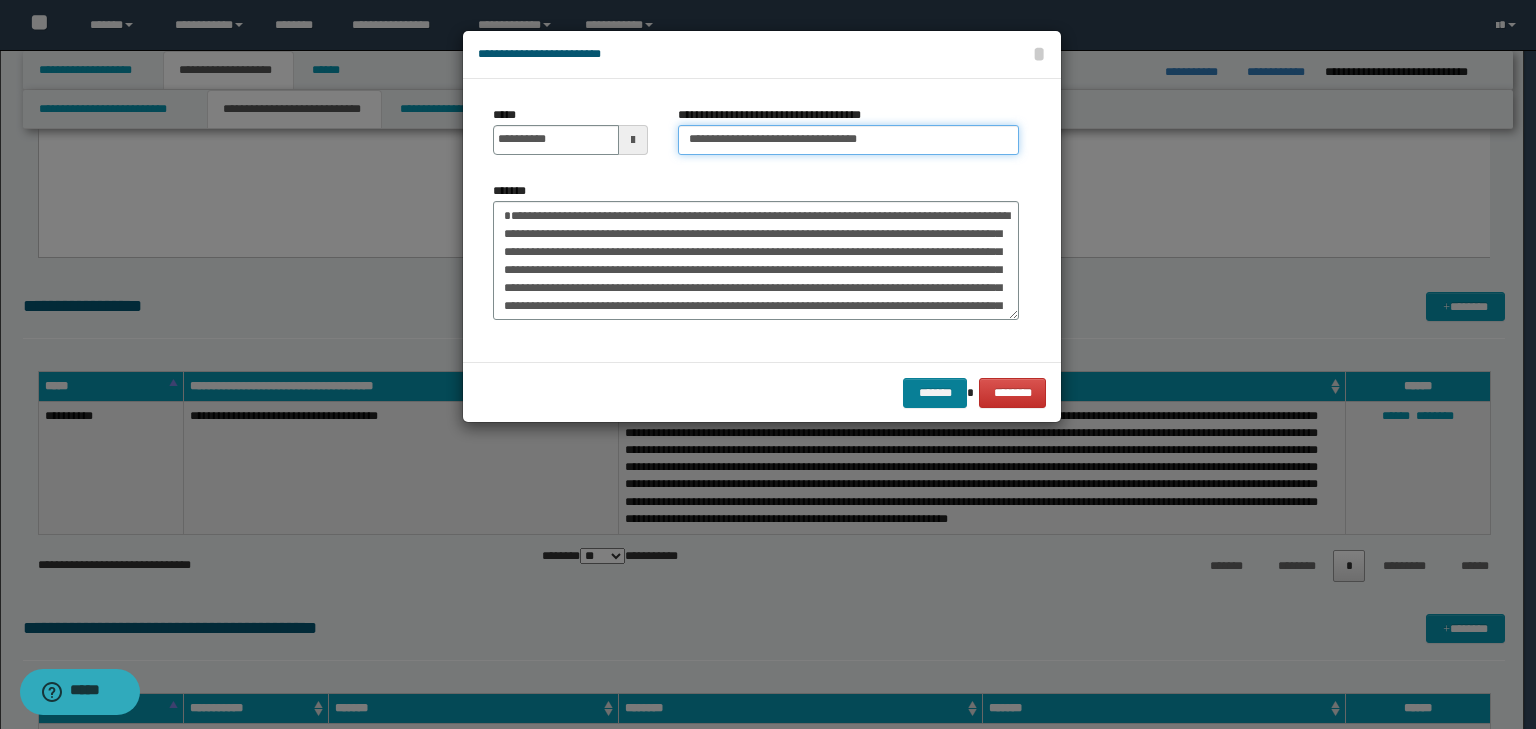 type on "**********" 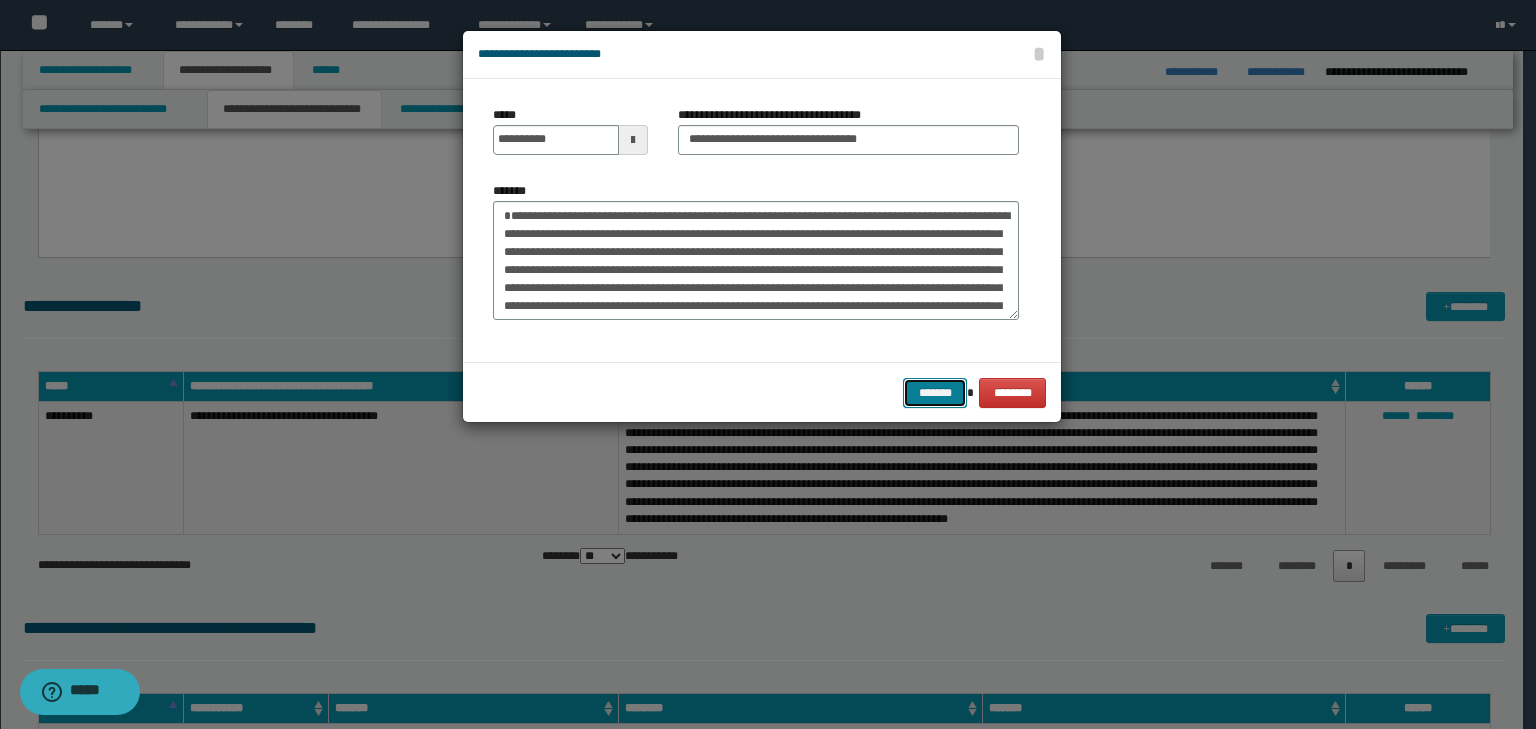 click on "*******" at bounding box center (935, 393) 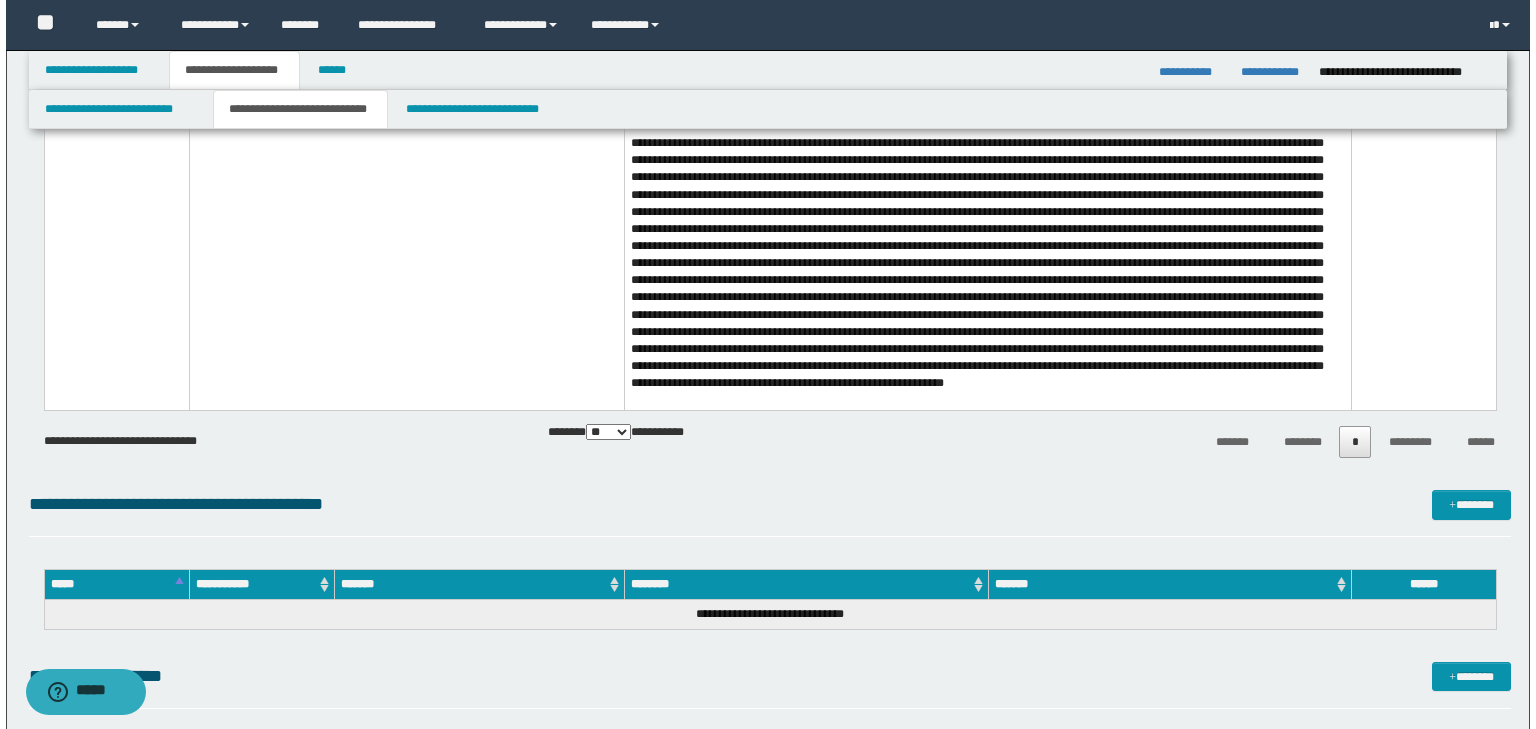 scroll, scrollTop: 2240, scrollLeft: 0, axis: vertical 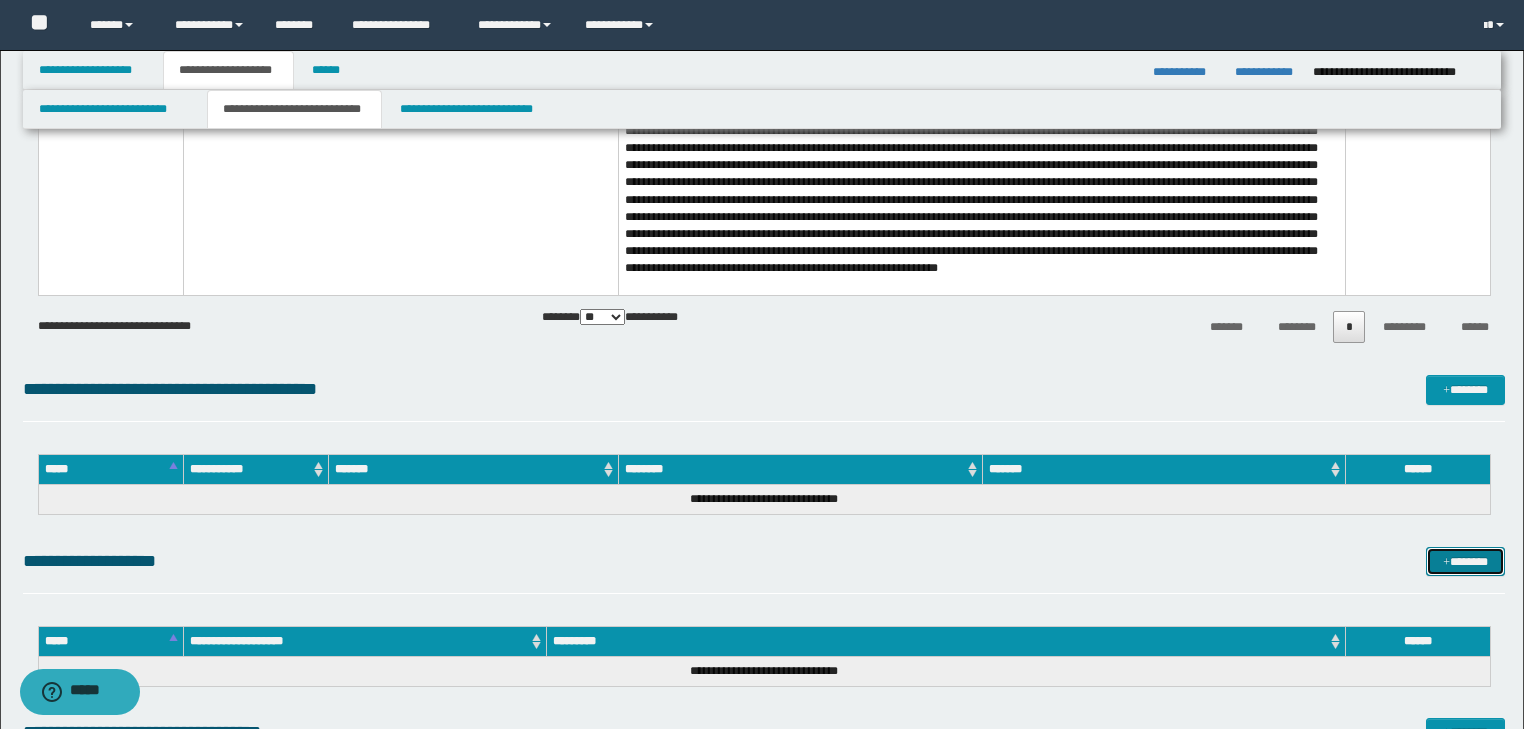 click on "*******" at bounding box center (1465, 562) 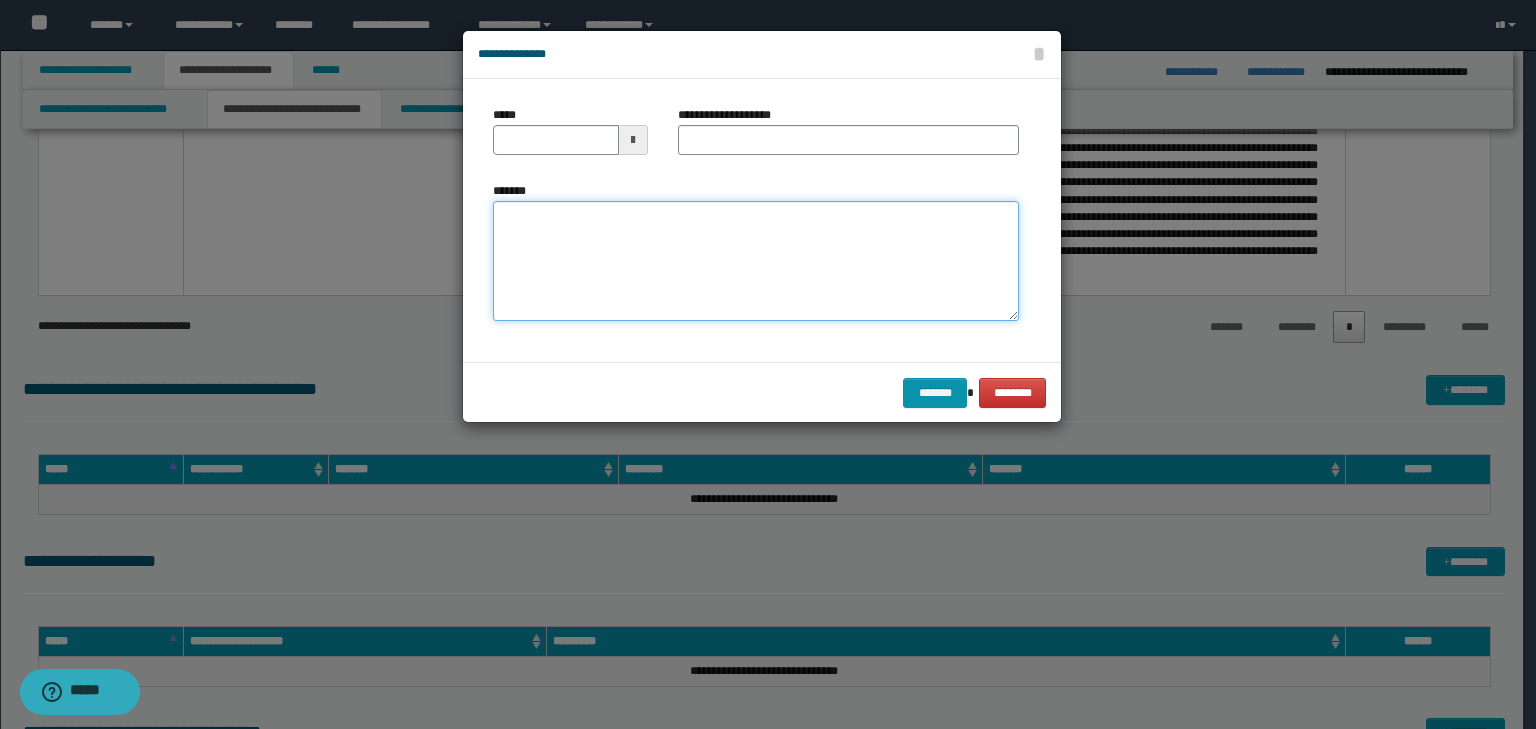 click on "*******" at bounding box center (756, 261) 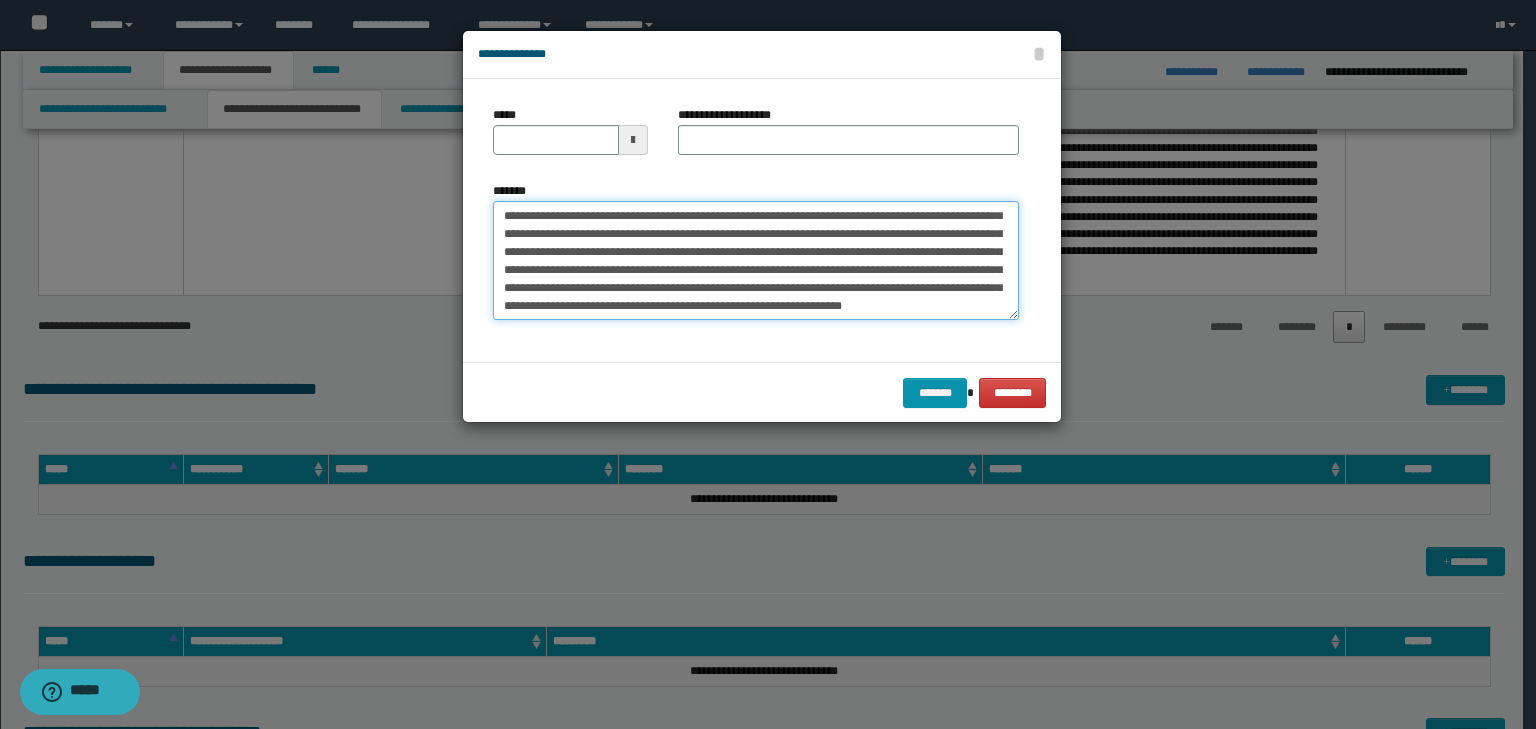 scroll, scrollTop: 0, scrollLeft: 0, axis: both 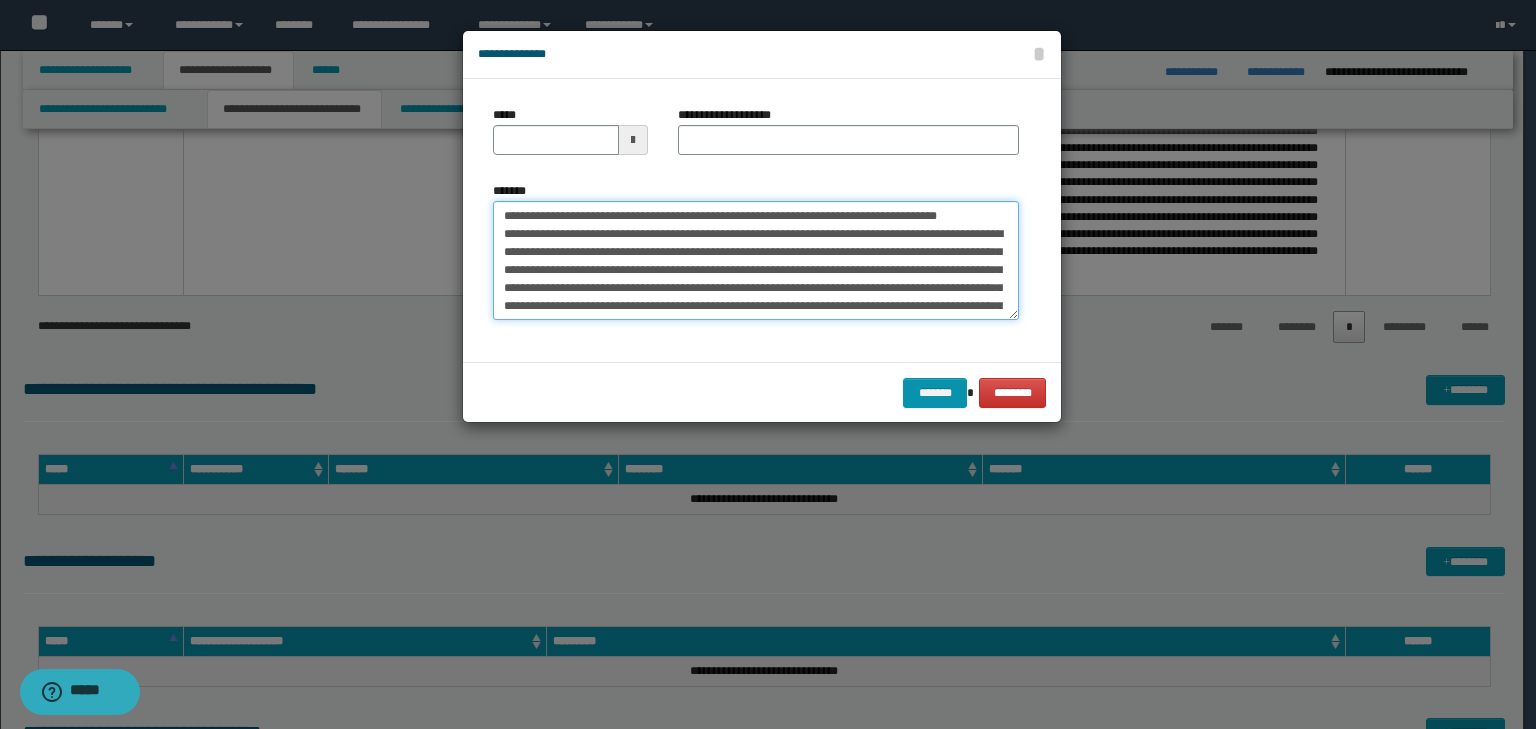 drag, startPoint x: 565, startPoint y: 215, endPoint x: 498, endPoint y: 204, distance: 67.89698 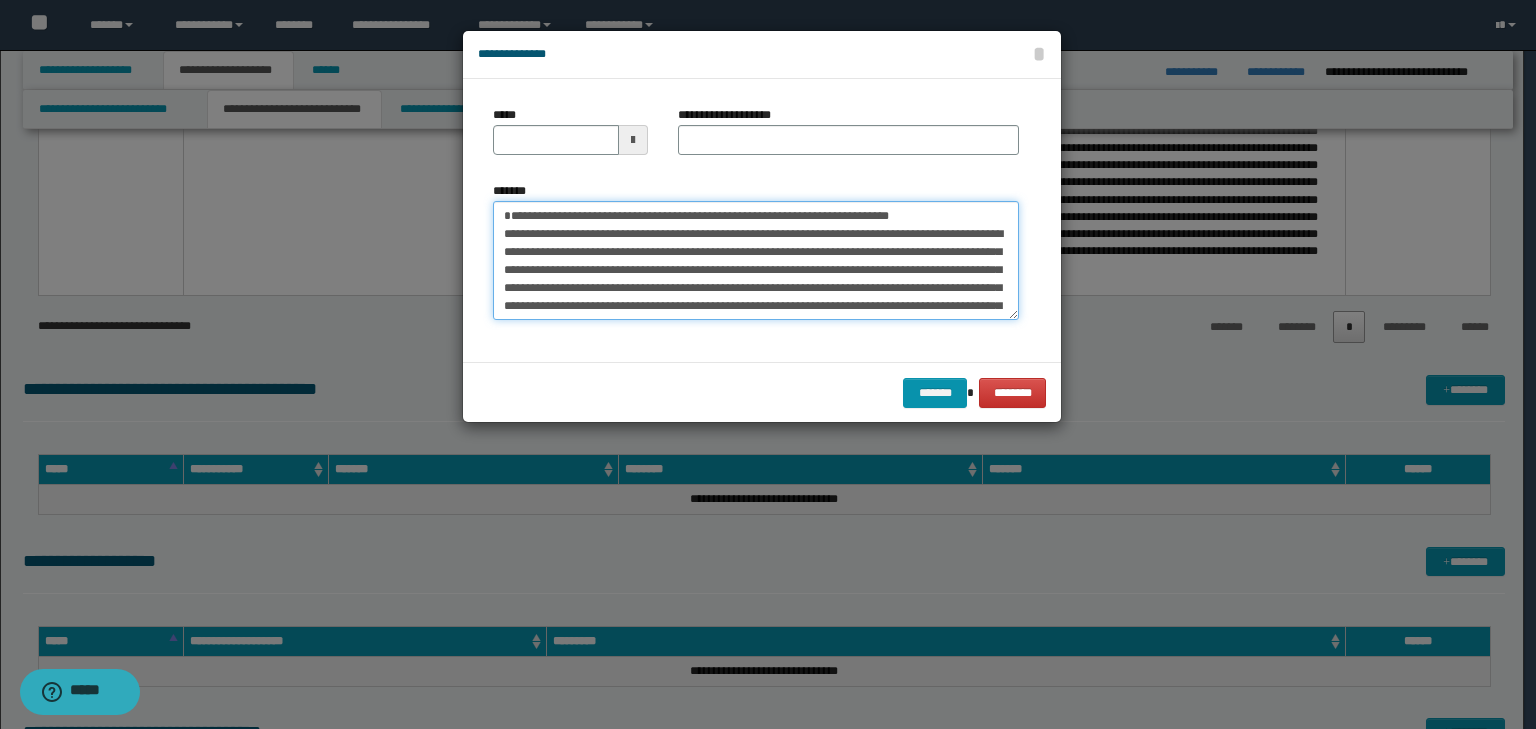 type 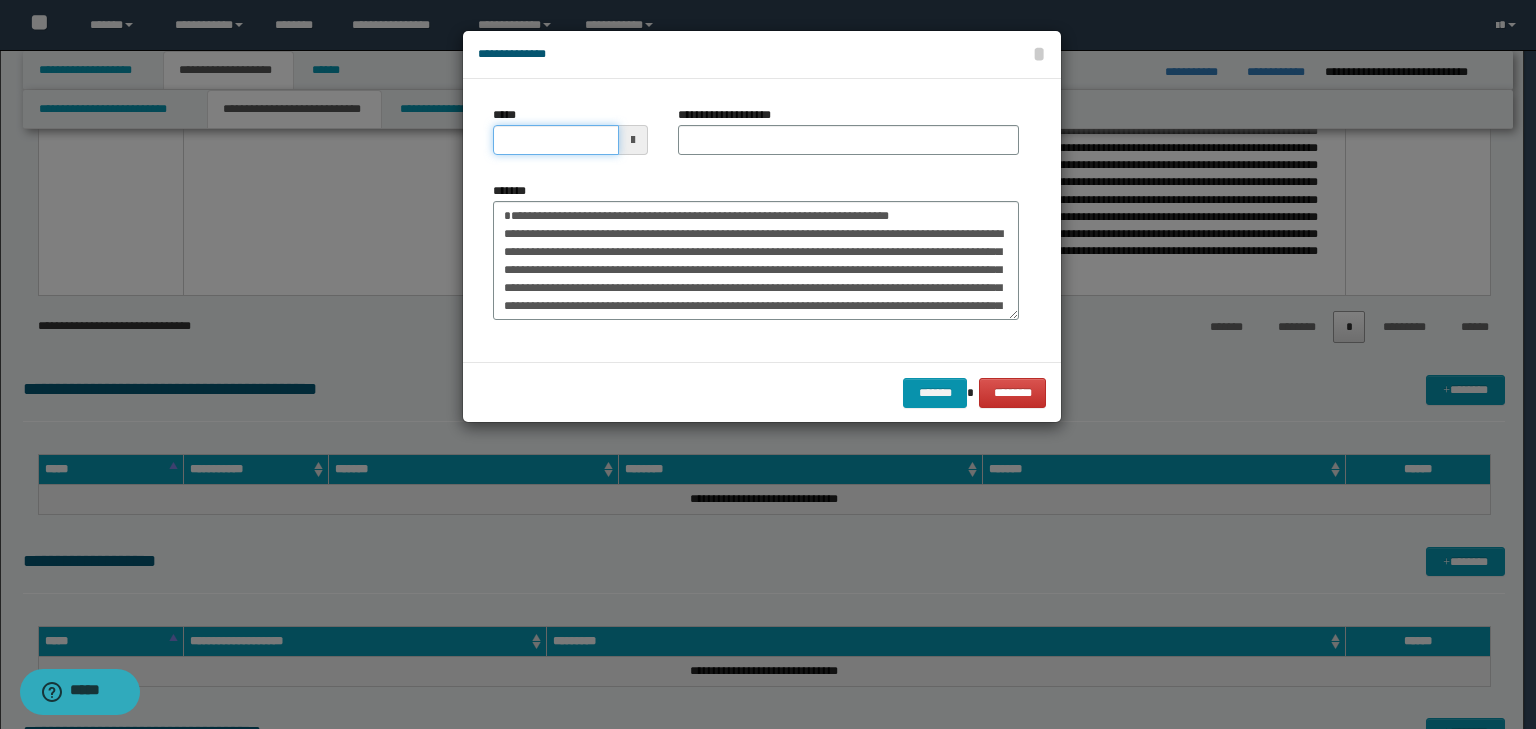 click on "*****" at bounding box center (556, 140) 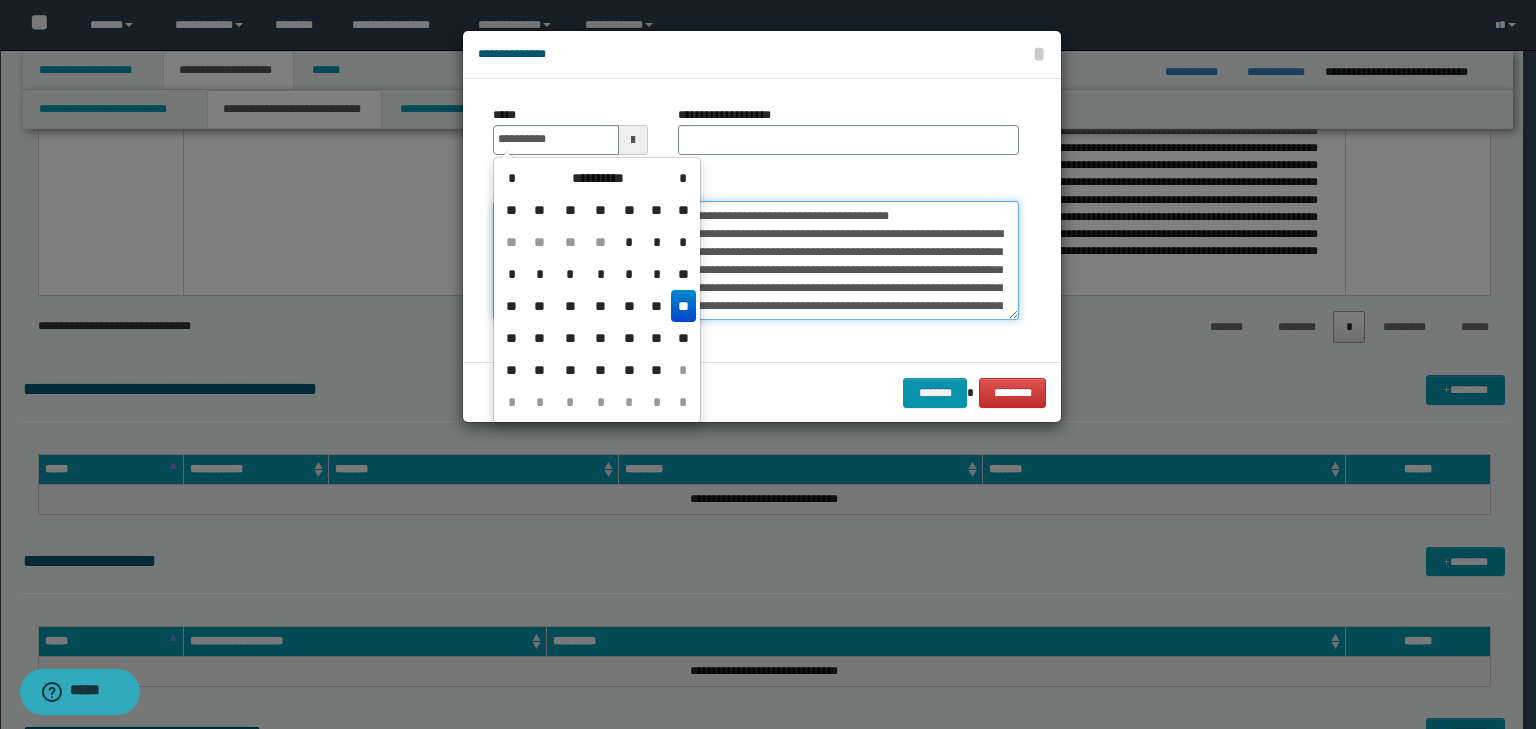 type on "**********" 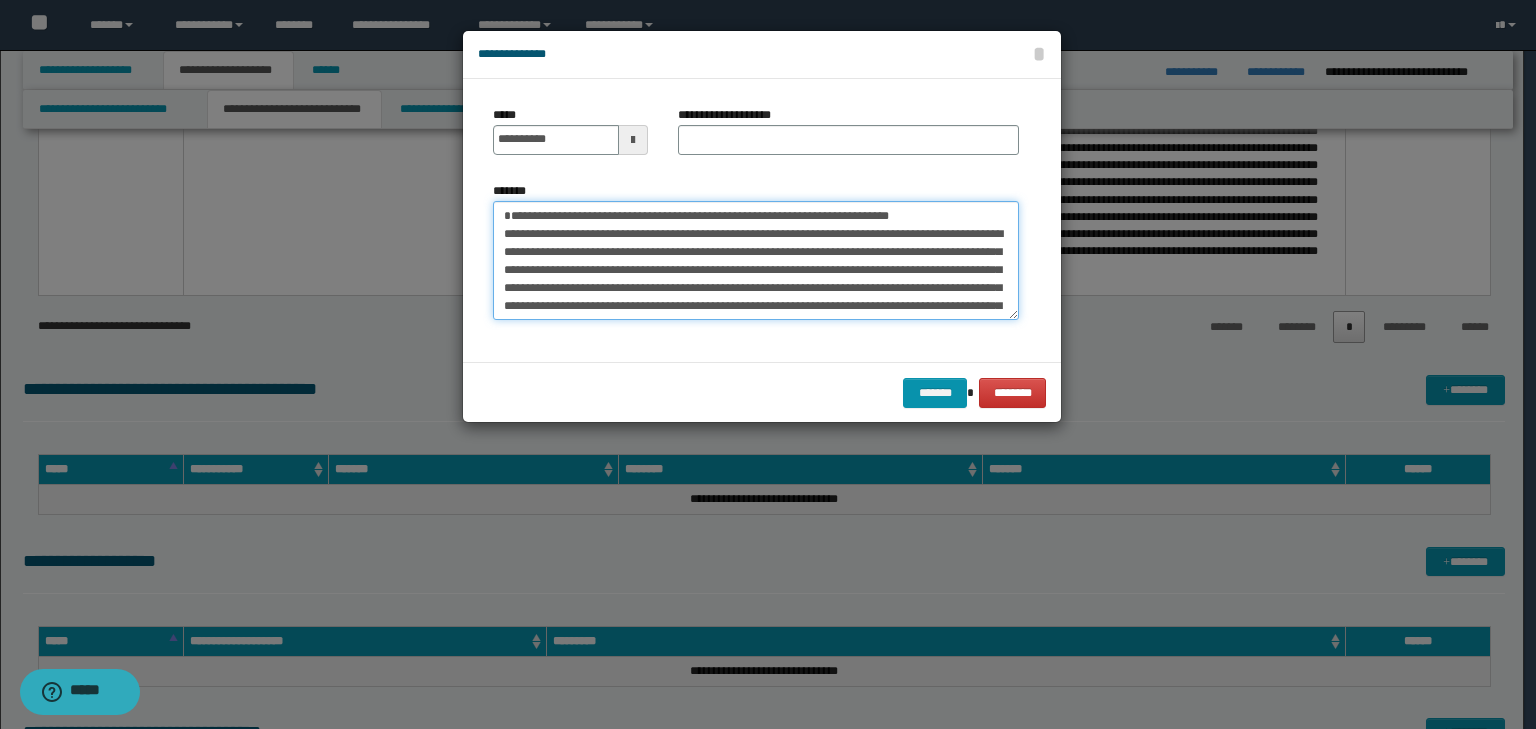 drag, startPoint x: 728, startPoint y: 230, endPoint x: 465, endPoint y: 176, distance: 268.4865 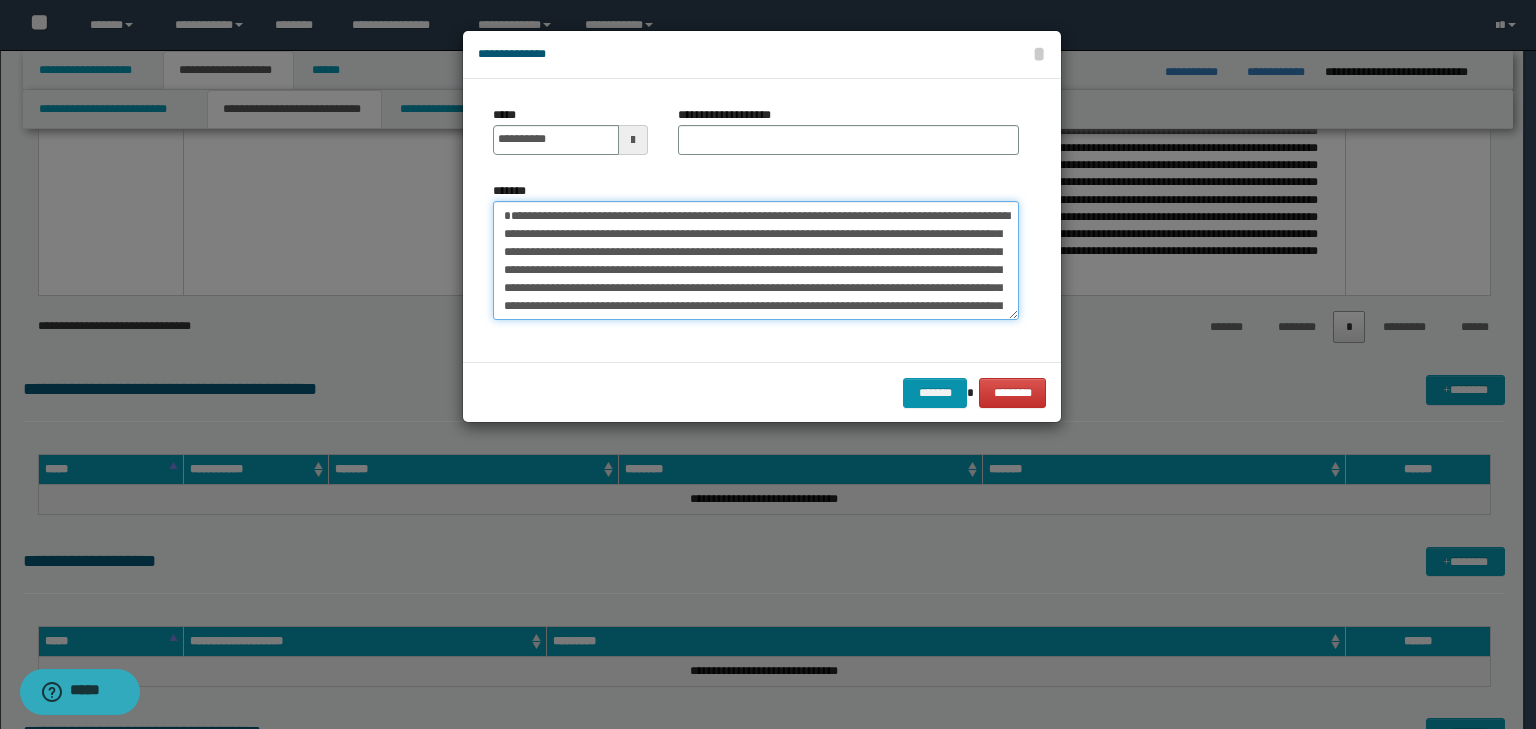 type on "**********" 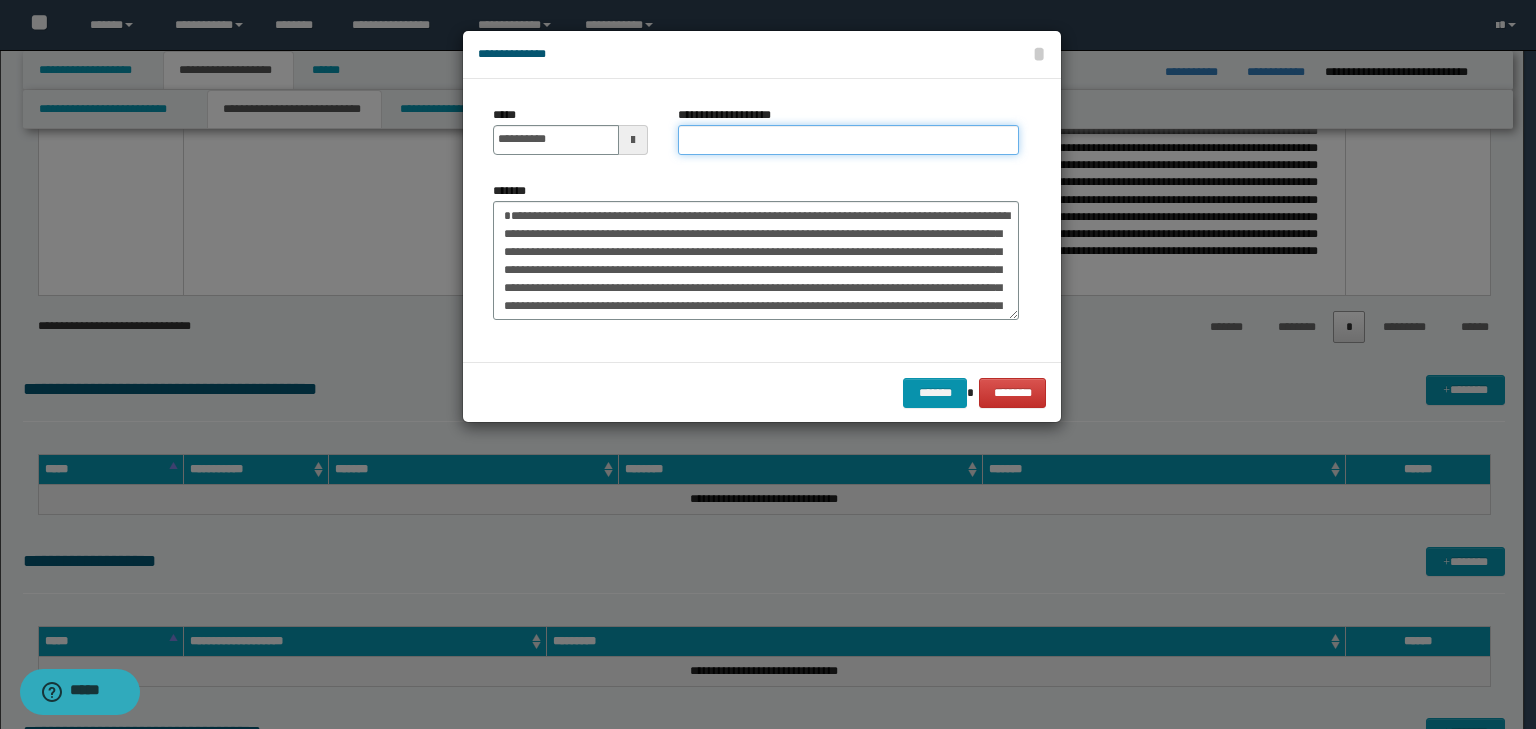 click on "**********" at bounding box center [848, 140] 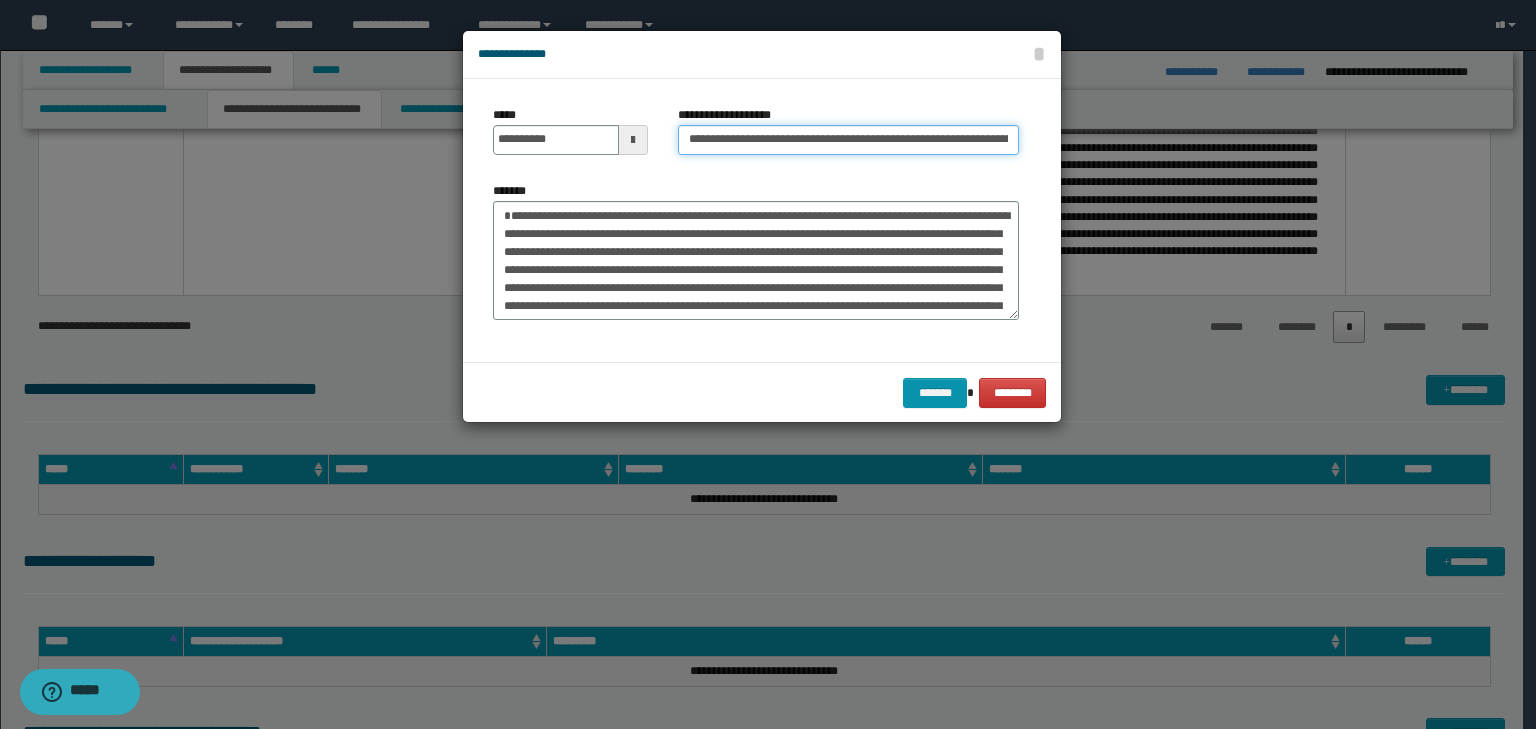 scroll, scrollTop: 0, scrollLeft: 176, axis: horizontal 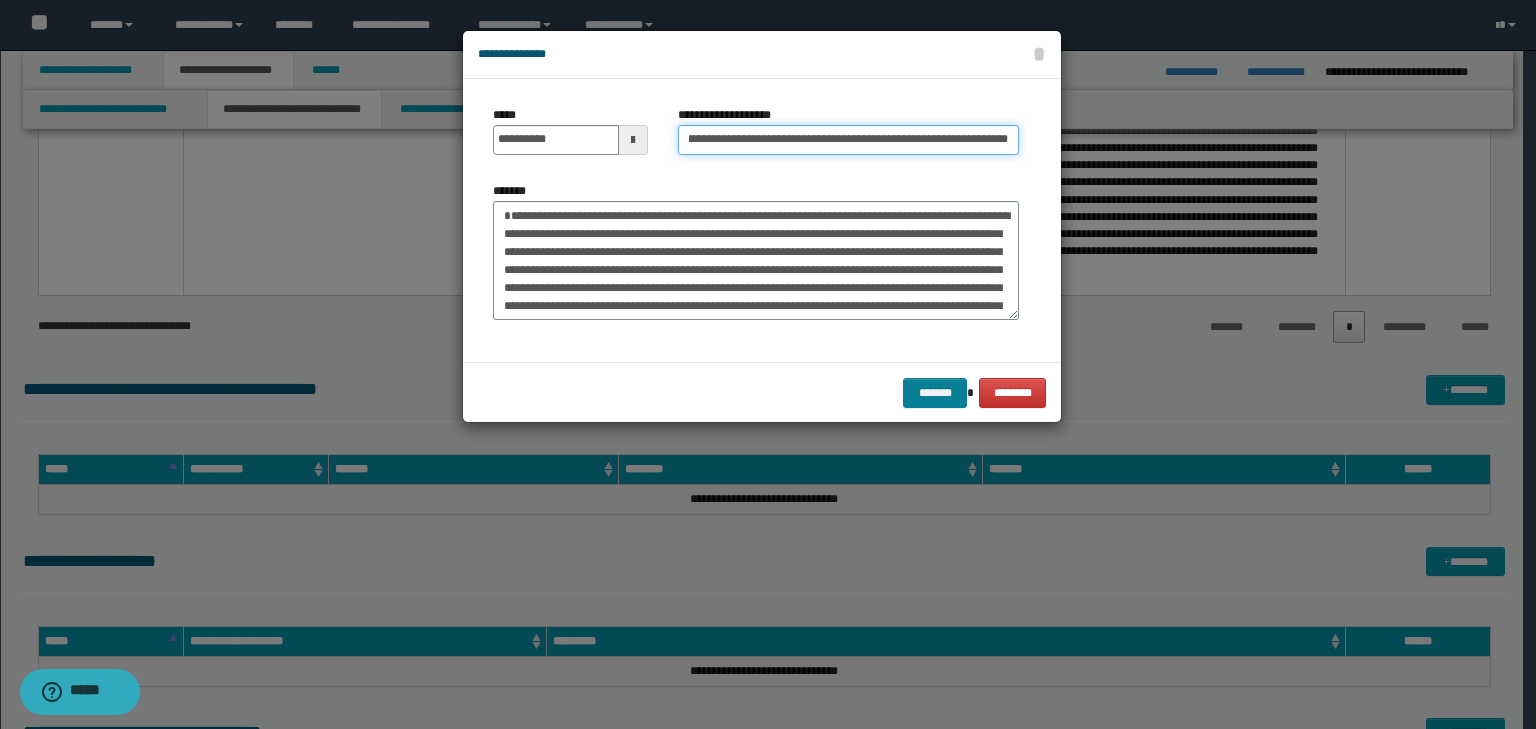 type on "**********" 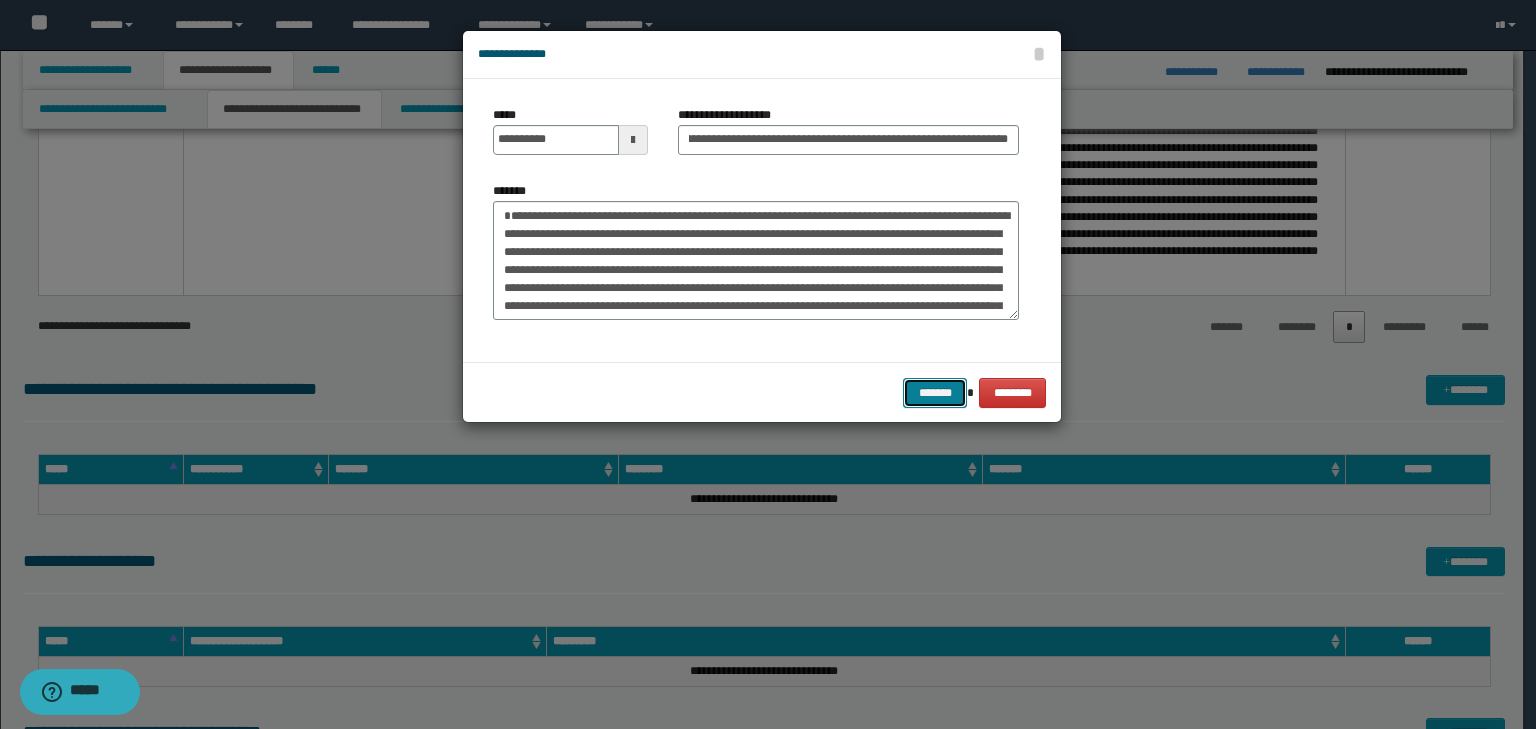 click on "*******" at bounding box center [935, 393] 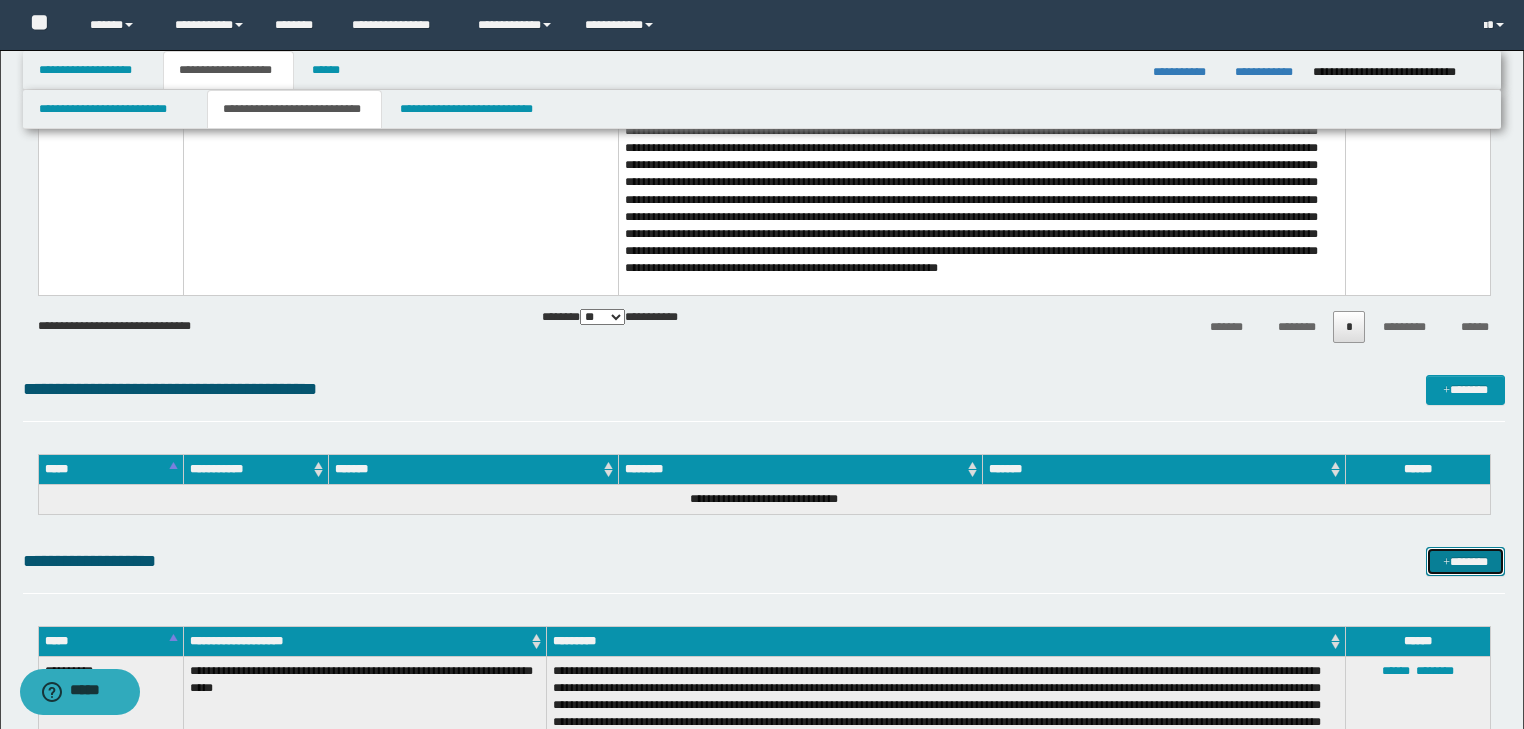 click on "*******" at bounding box center [1465, 562] 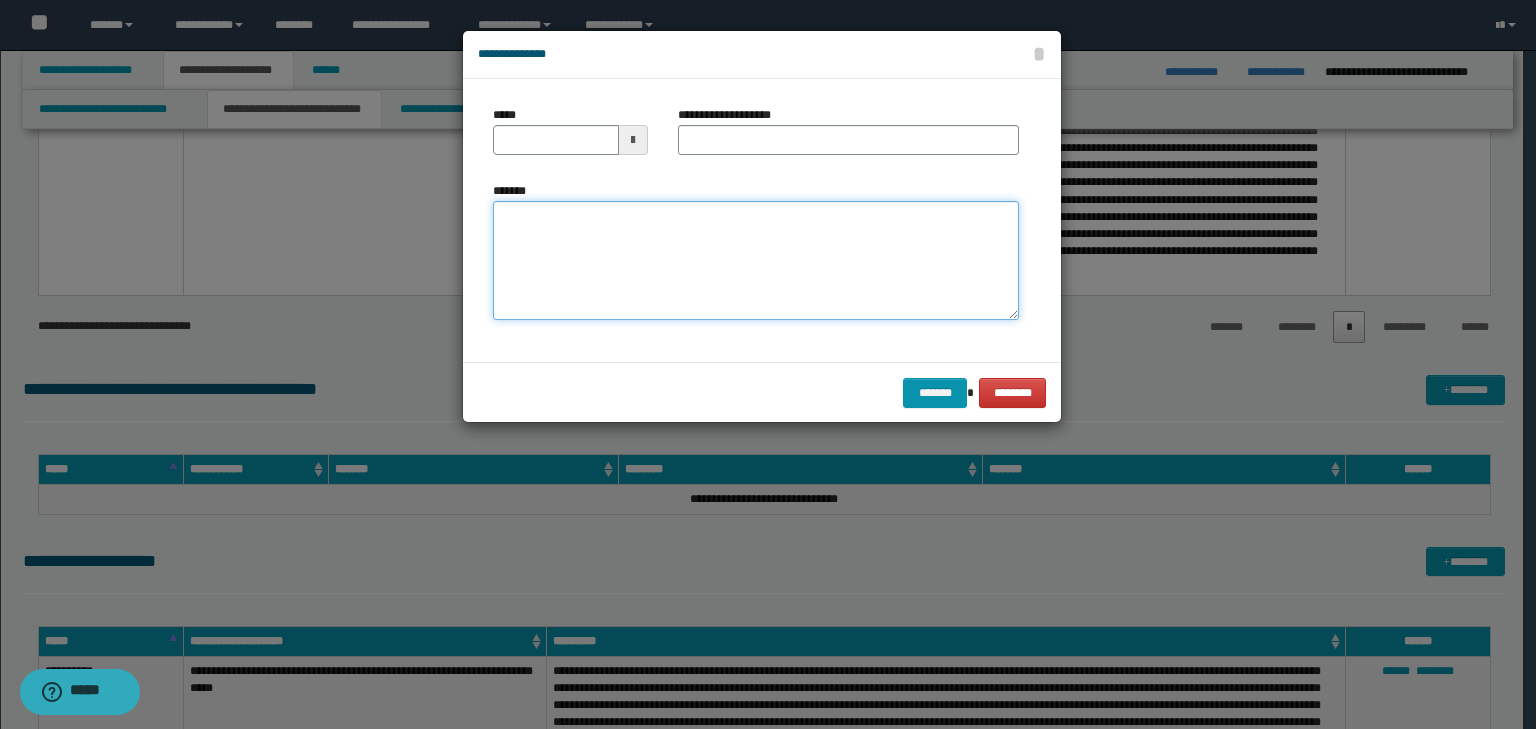 click on "*******" at bounding box center [756, 261] 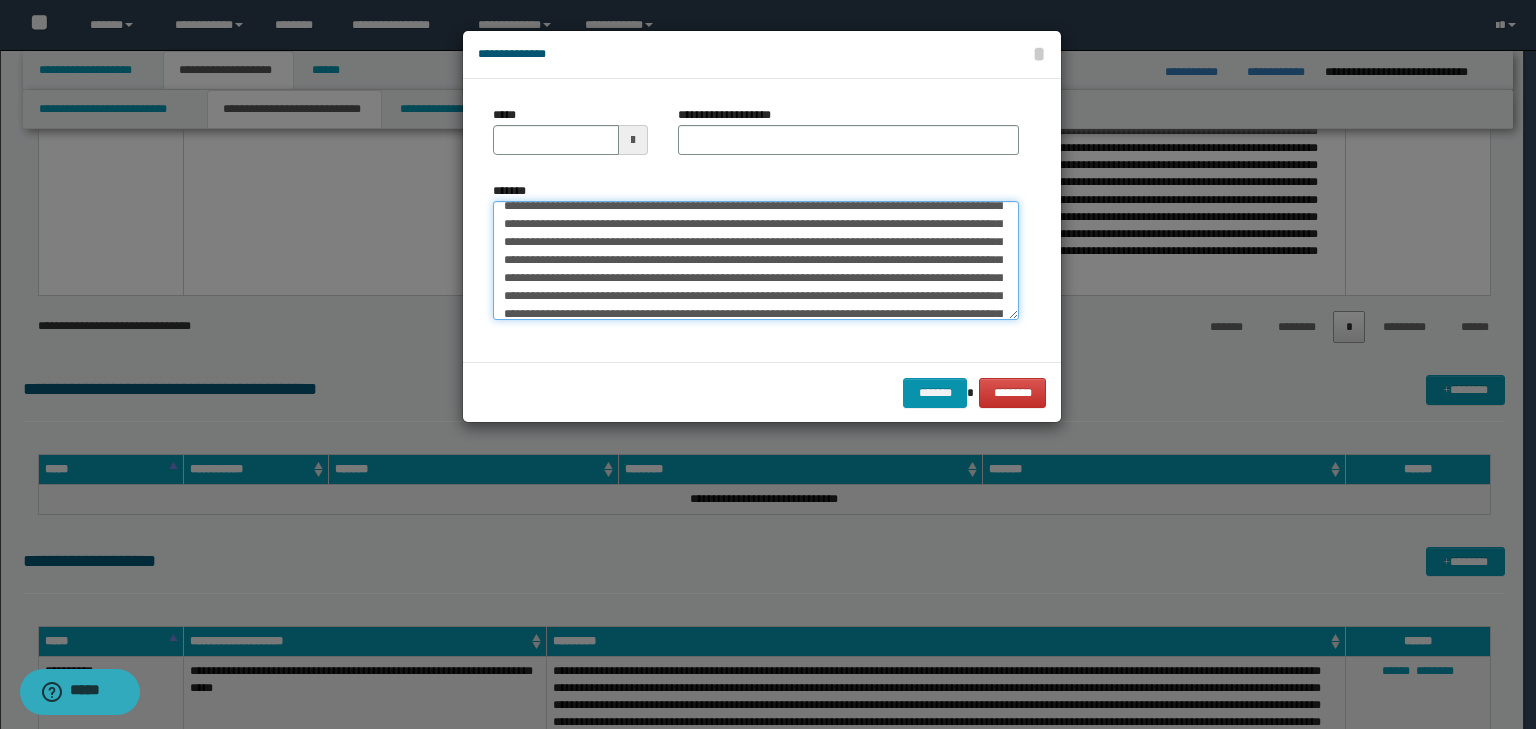 scroll, scrollTop: 0, scrollLeft: 0, axis: both 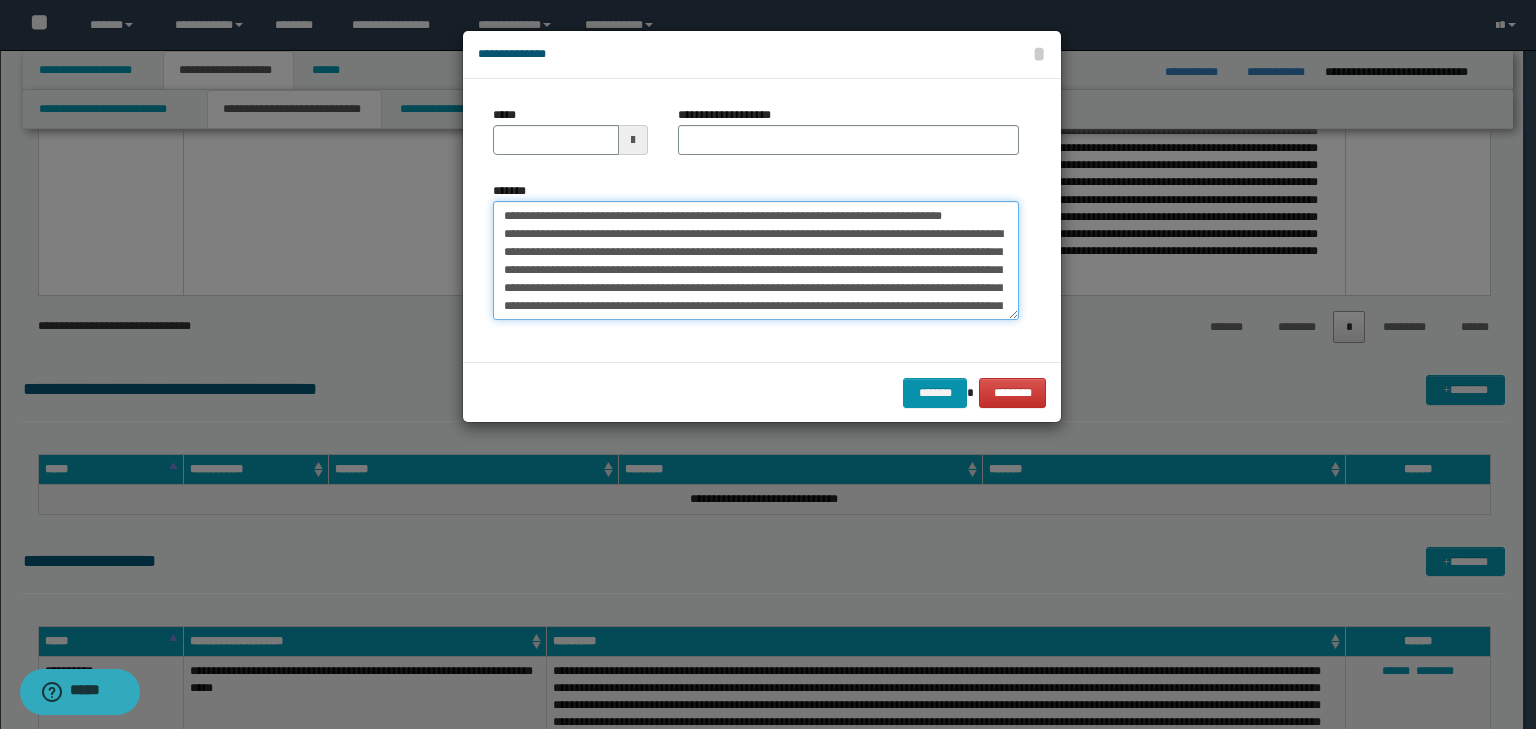 drag, startPoint x: 564, startPoint y: 214, endPoint x: 480, endPoint y: 209, distance: 84.14868 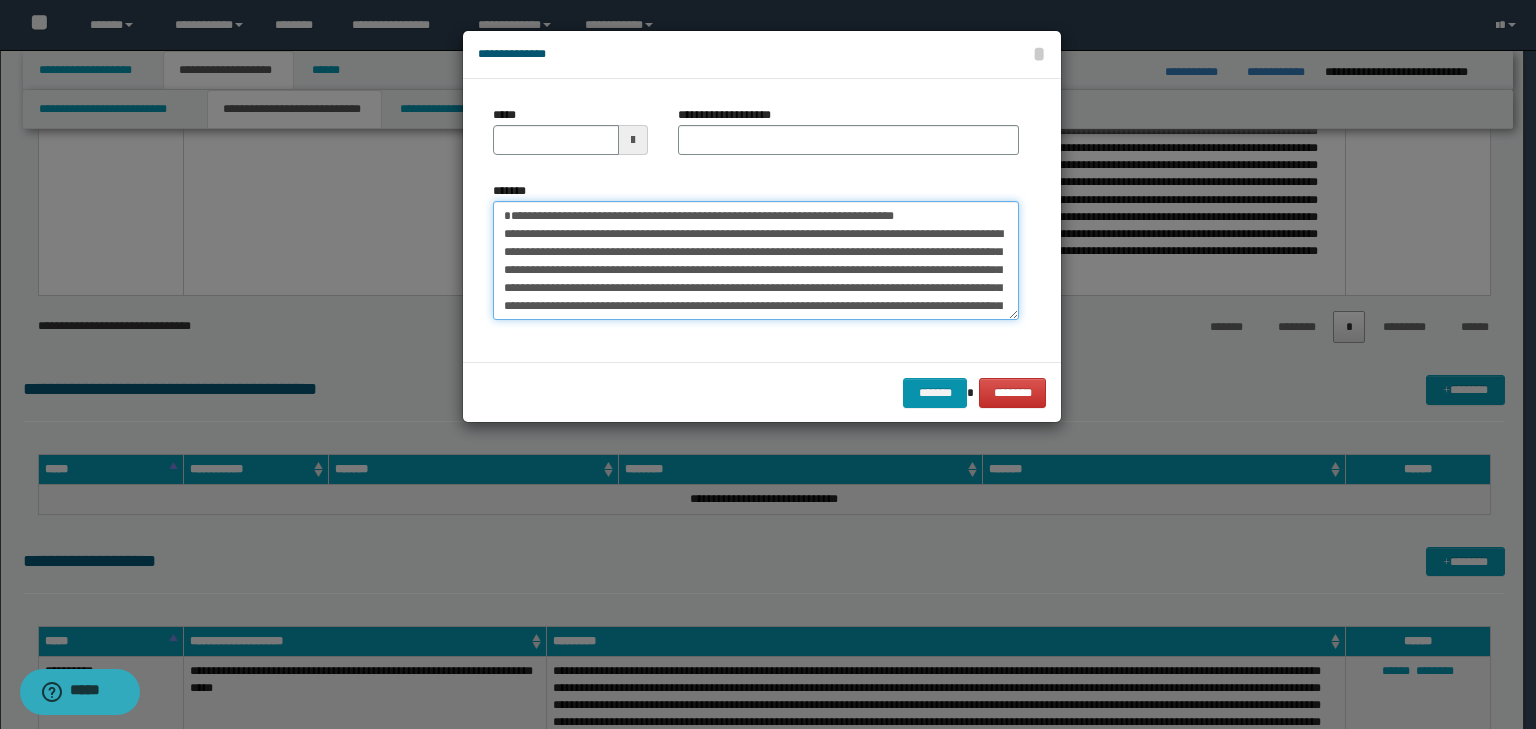 type 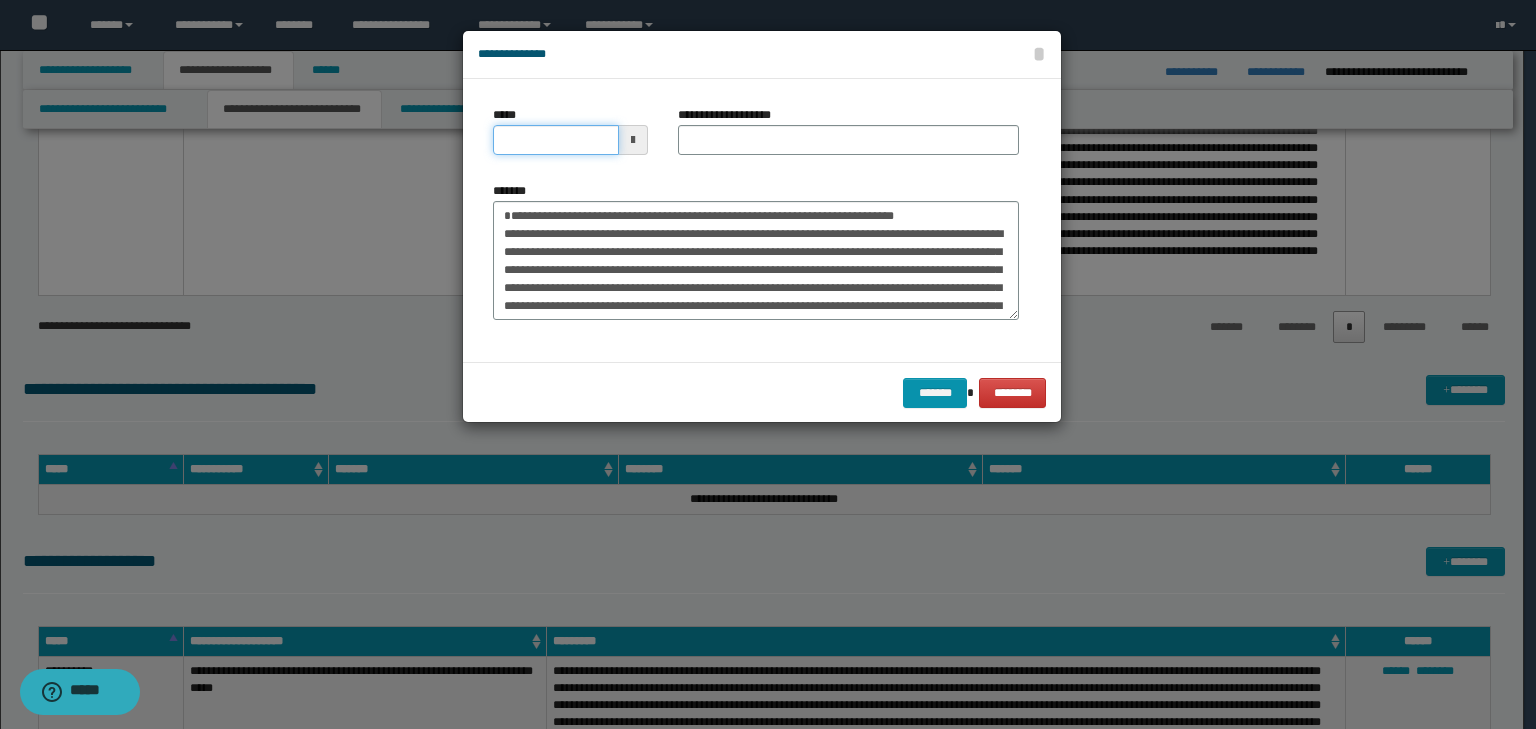 click on "*****" at bounding box center [556, 140] 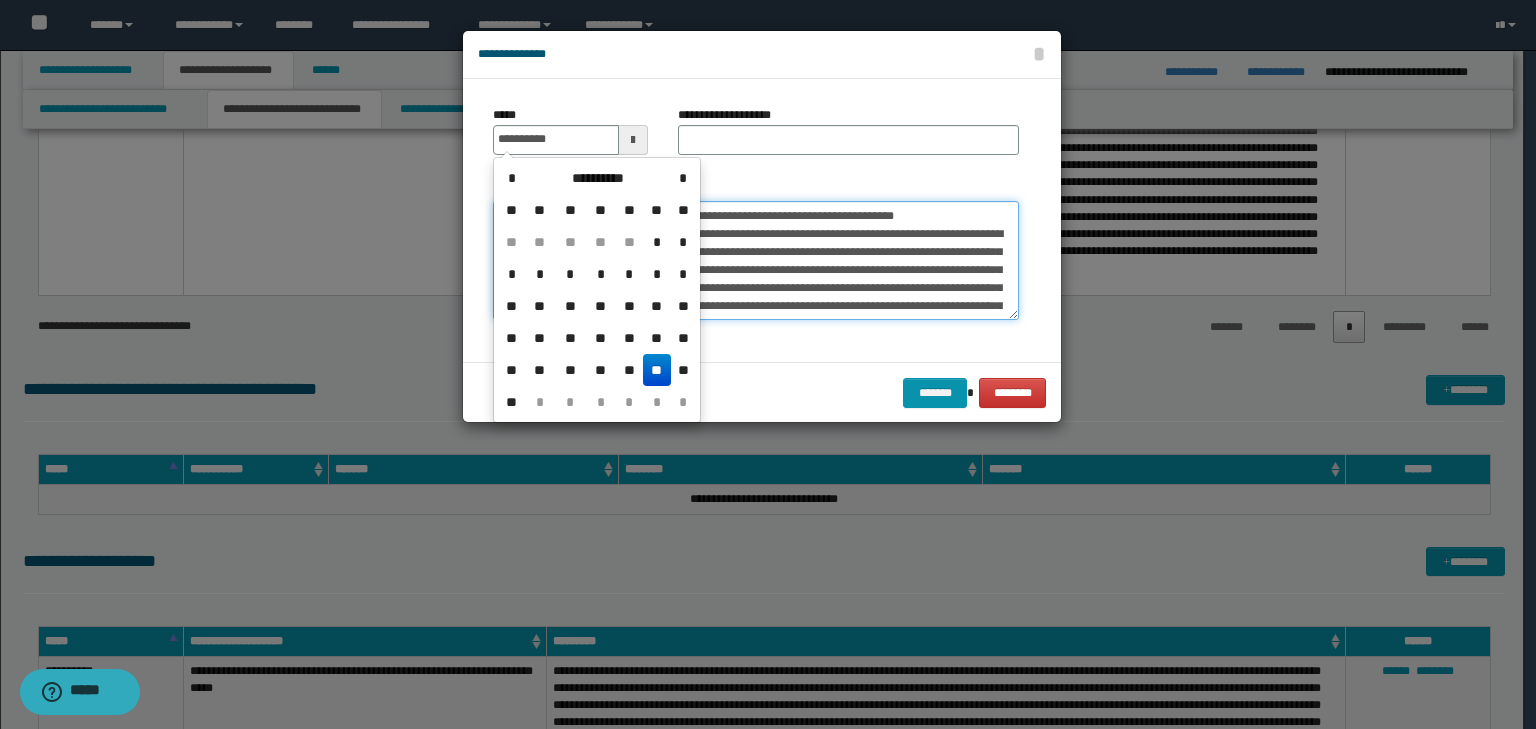 type on "**********" 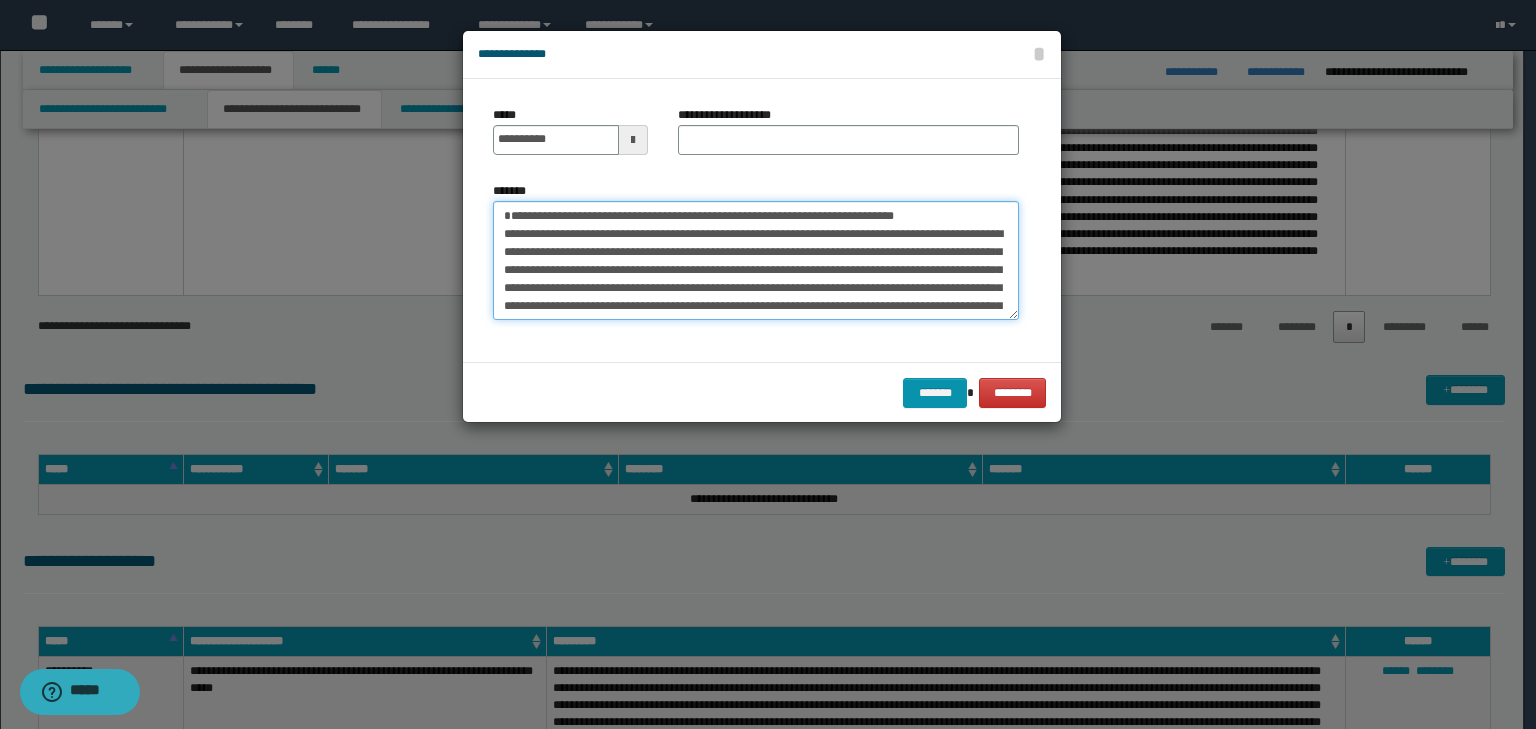 drag, startPoint x: 744, startPoint y: 234, endPoint x: 448, endPoint y: 207, distance: 297.22888 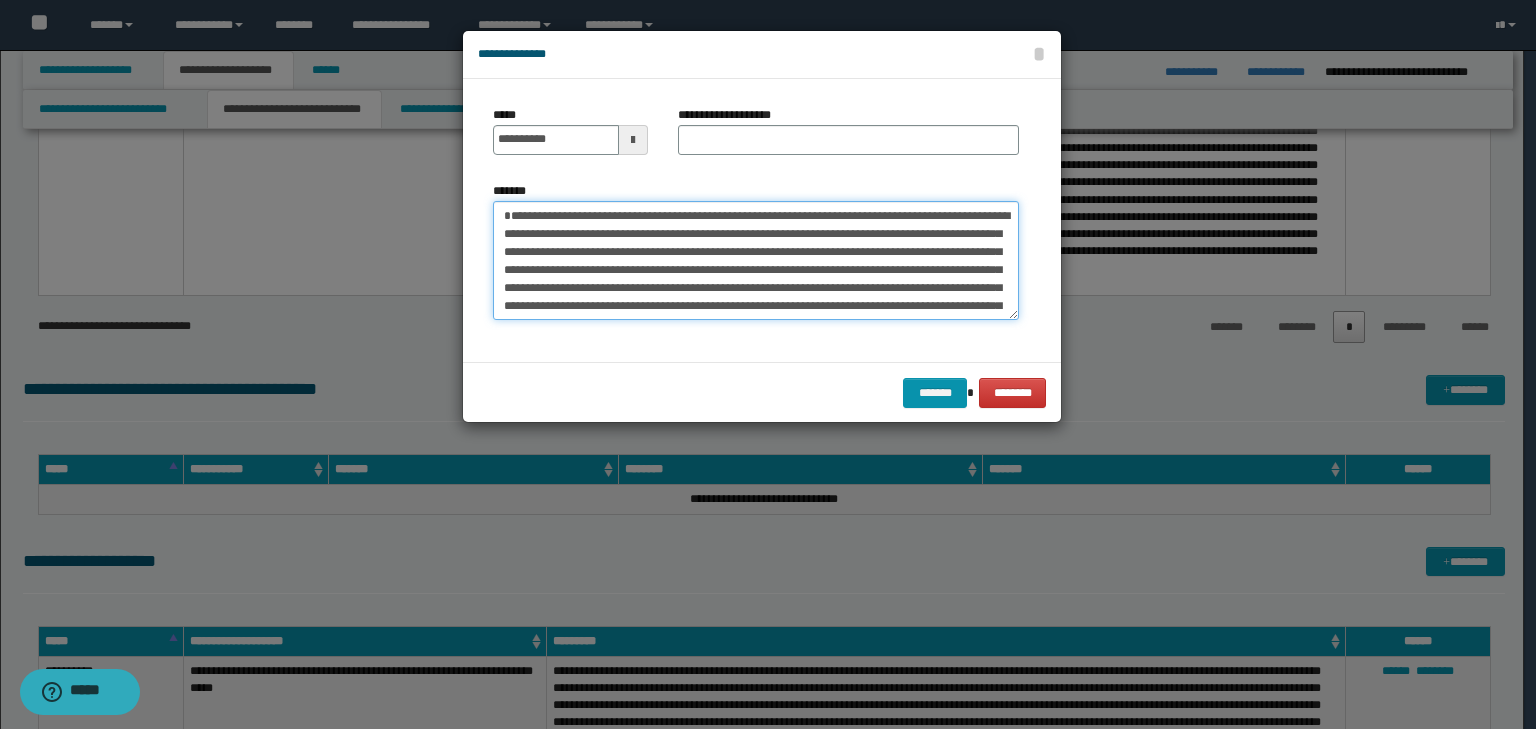 type on "**********" 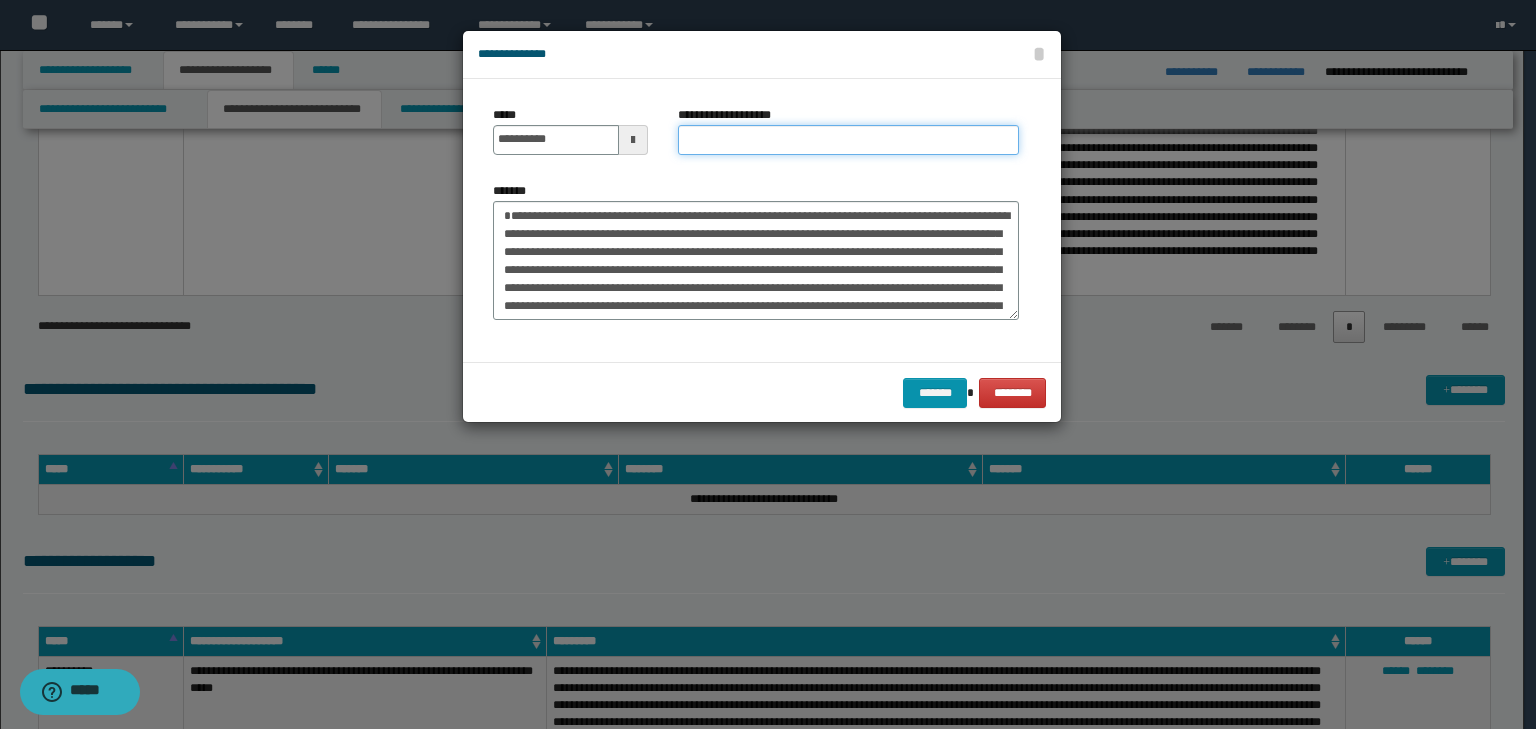 click on "**********" at bounding box center (848, 140) 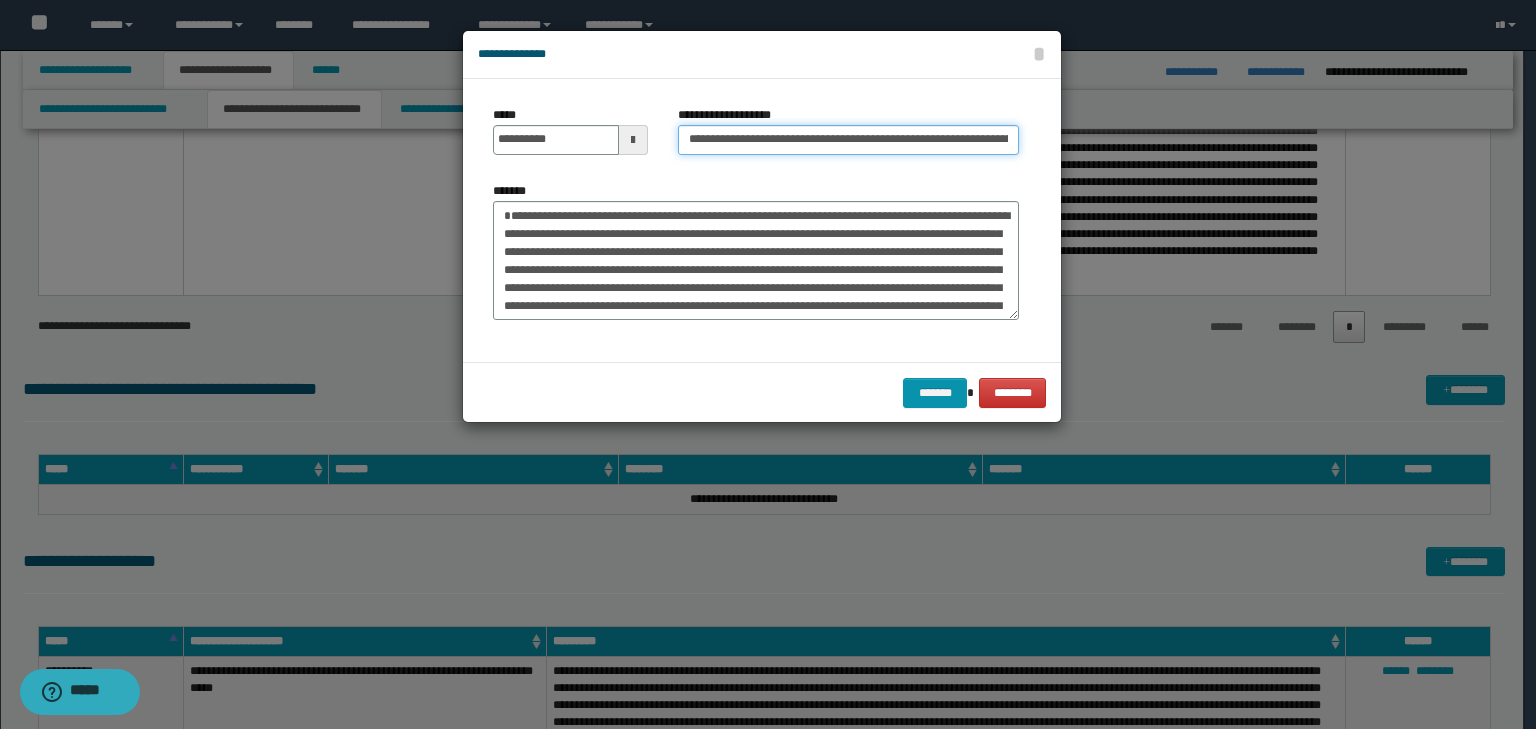 scroll, scrollTop: 0, scrollLeft: 178, axis: horizontal 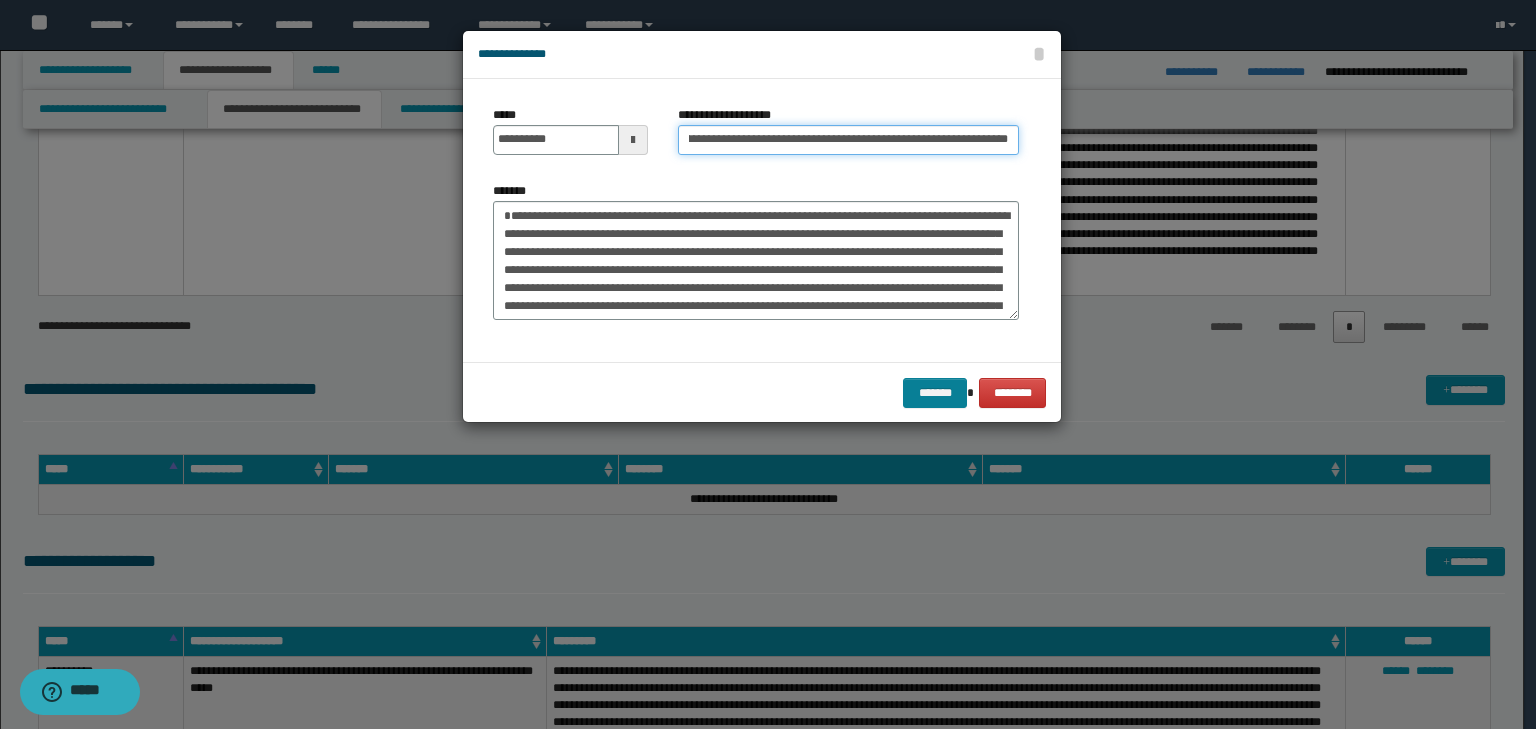 type on "**********" 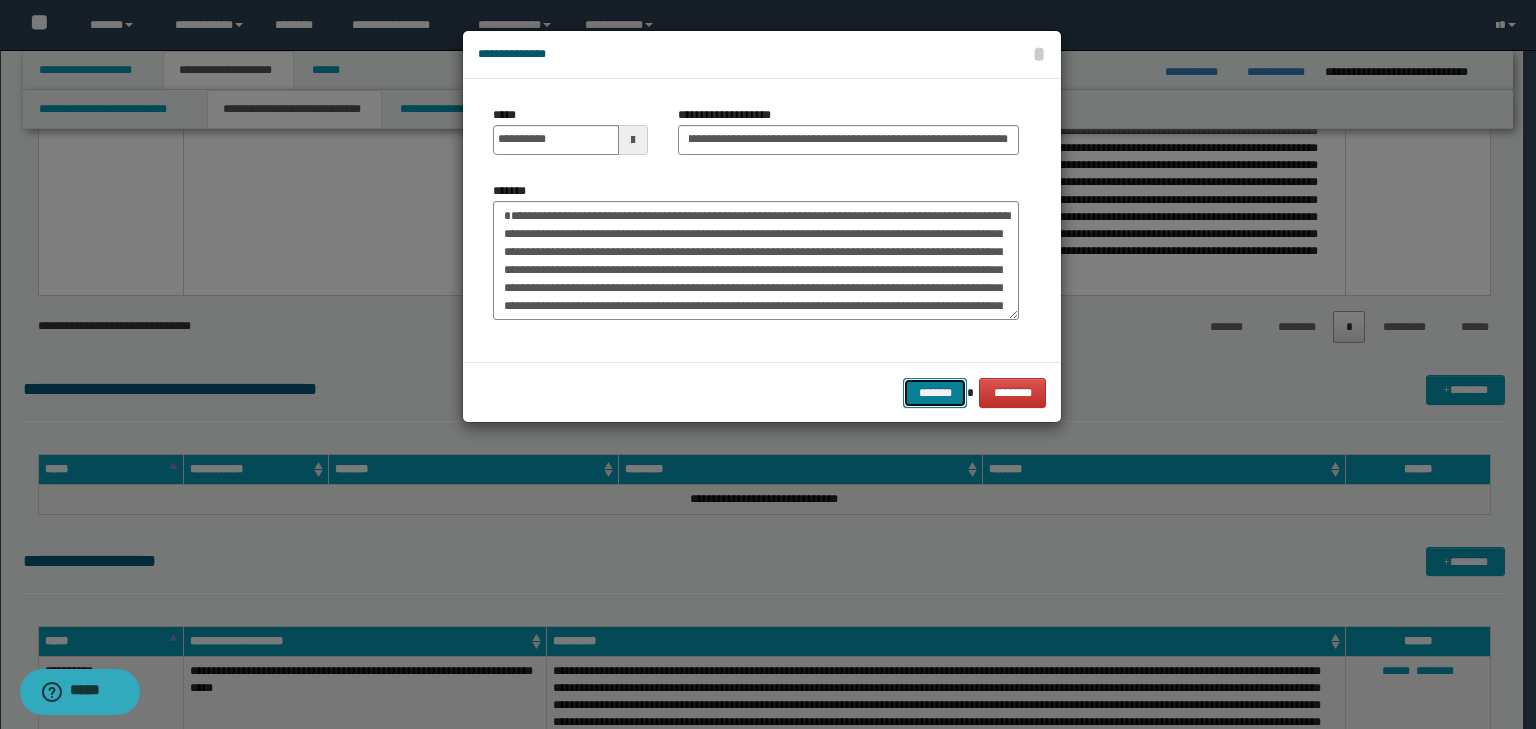 click on "*******" at bounding box center (935, 393) 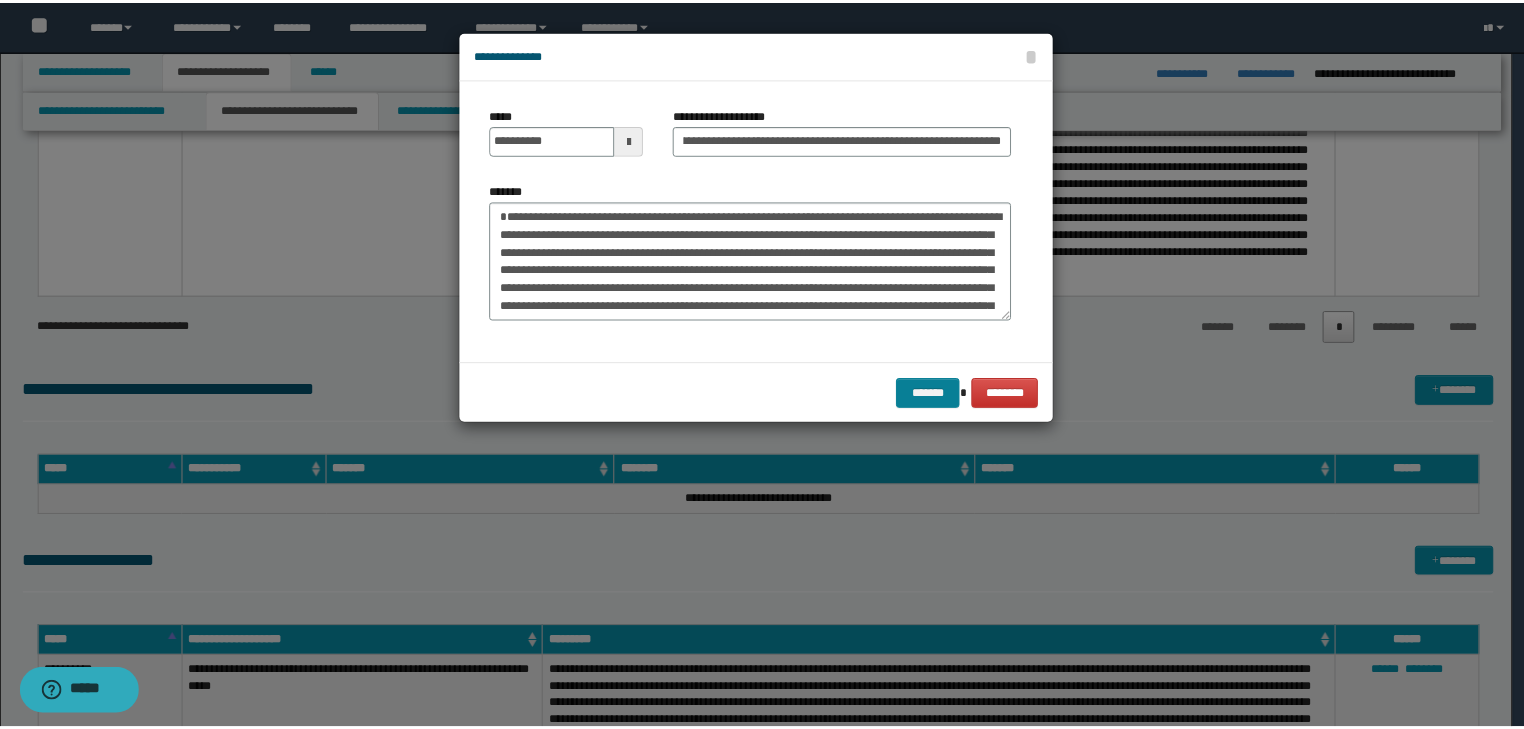 scroll, scrollTop: 0, scrollLeft: 0, axis: both 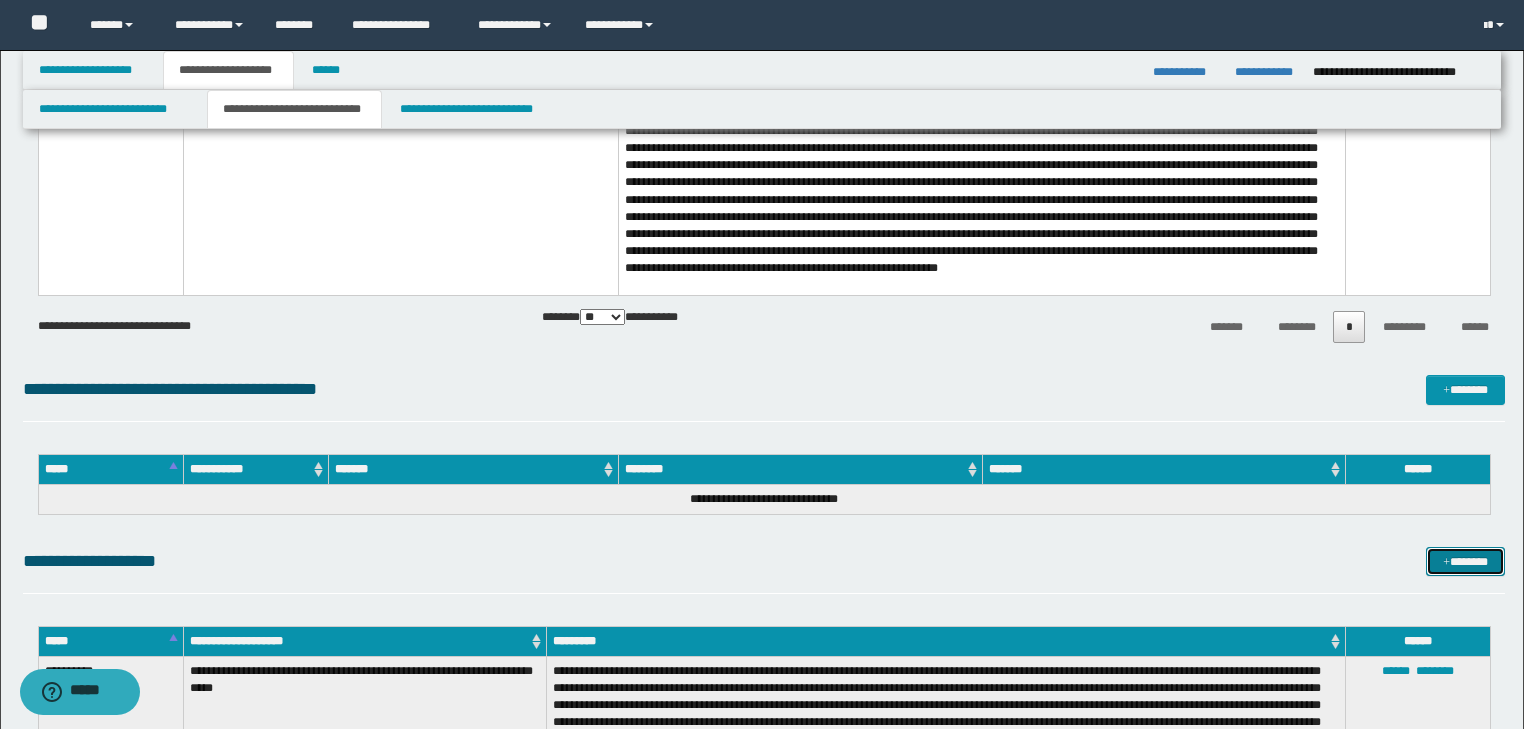 click on "*******" at bounding box center [1465, 562] 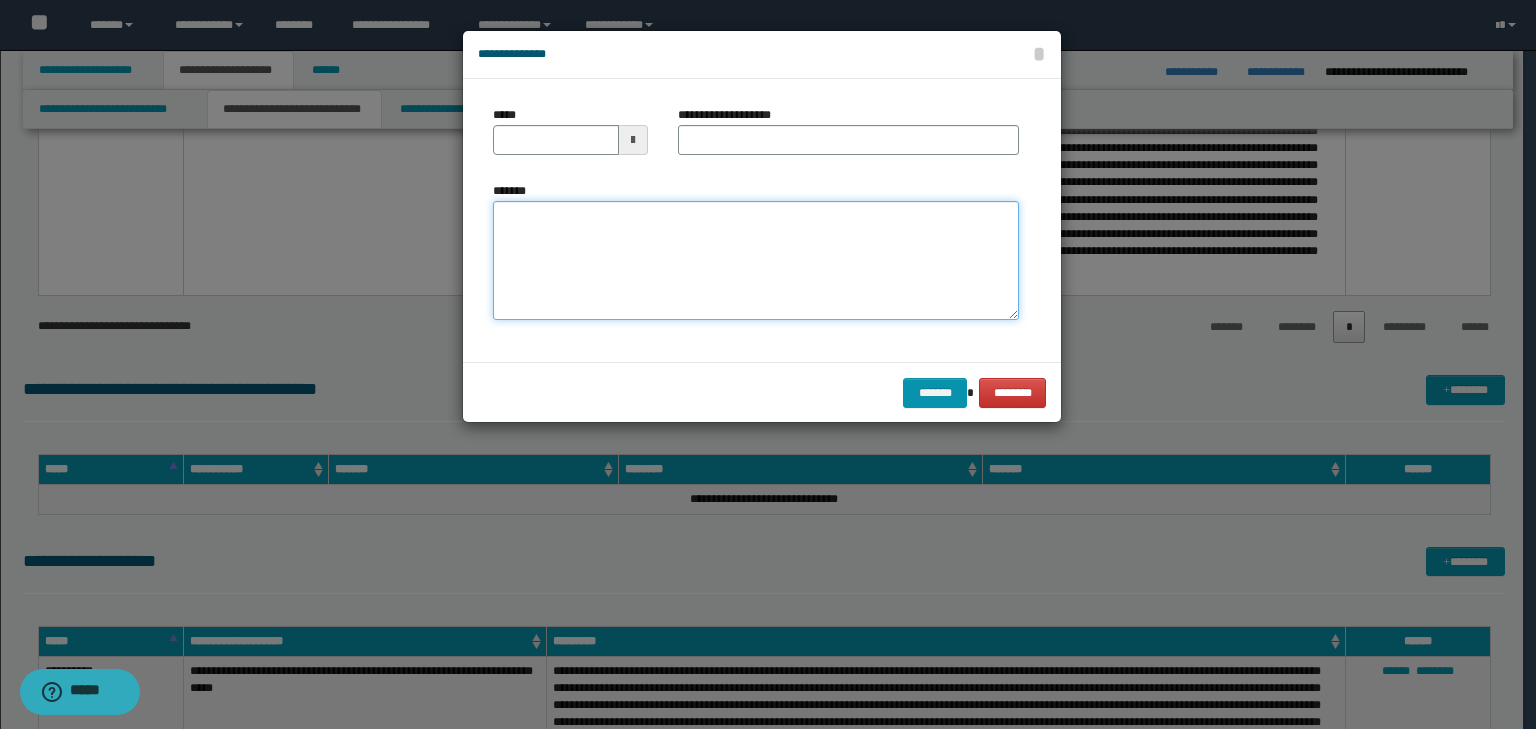 click on "*******" at bounding box center (756, 261) 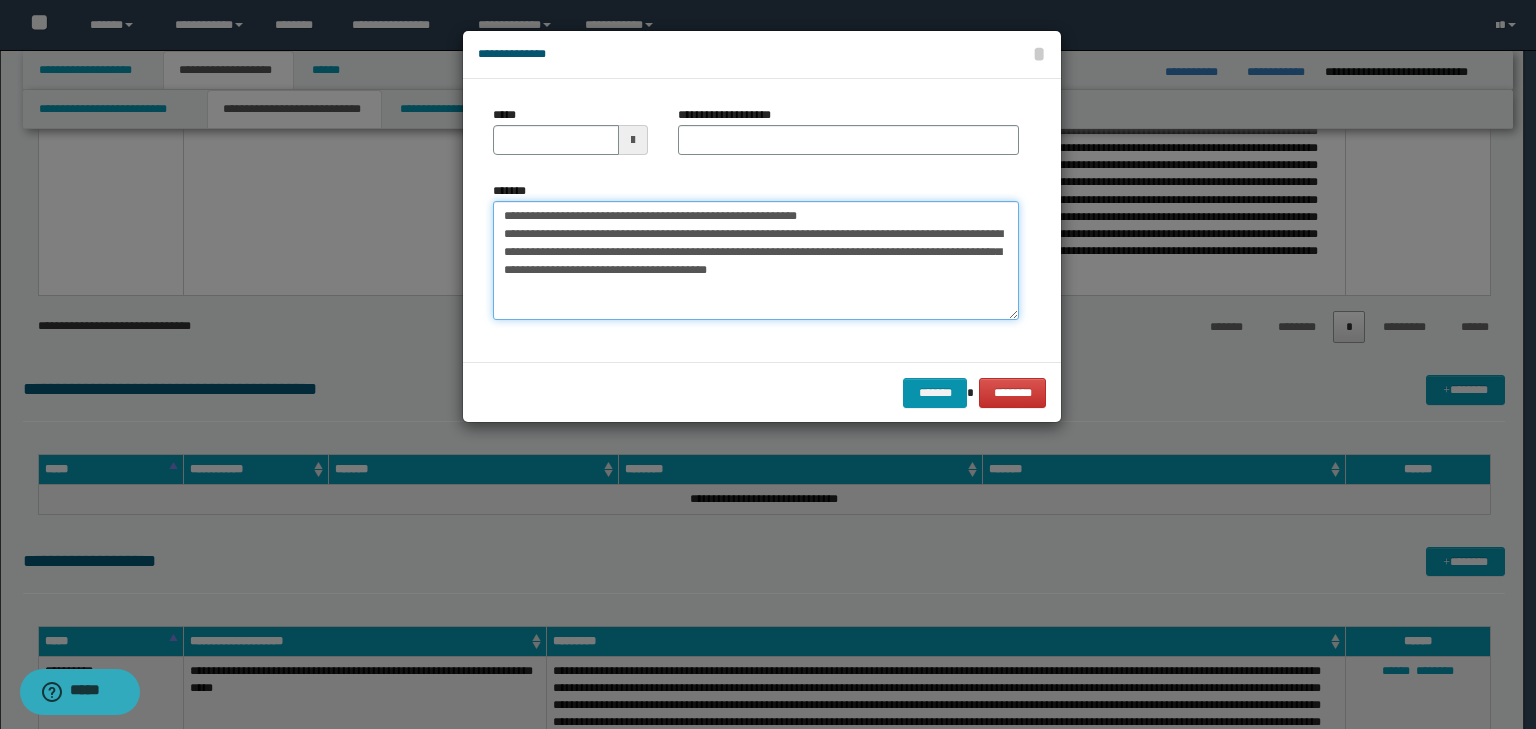drag, startPoint x: 564, startPoint y: 217, endPoint x: 466, endPoint y: 195, distance: 100.43903 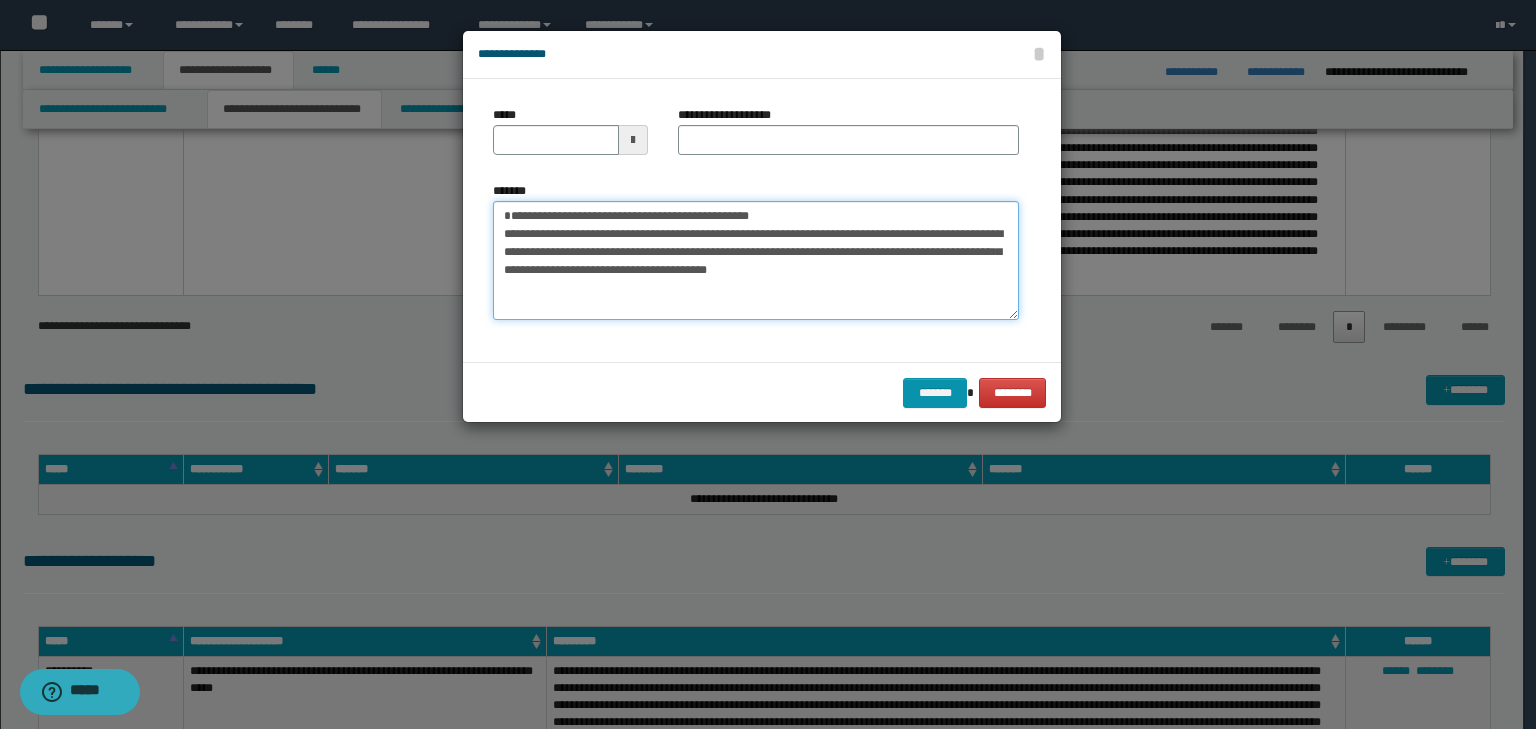 type 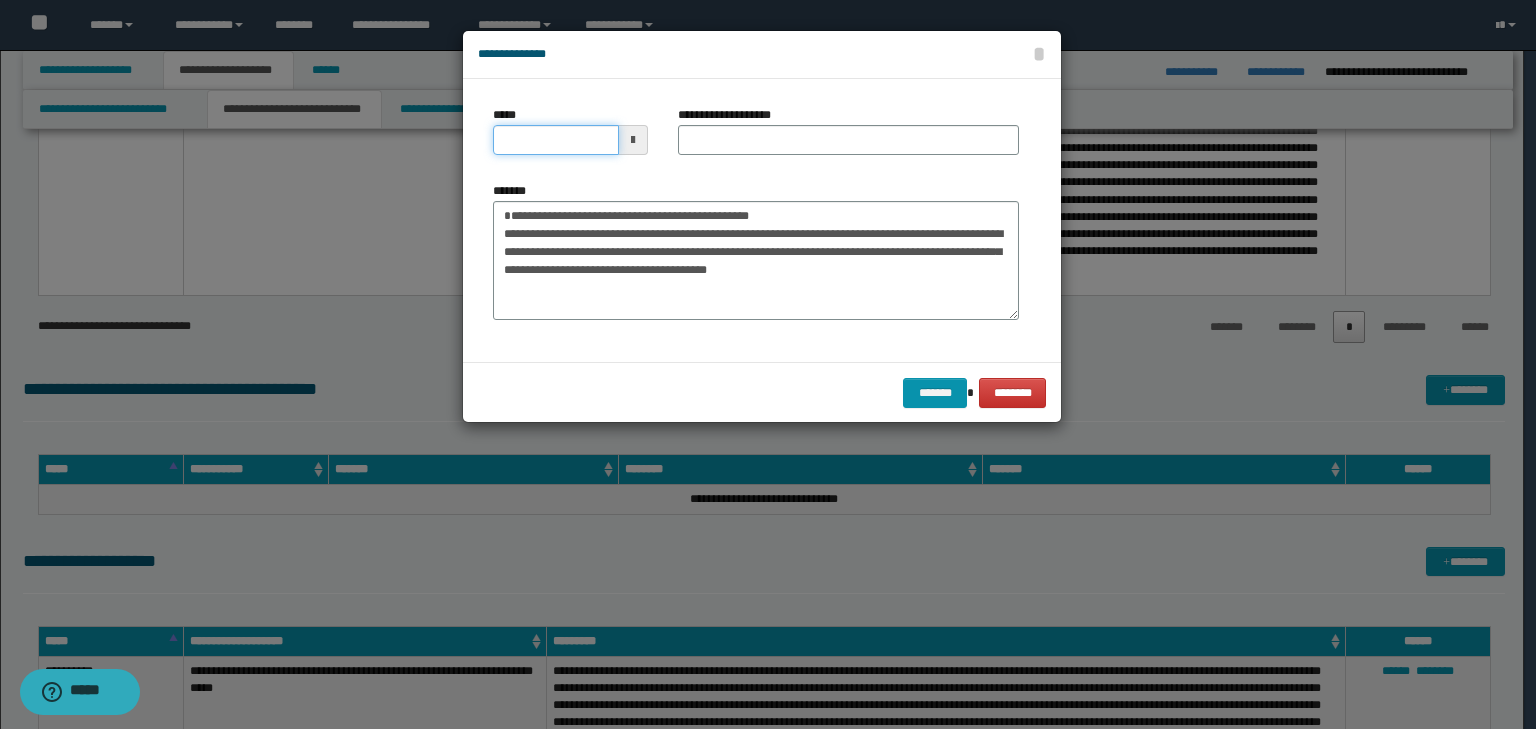 click on "*****" at bounding box center [556, 140] 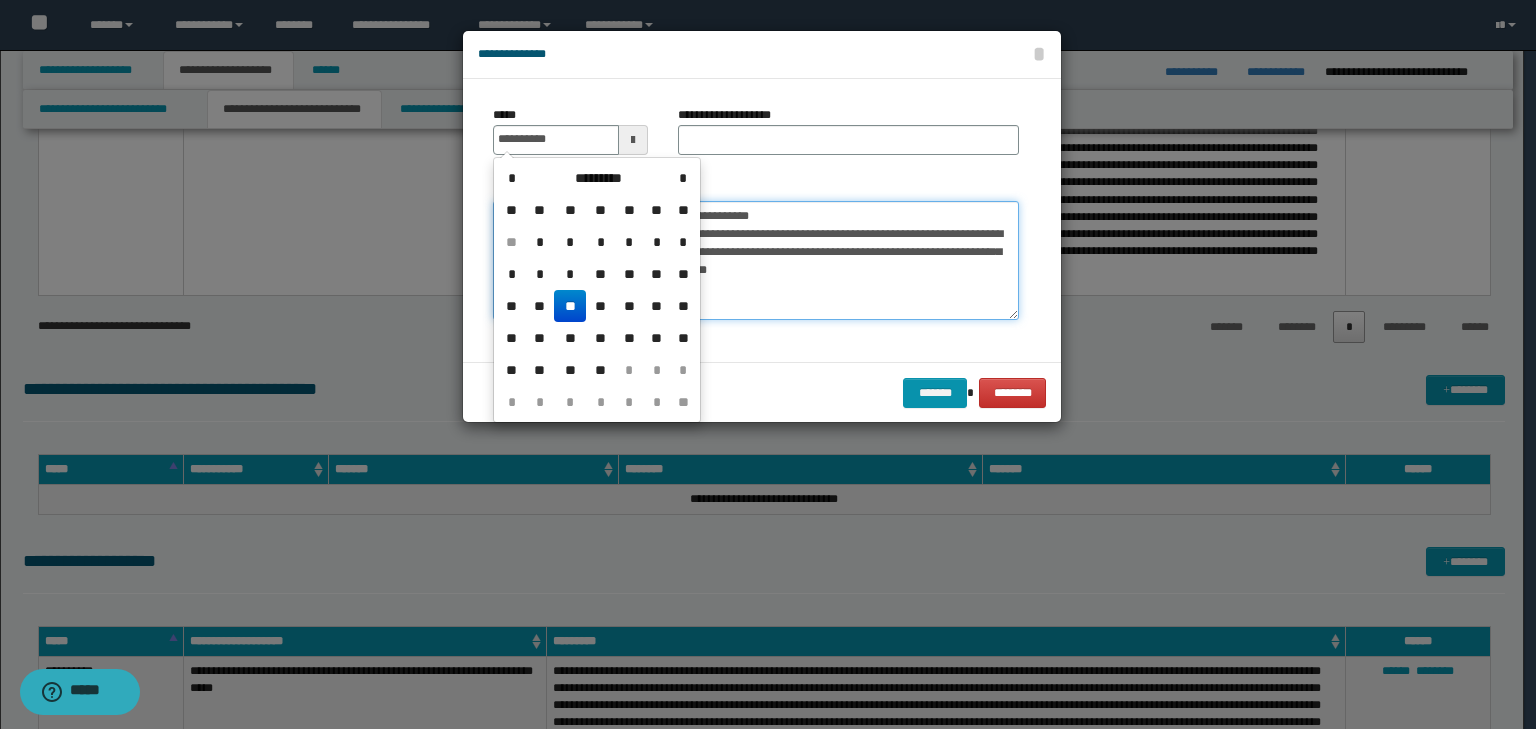 type on "**********" 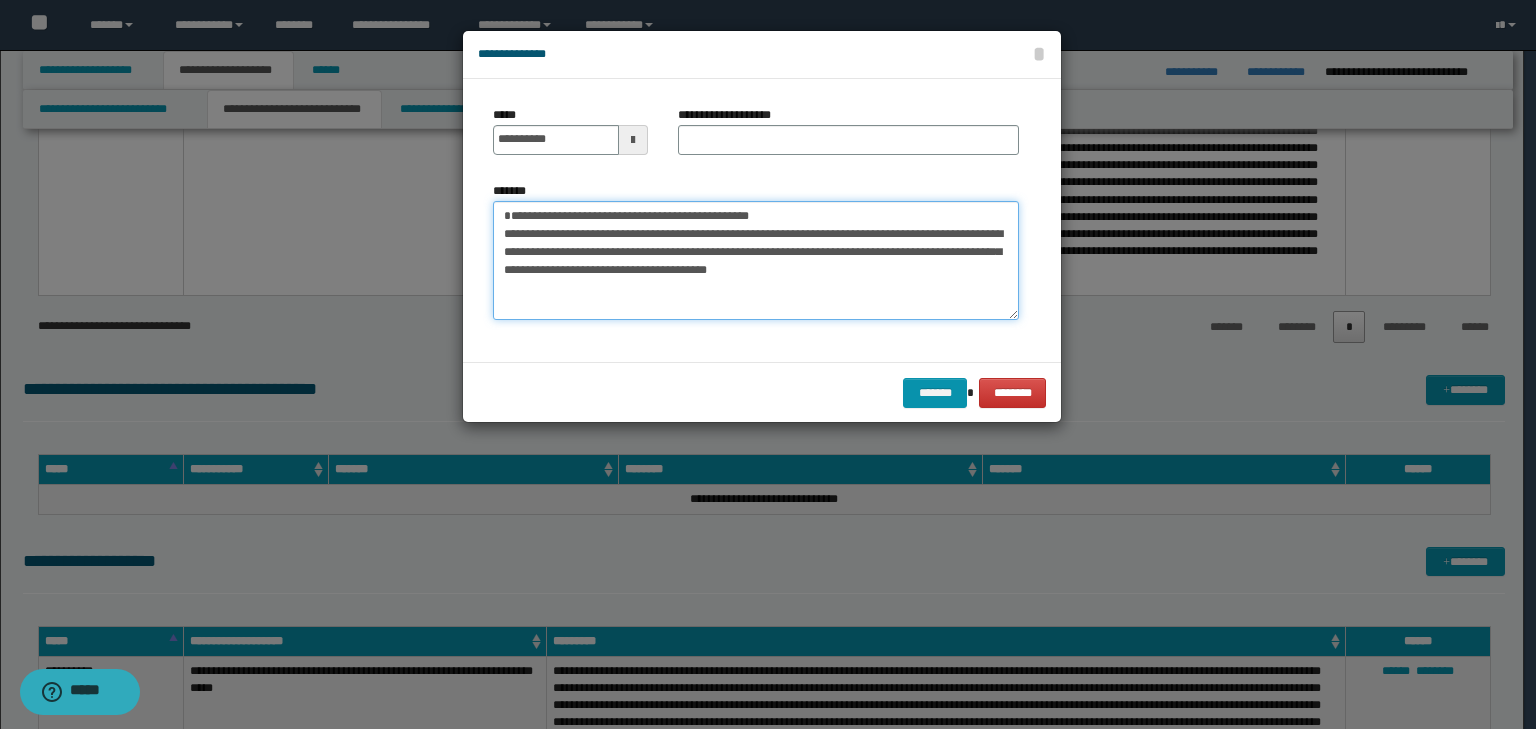 drag, startPoint x: 792, startPoint y: 219, endPoint x: 417, endPoint y: 210, distance: 375.10797 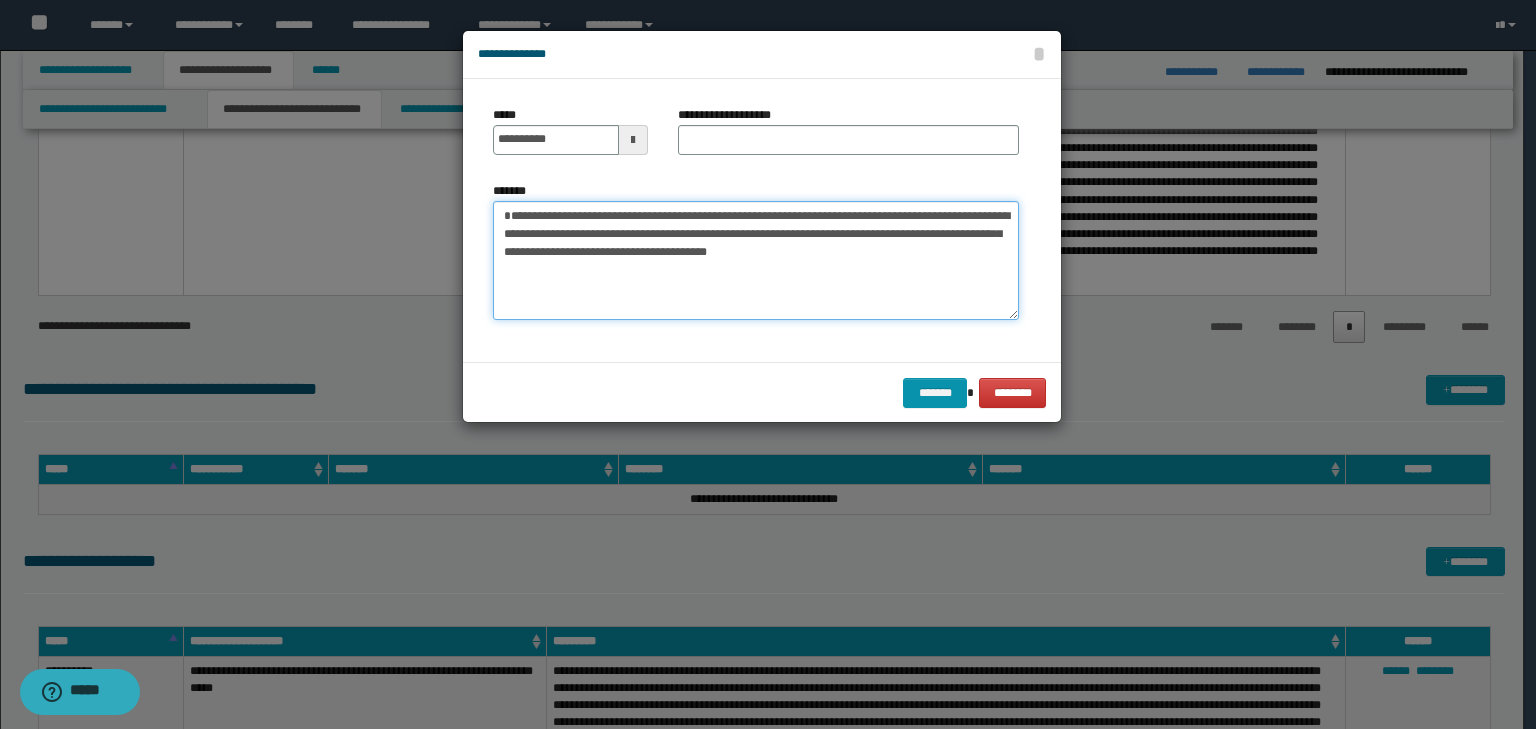 type on "**********" 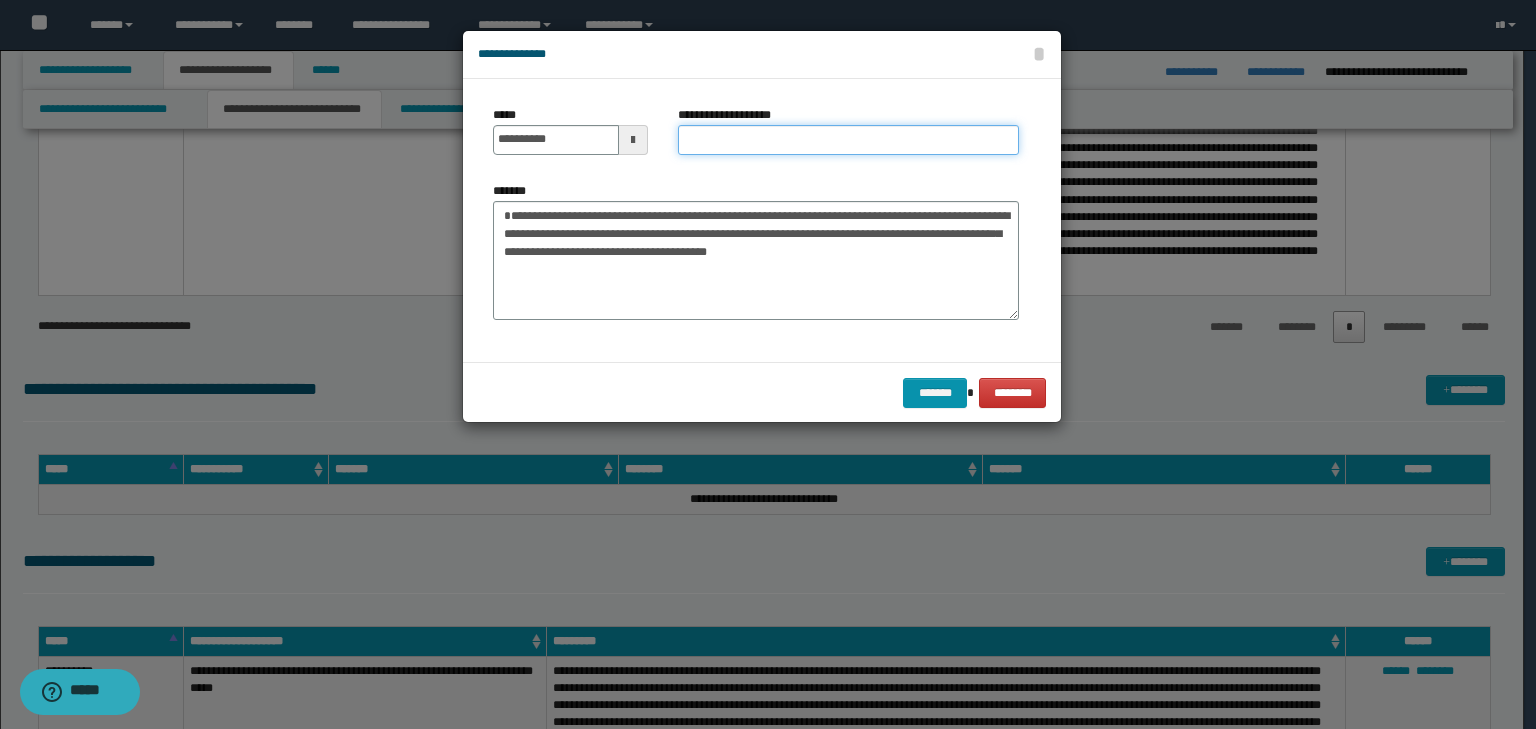 click on "**********" at bounding box center (848, 140) 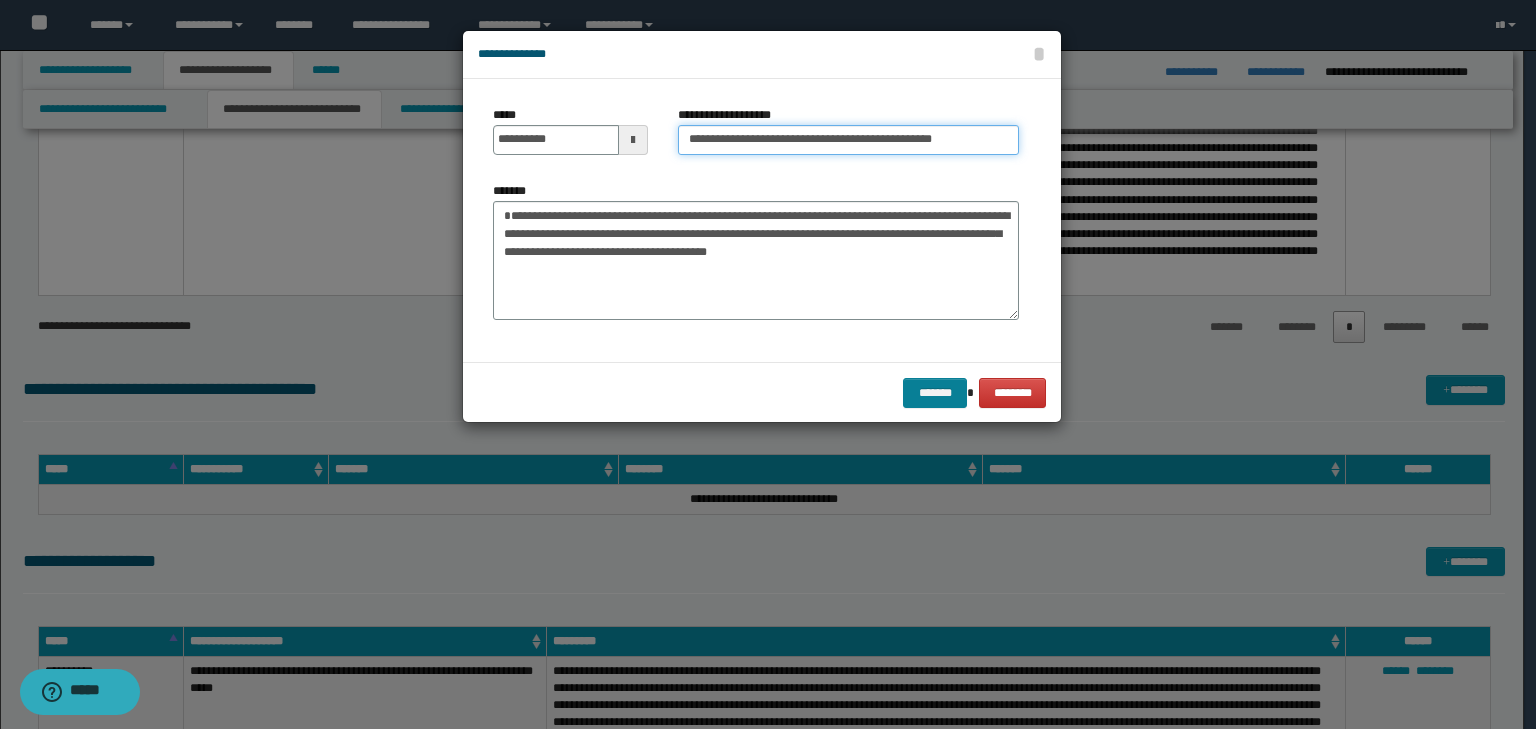 type on "**********" 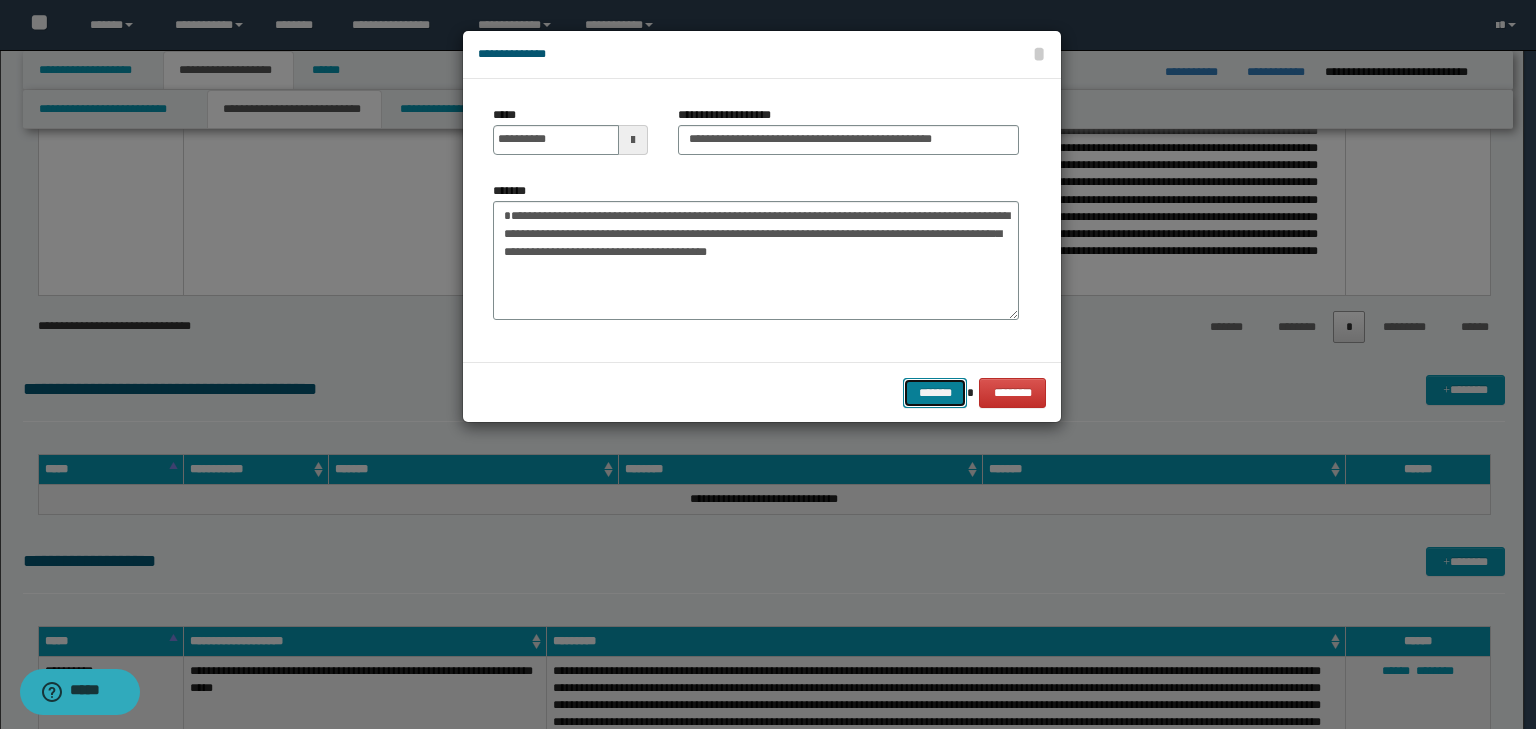 click on "*******" at bounding box center [935, 393] 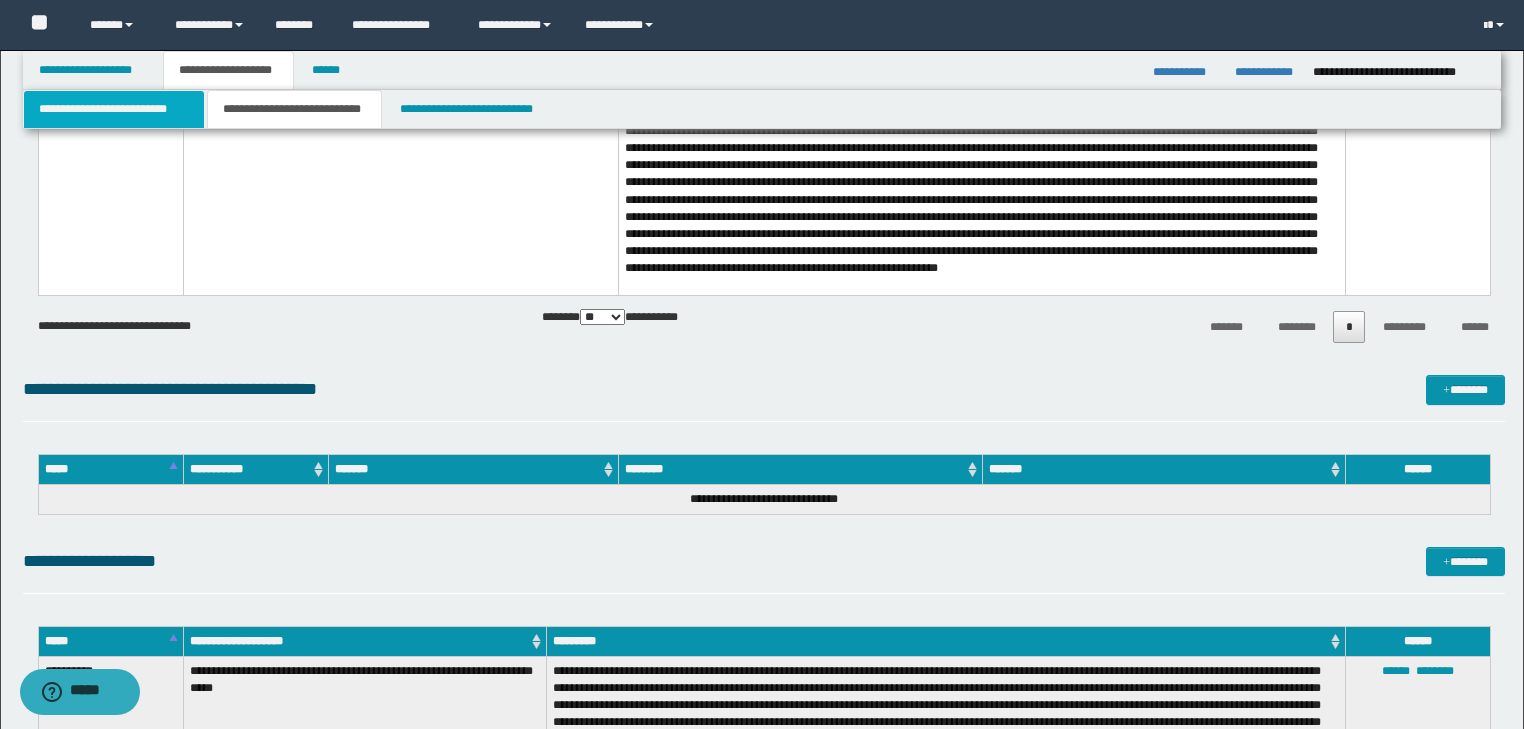 click on "**********" at bounding box center (114, 109) 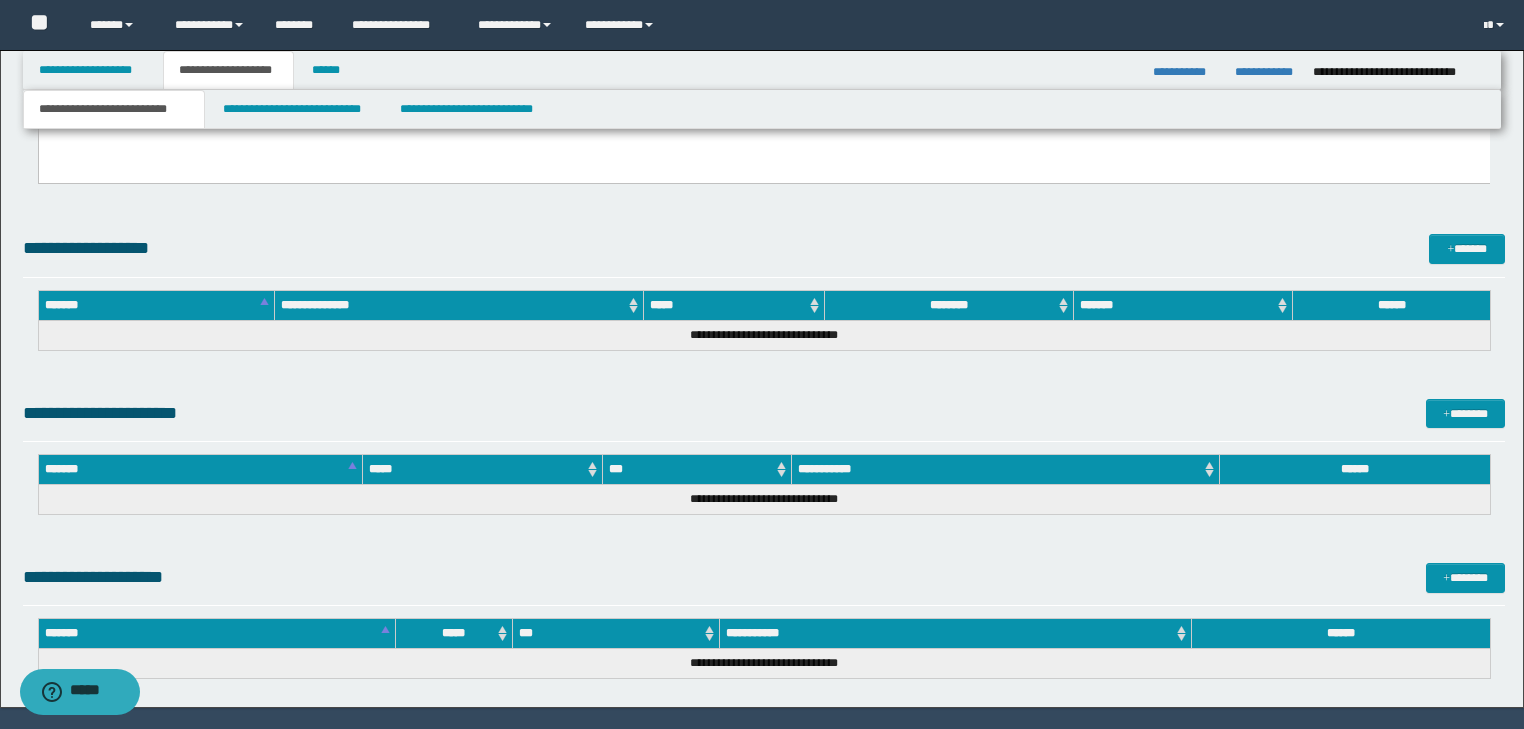 scroll, scrollTop: 861, scrollLeft: 0, axis: vertical 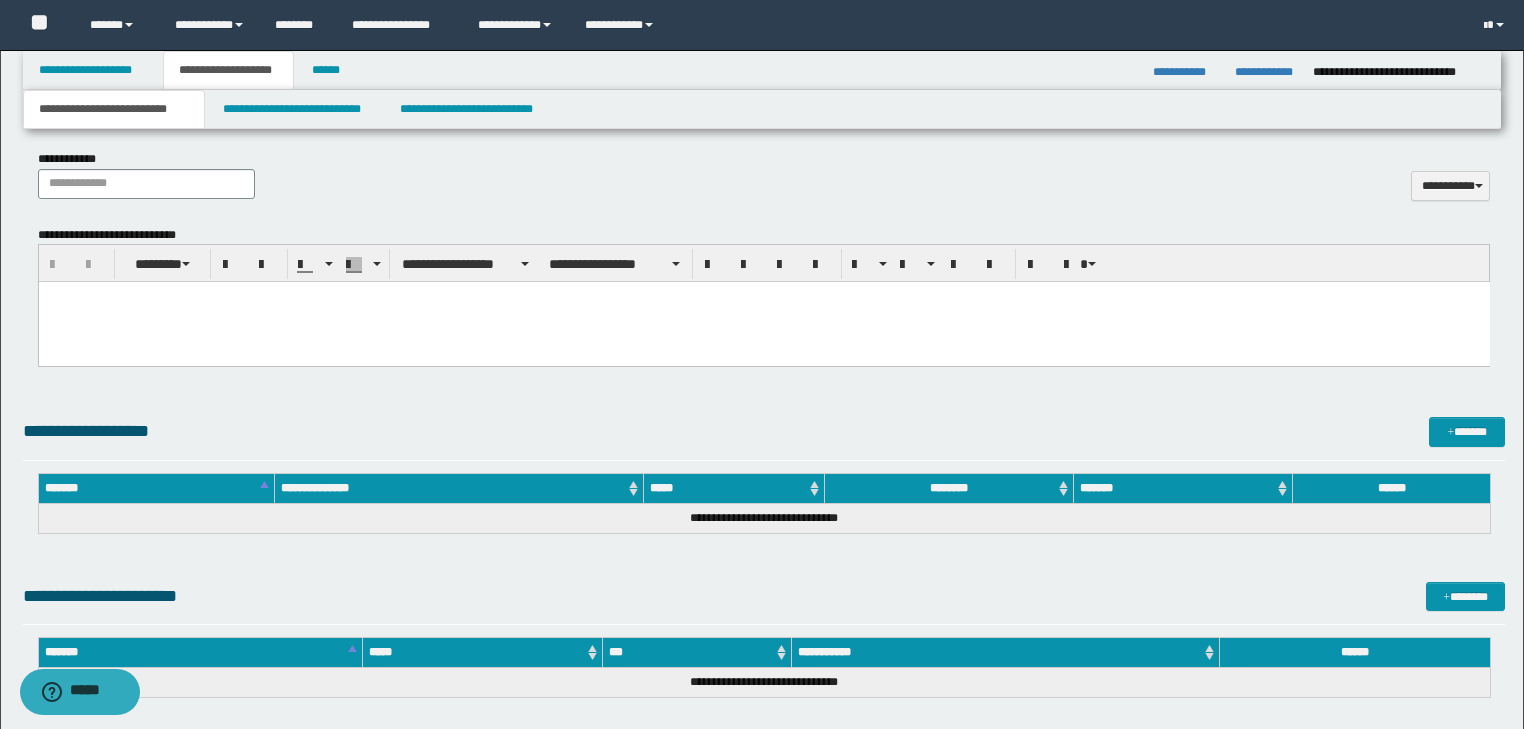 click at bounding box center [763, 297] 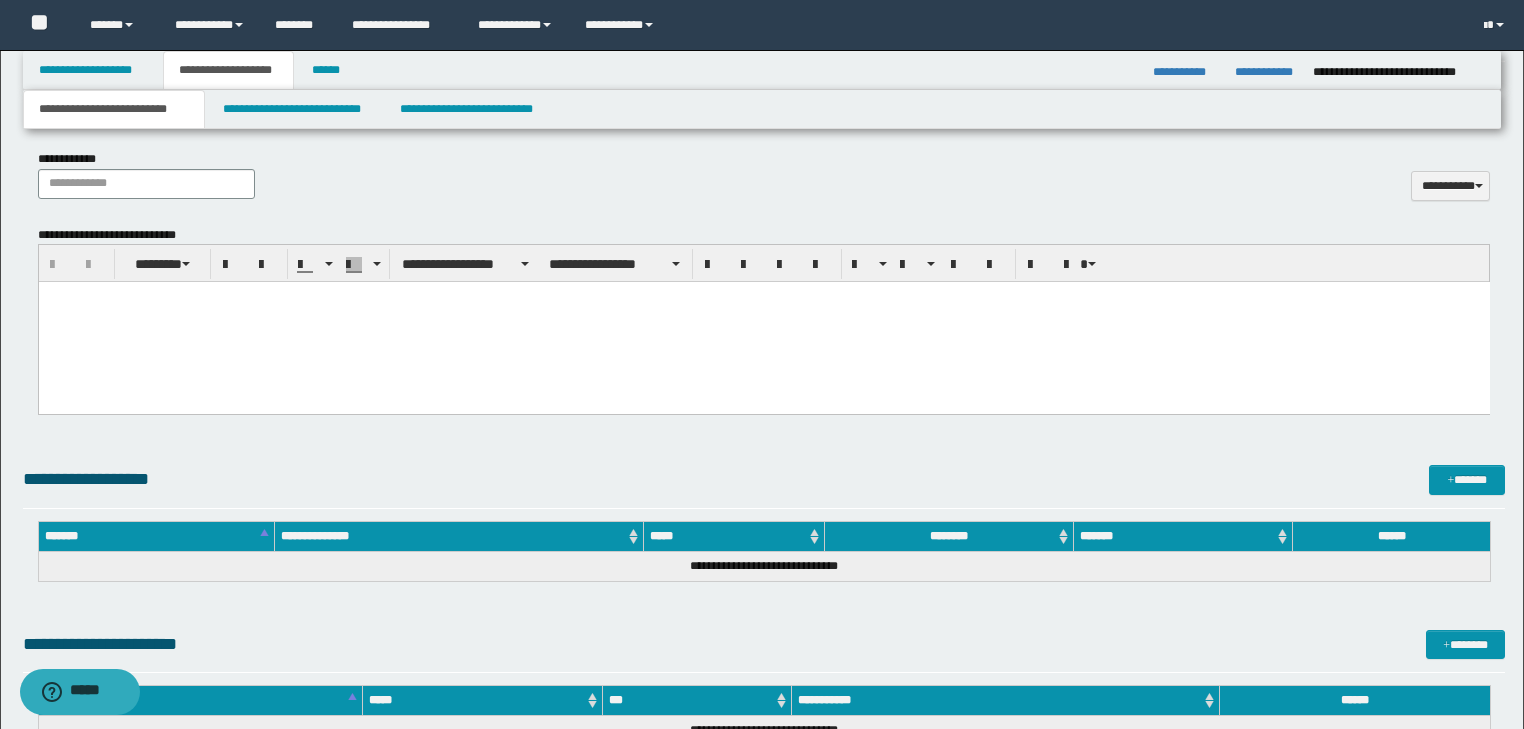 type 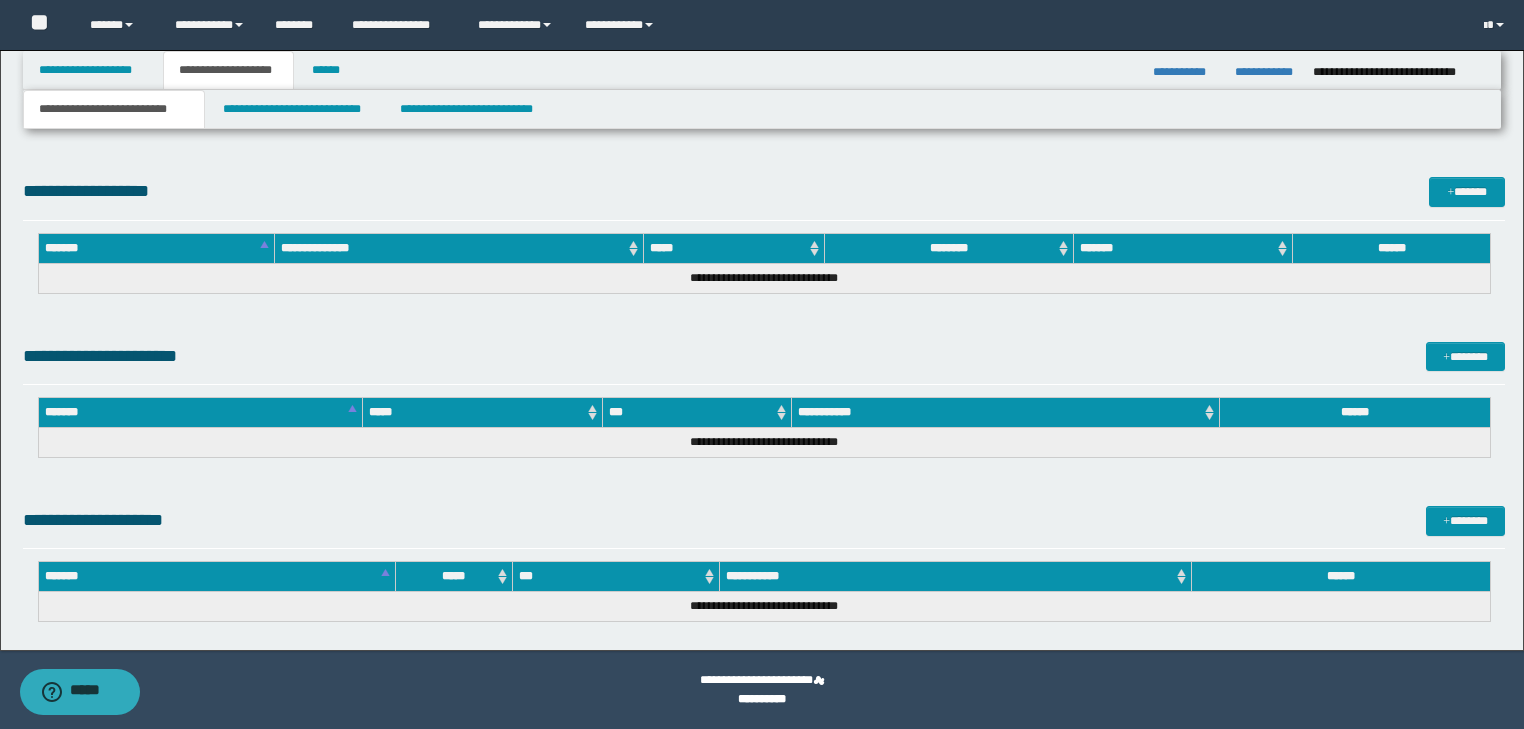 drag, startPoint x: 48, startPoint y: -2812, endPoint x: 622, endPoint y: 696, distance: 3554.6504 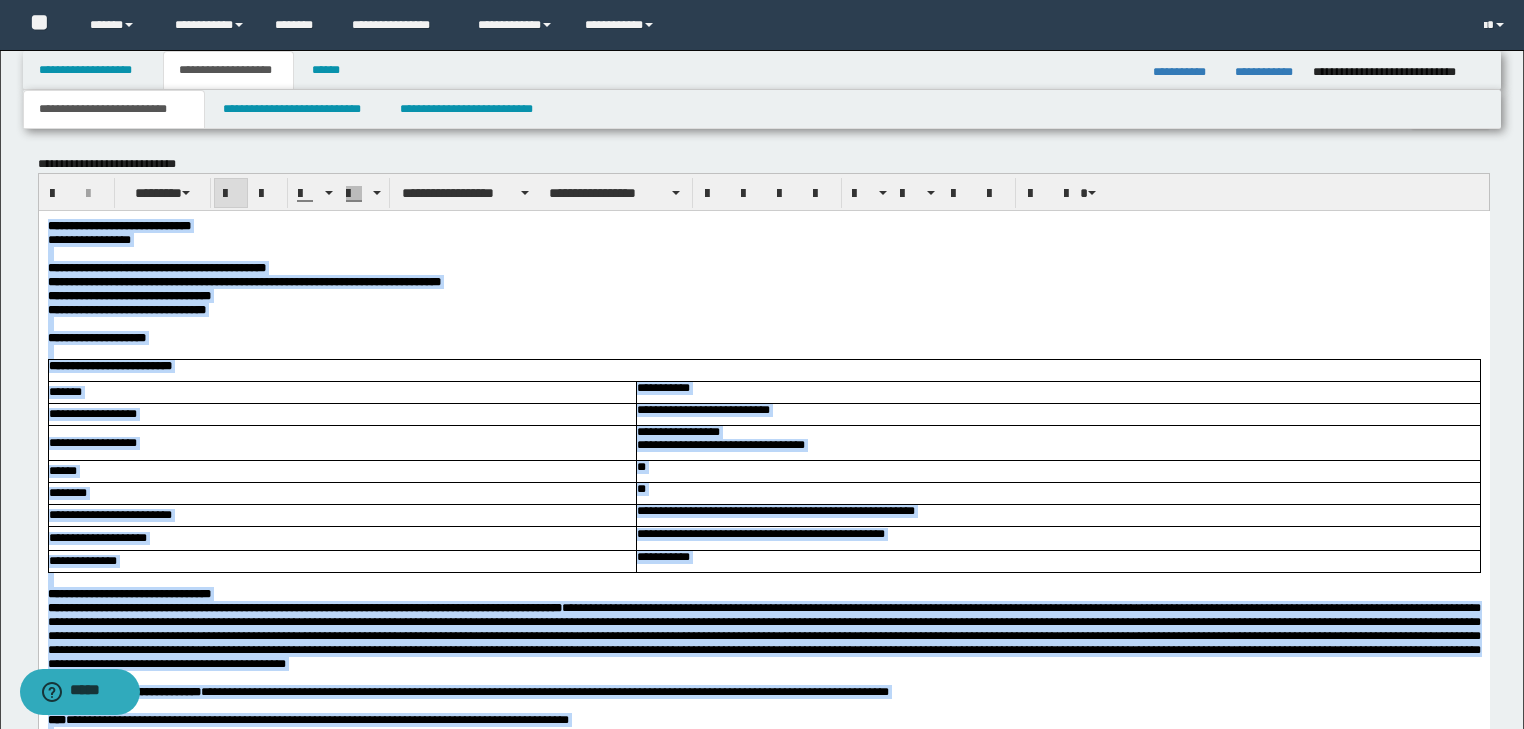 scroll, scrollTop: 611, scrollLeft: 0, axis: vertical 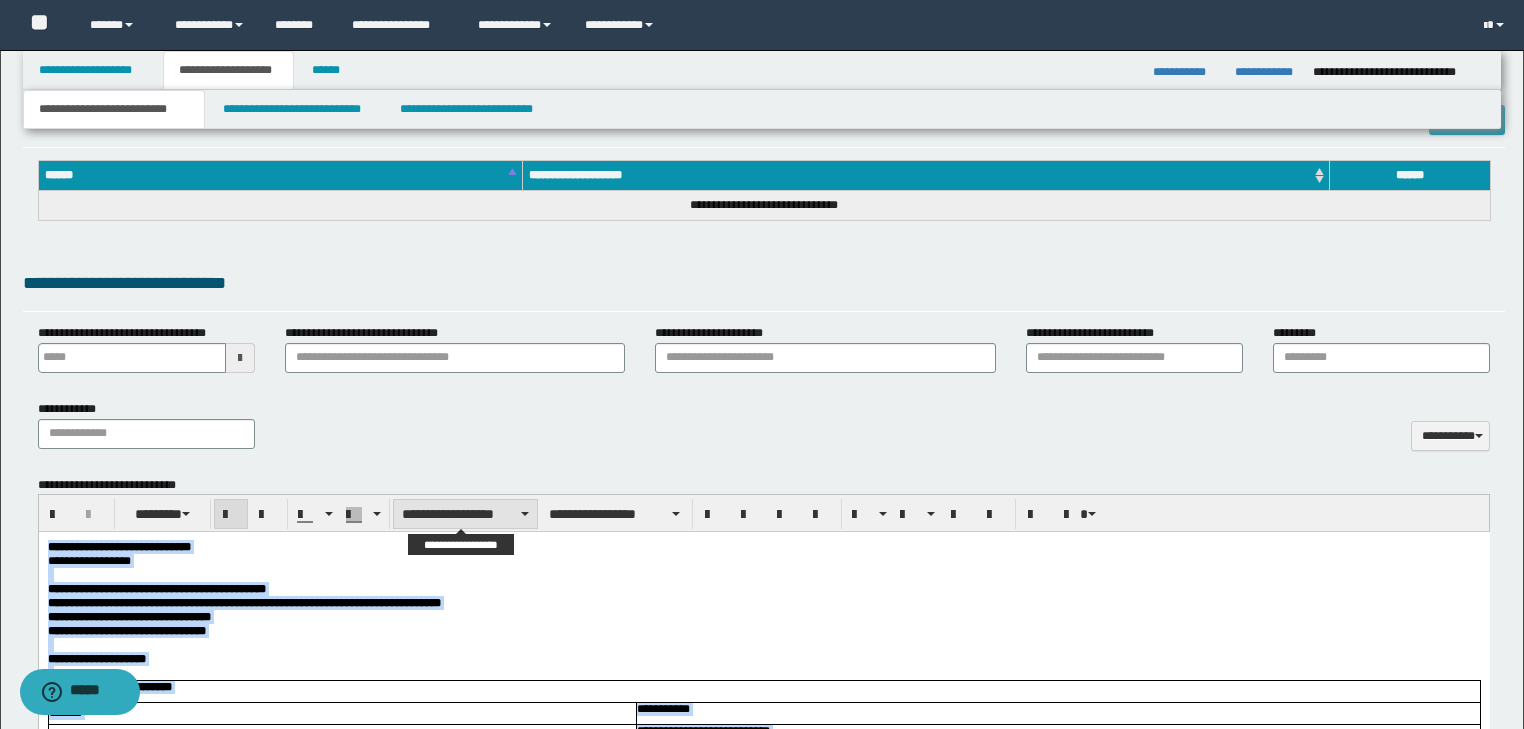 click on "**********" at bounding box center [465, 514] 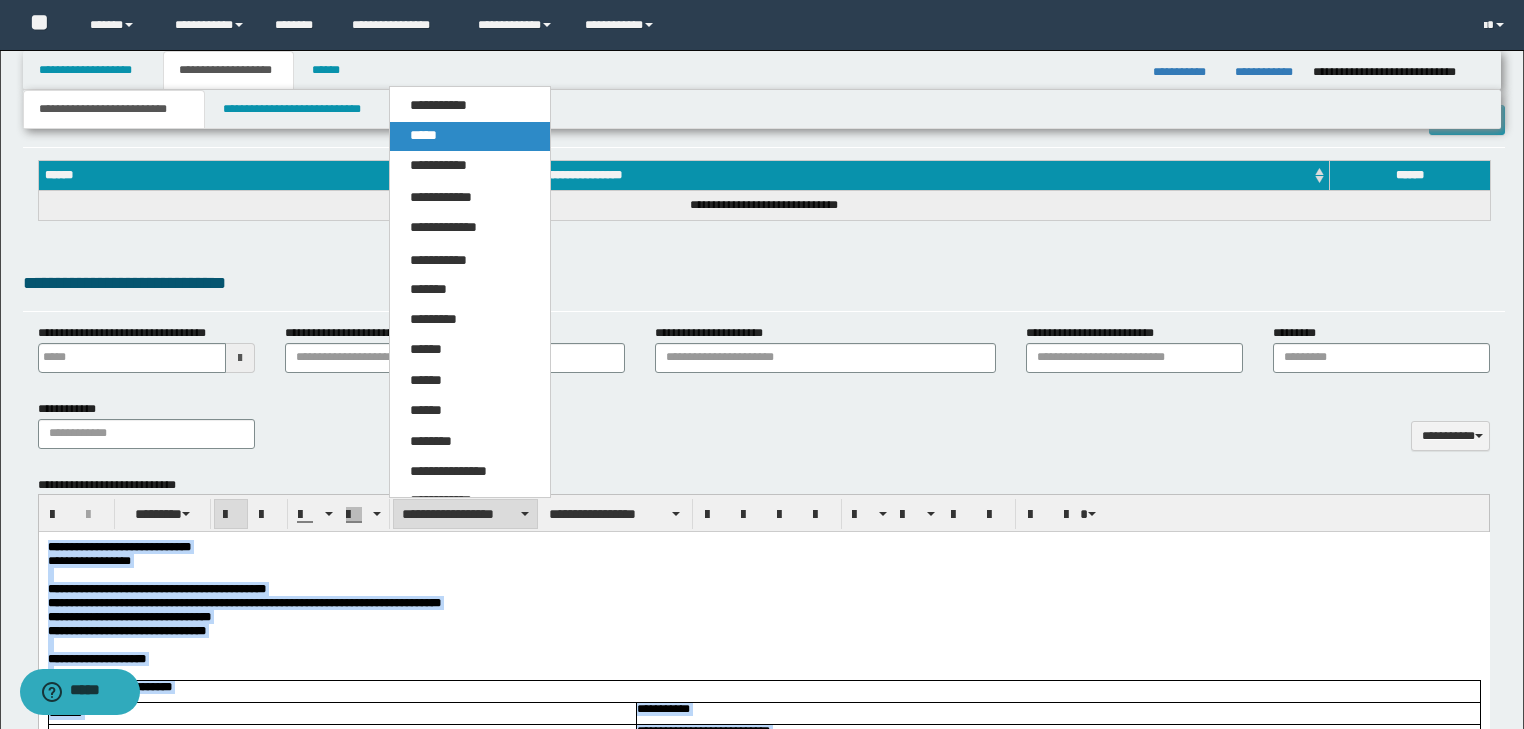click on "*****" at bounding box center (470, 136) 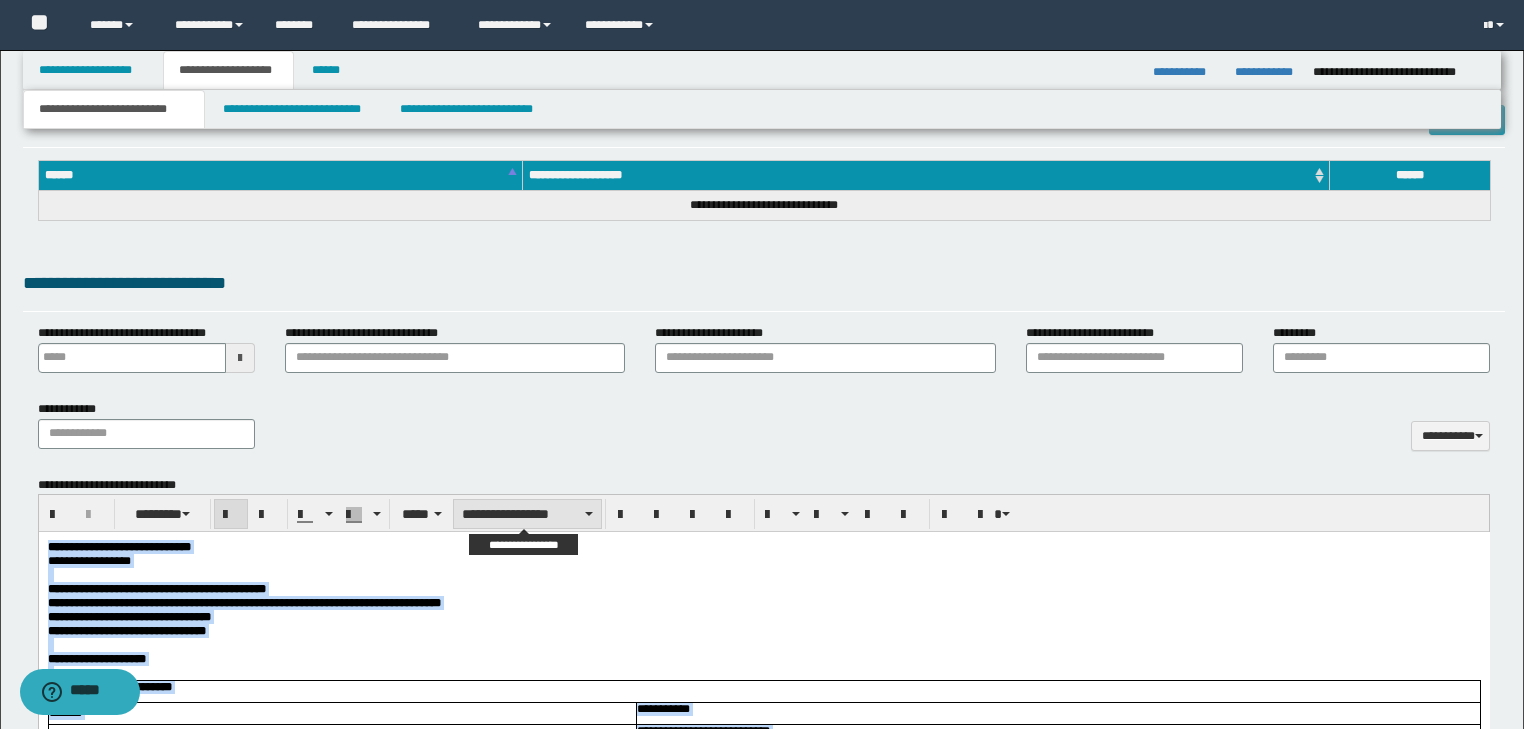 click on "**********" at bounding box center (527, 514) 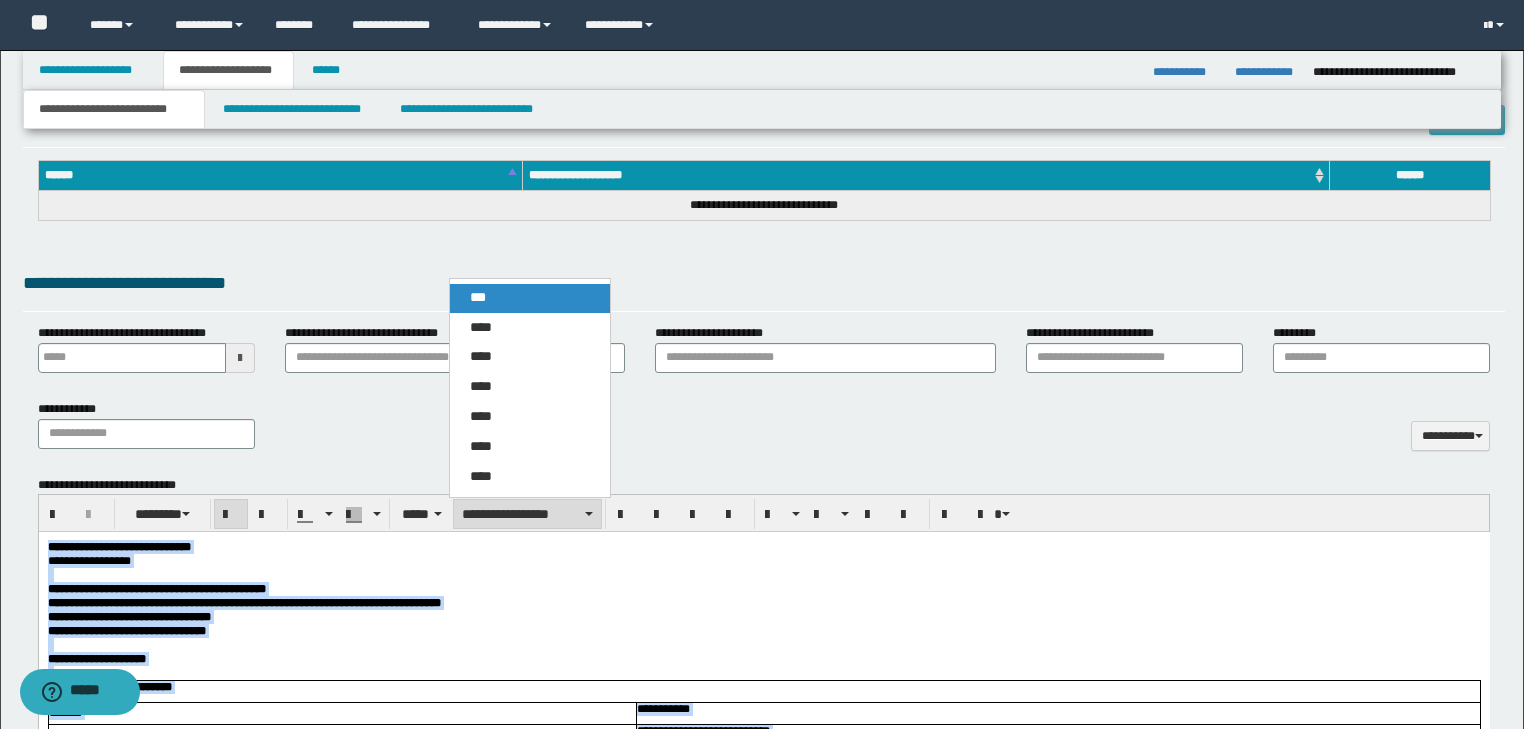 click on "***" at bounding box center [530, 298] 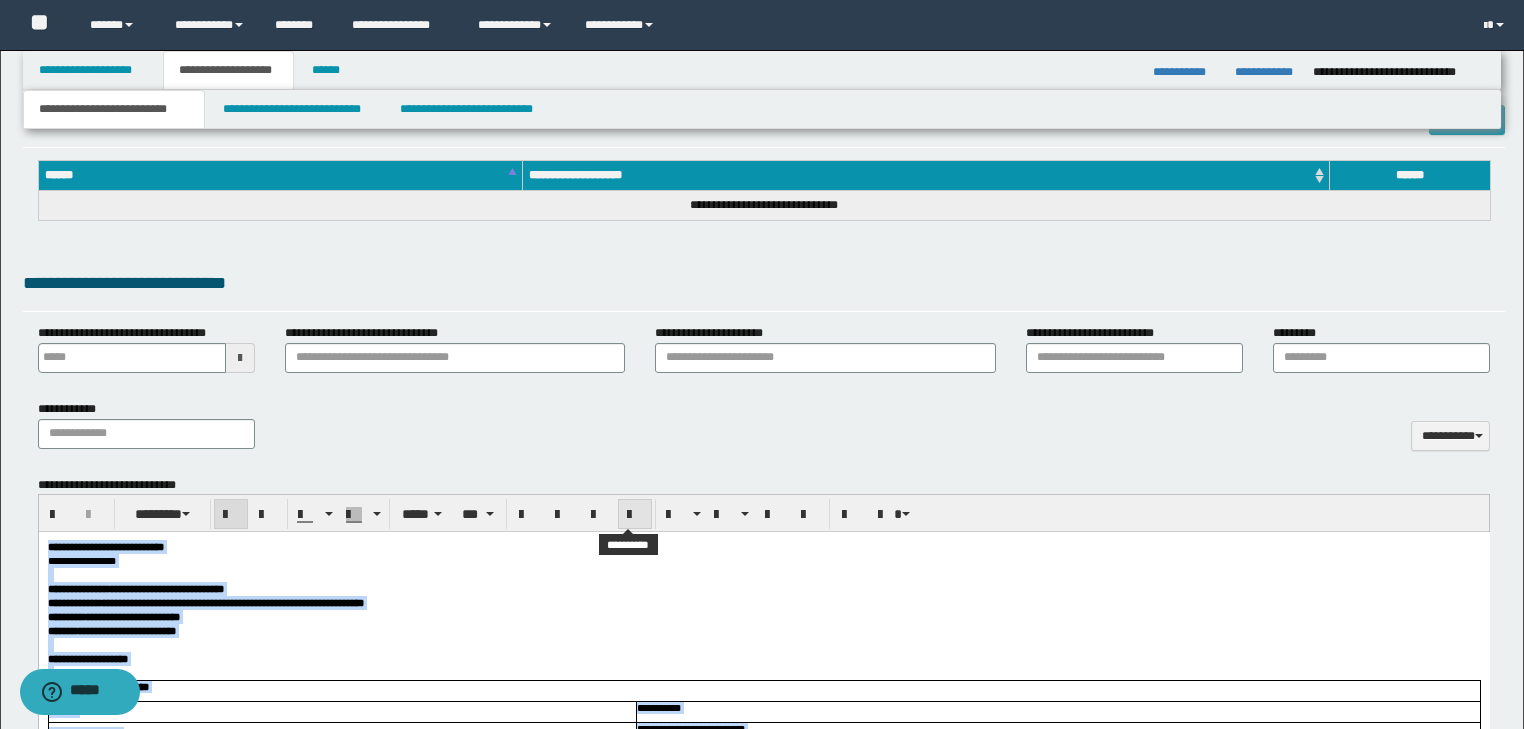 click at bounding box center (635, 515) 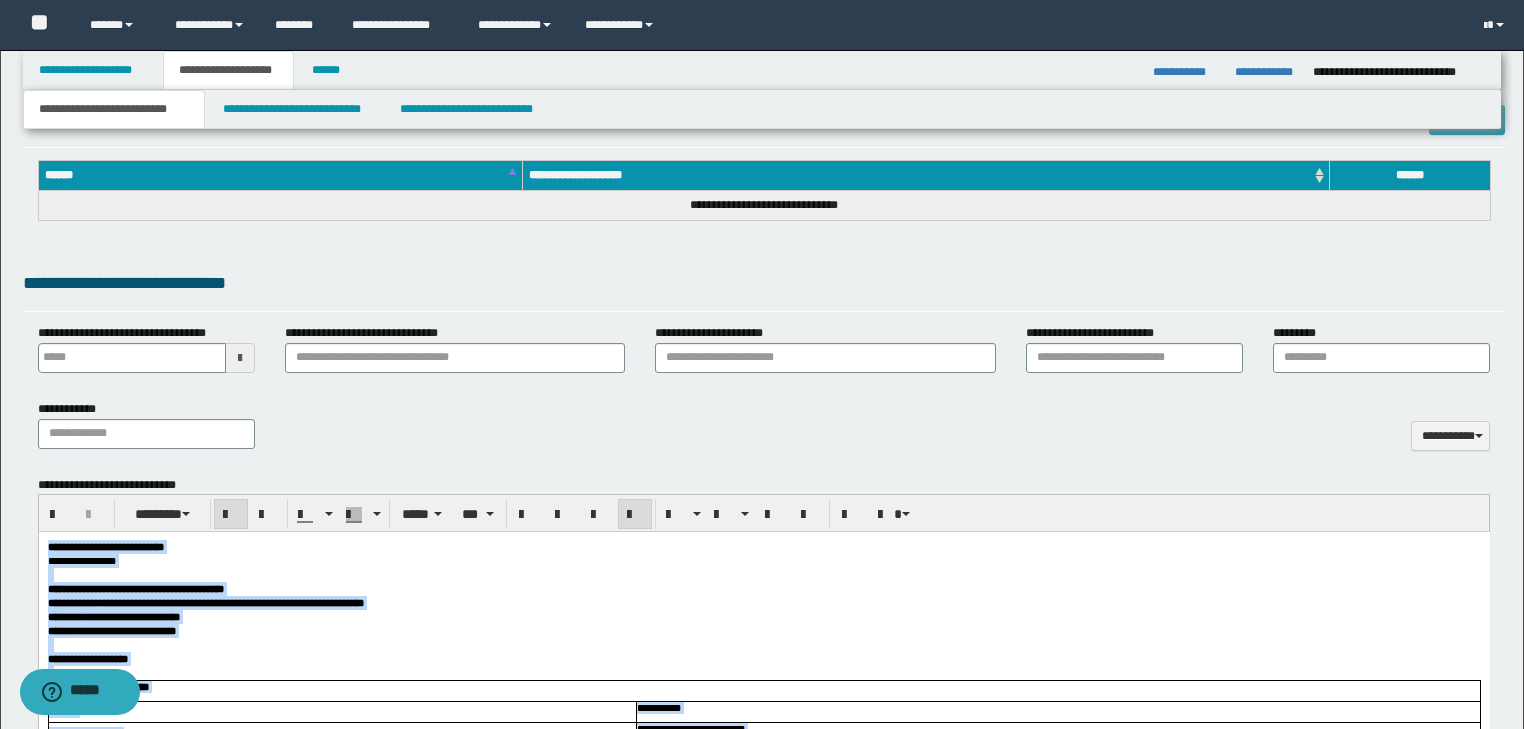 click on "**********" at bounding box center (763, 589) 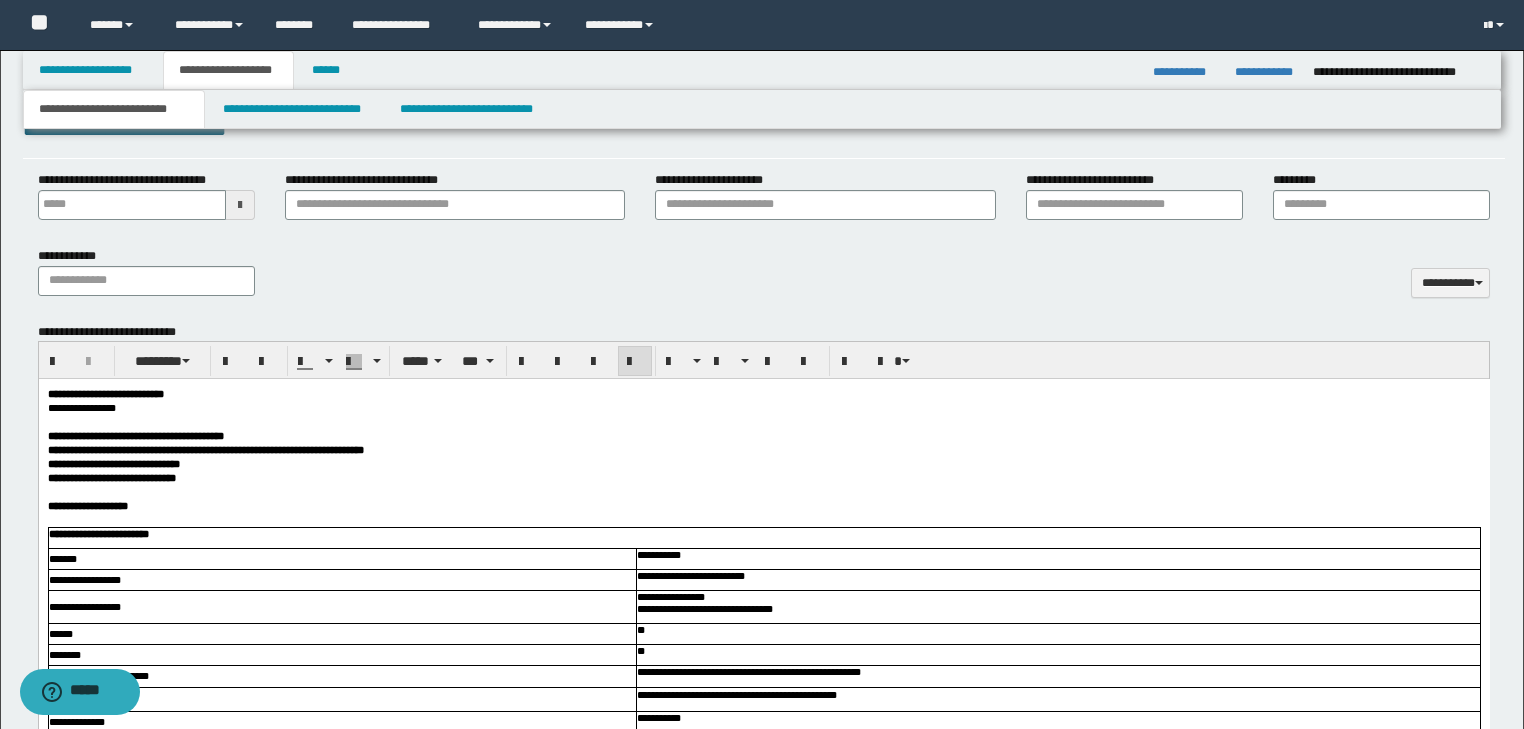 scroll, scrollTop: 851, scrollLeft: 0, axis: vertical 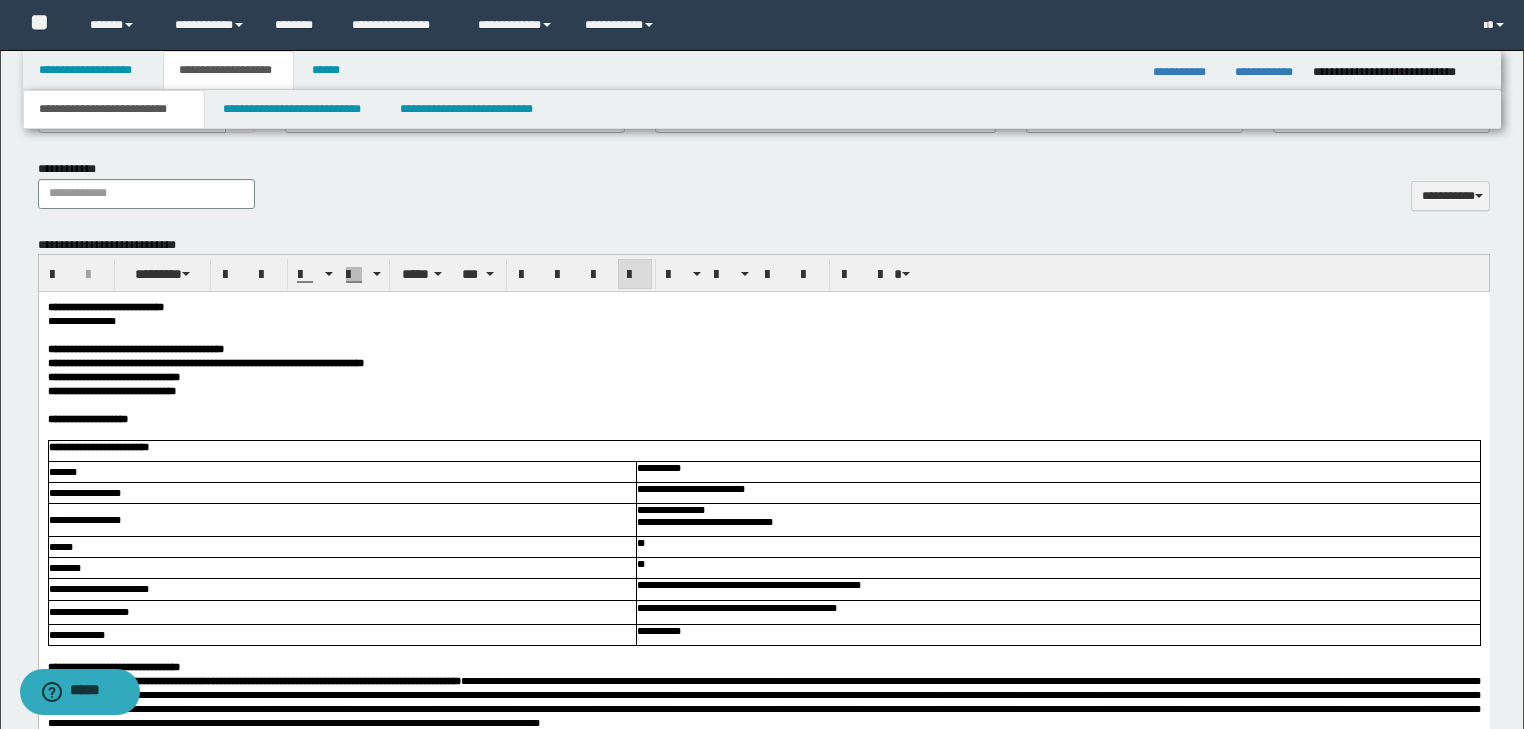 click on "**********" at bounding box center [763, 419] 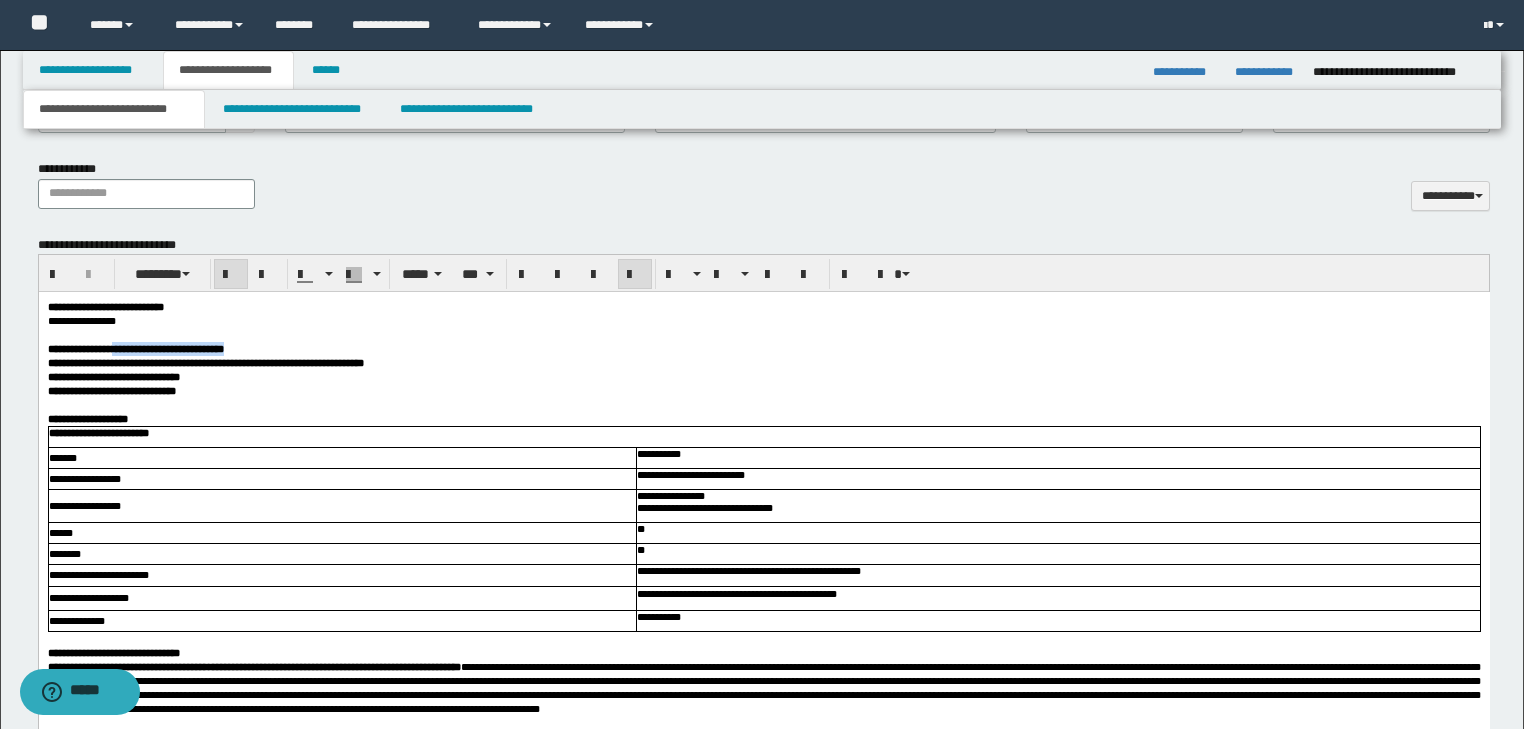 drag, startPoint x: 146, startPoint y: 353, endPoint x: 311, endPoint y: 351, distance: 165.01212 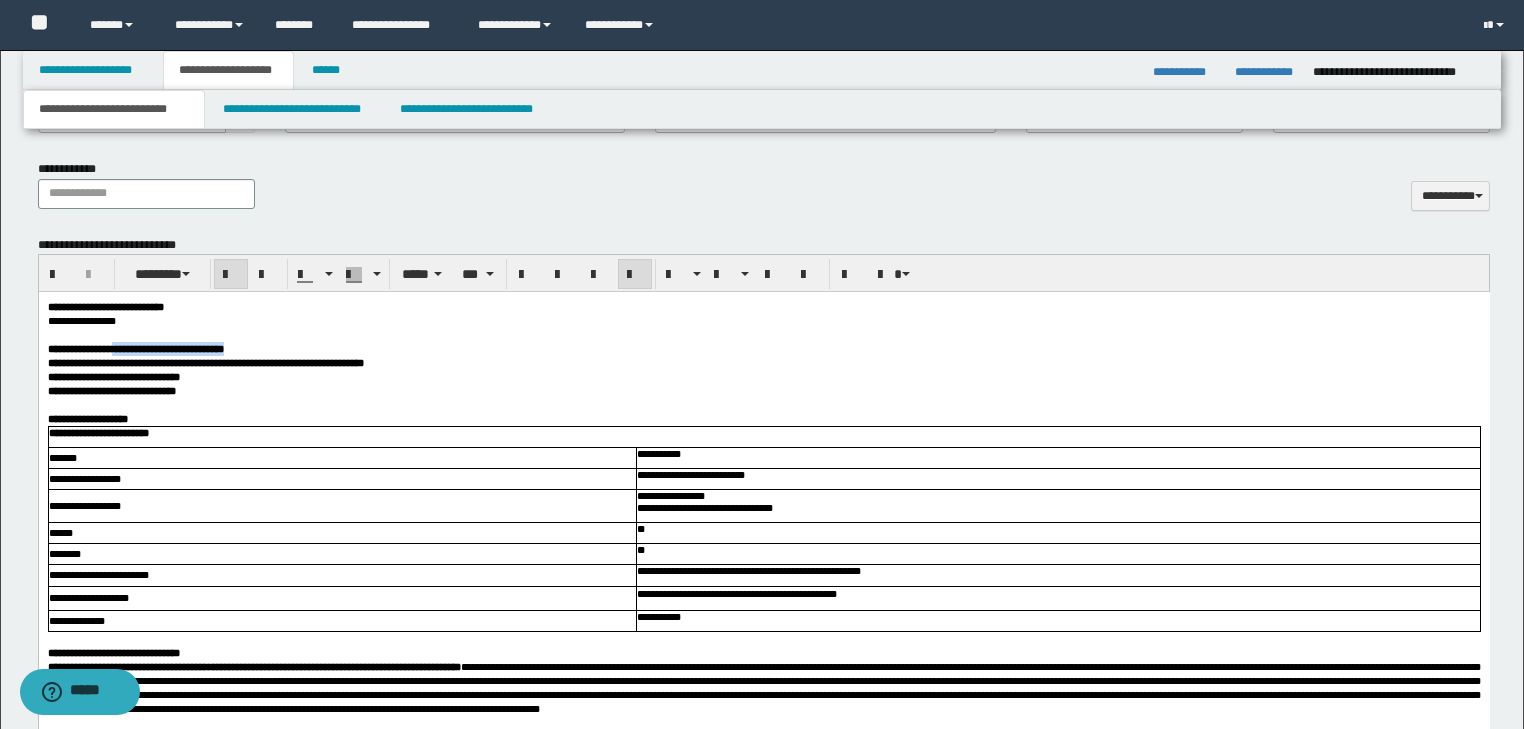 click on "**********" at bounding box center (763, 349) 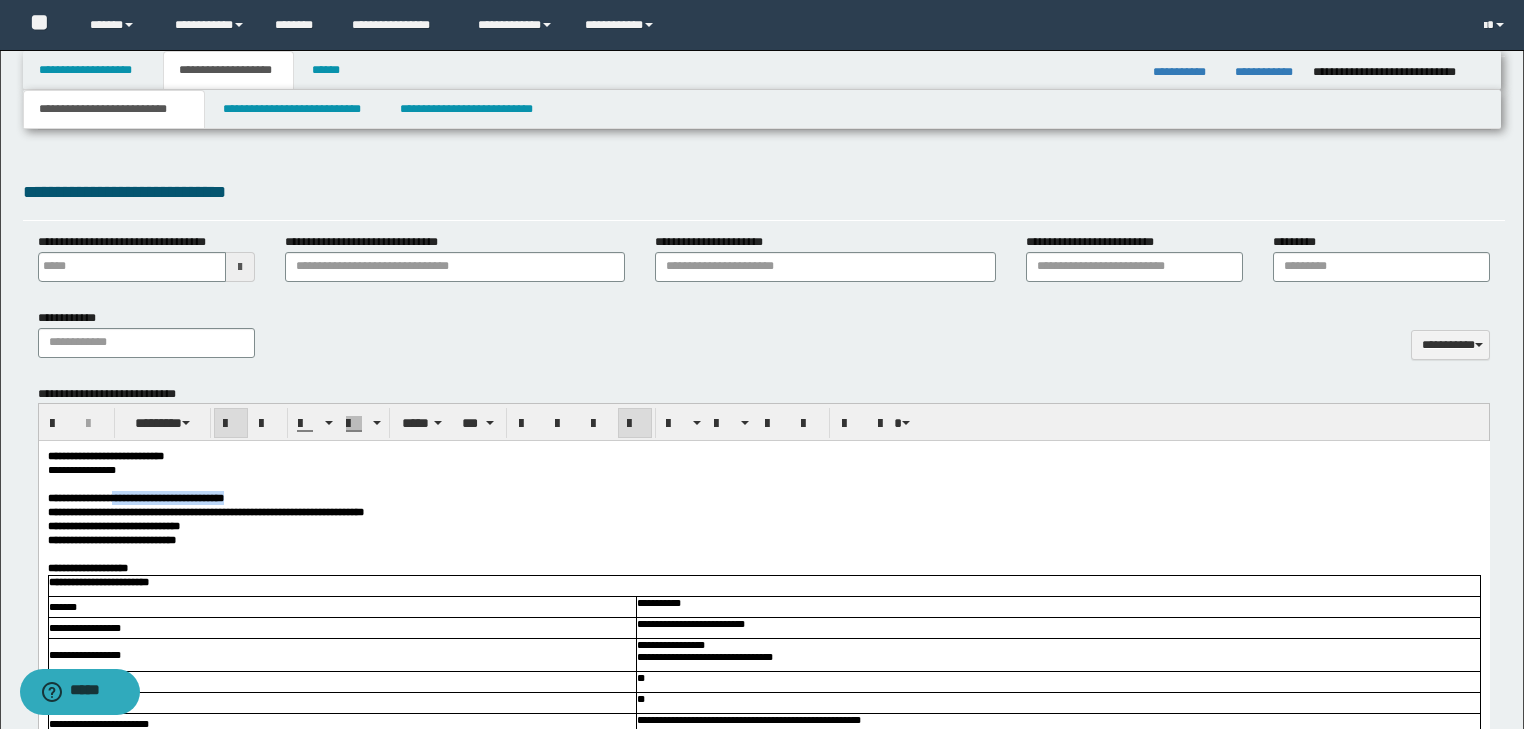 scroll, scrollTop: 691, scrollLeft: 0, axis: vertical 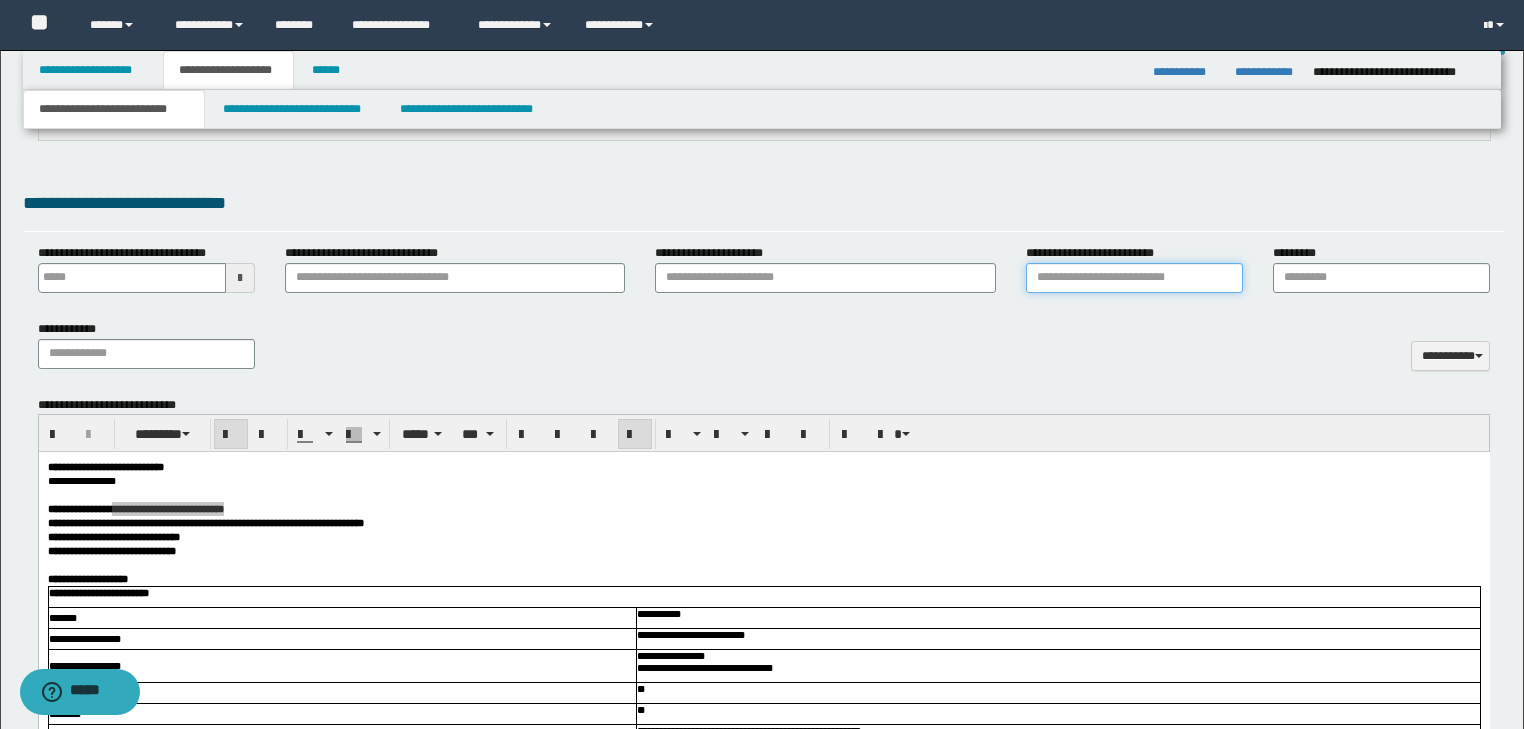 click on "**********" at bounding box center (1134, 278) 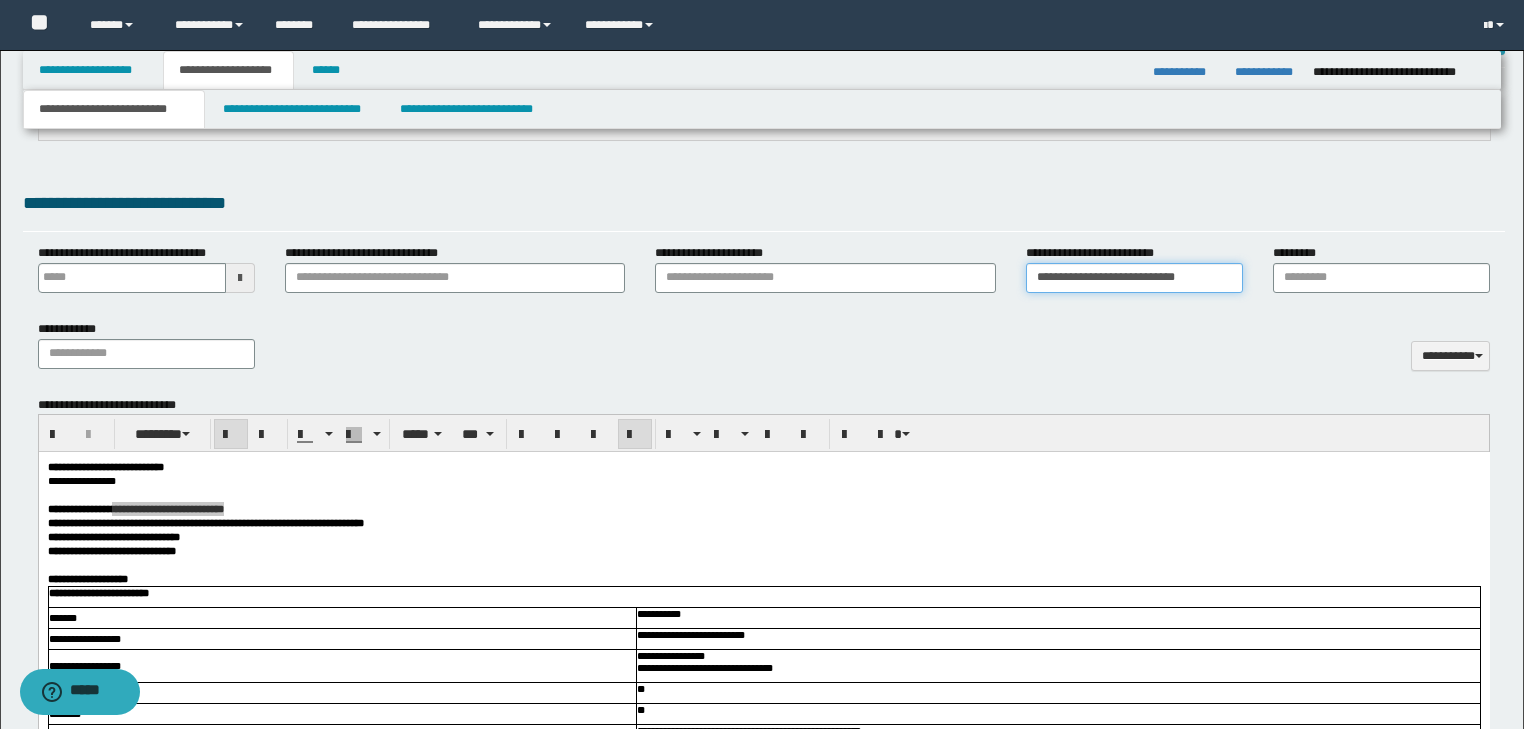 type on "**********" 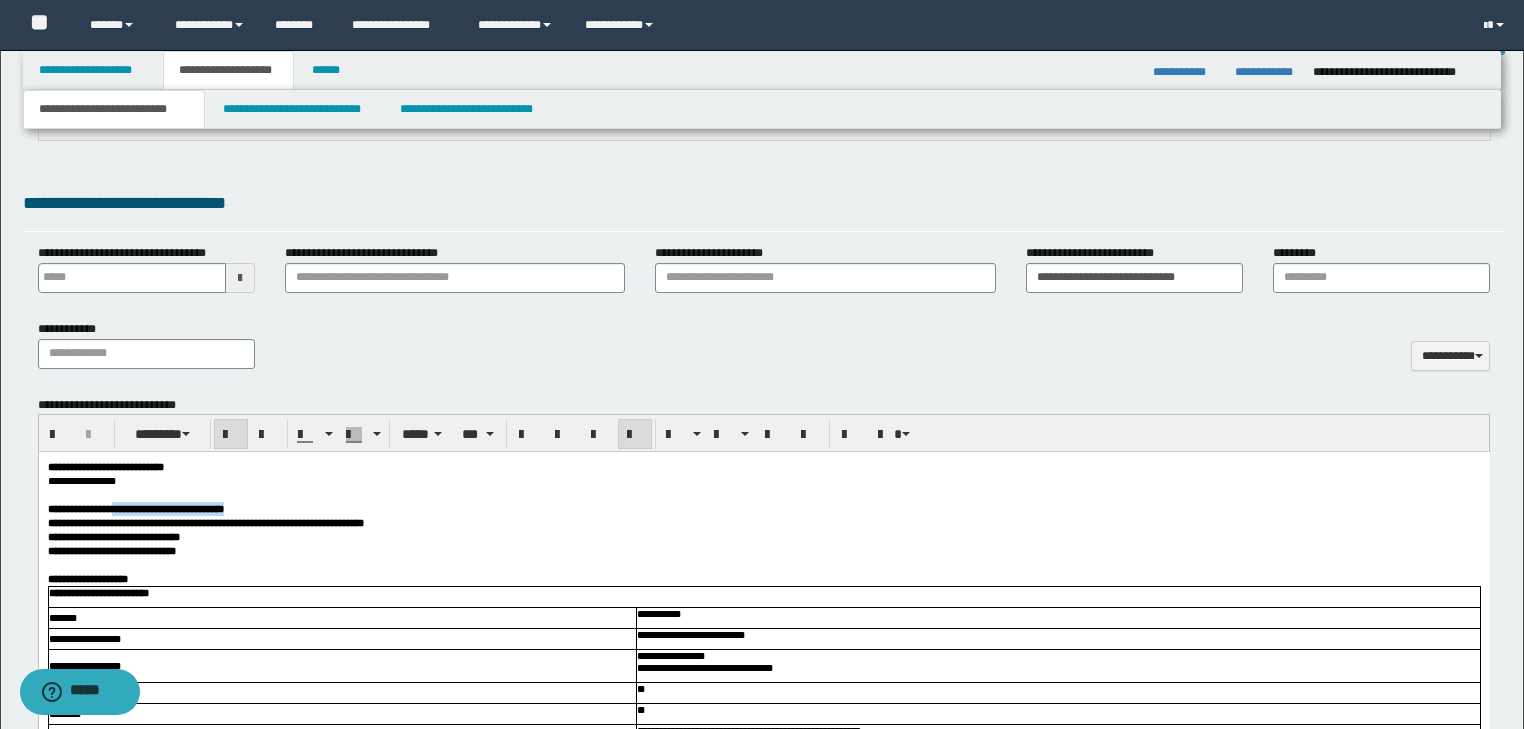 click on "**********" at bounding box center [231, 523] 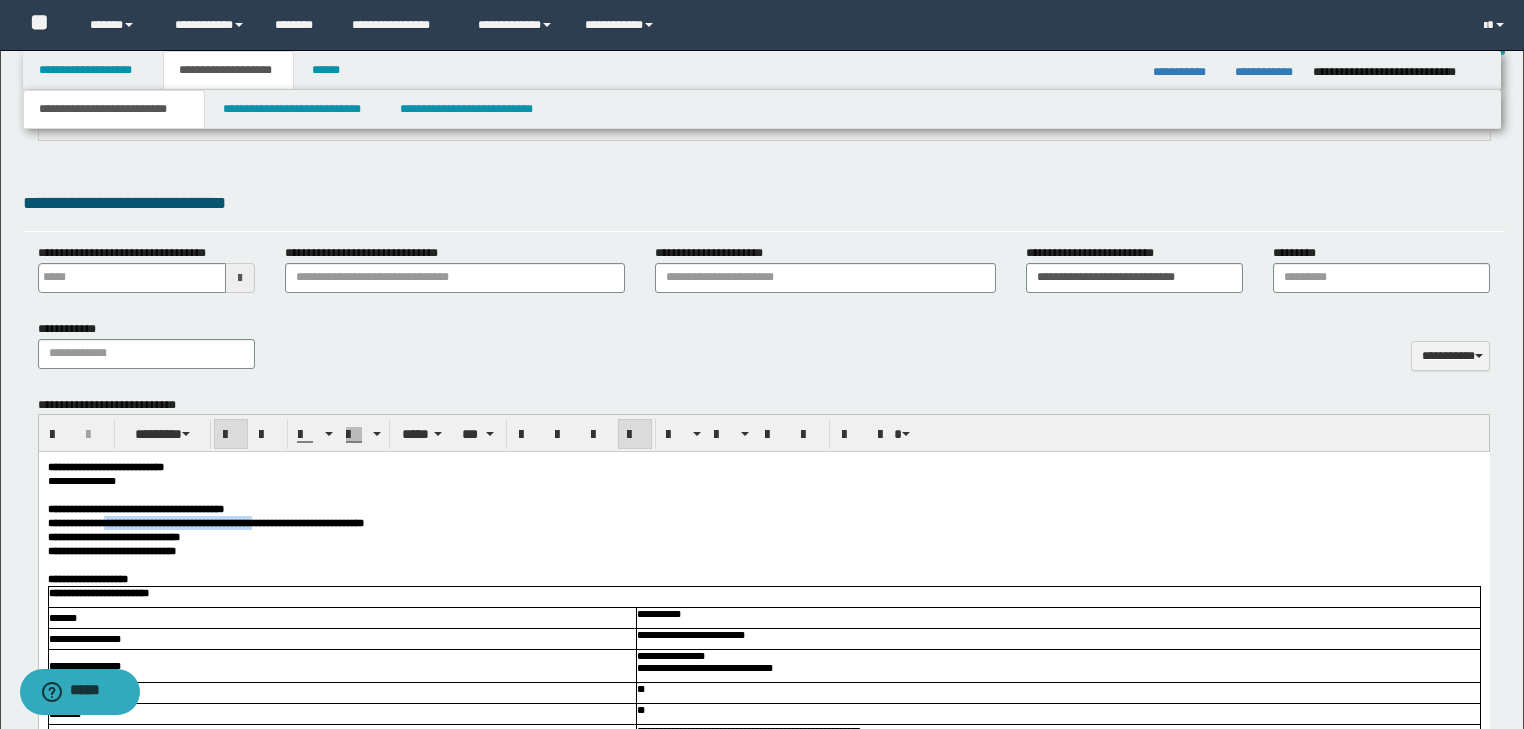 drag, startPoint x: 133, startPoint y: 532, endPoint x: 328, endPoint y: 526, distance: 195.09229 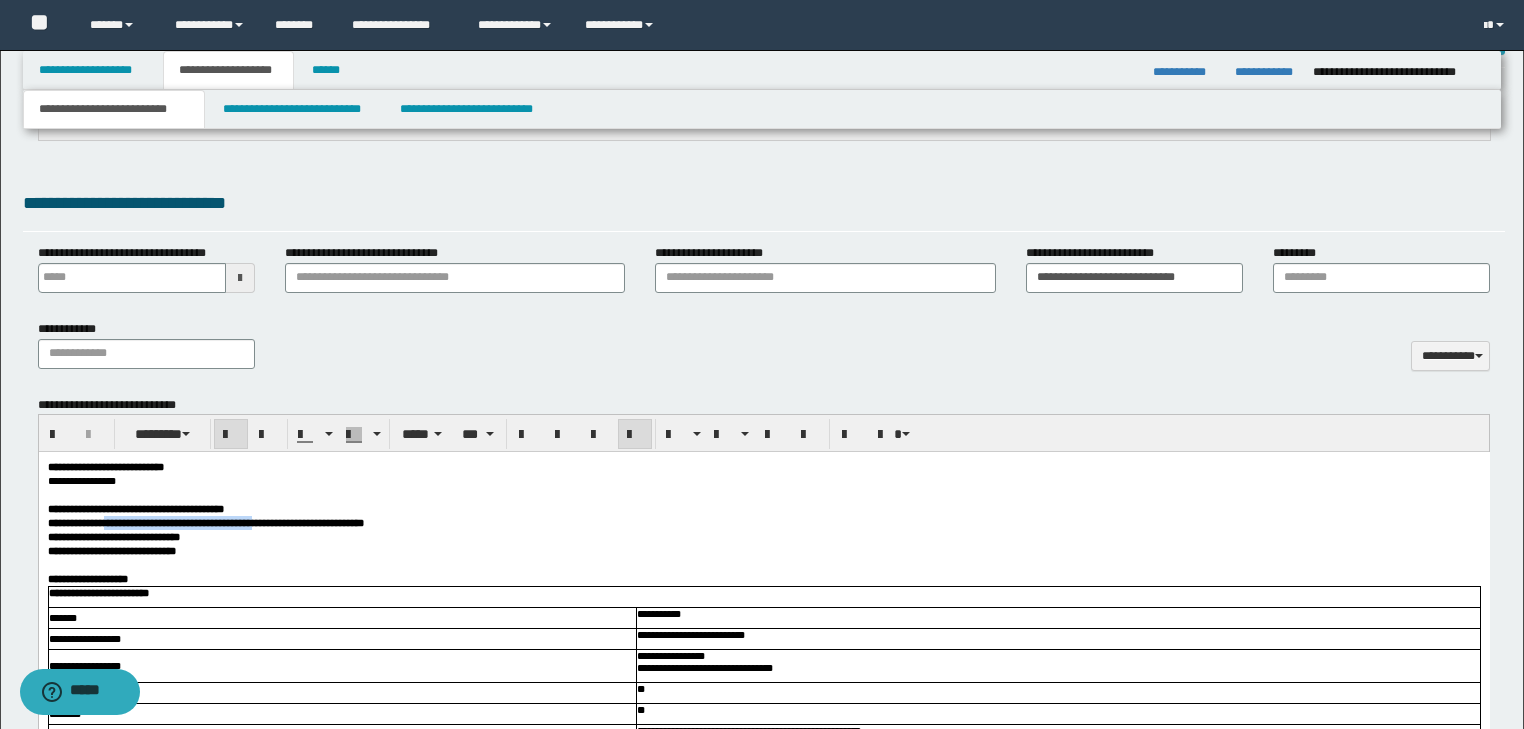 click on "**********" at bounding box center (231, 523) 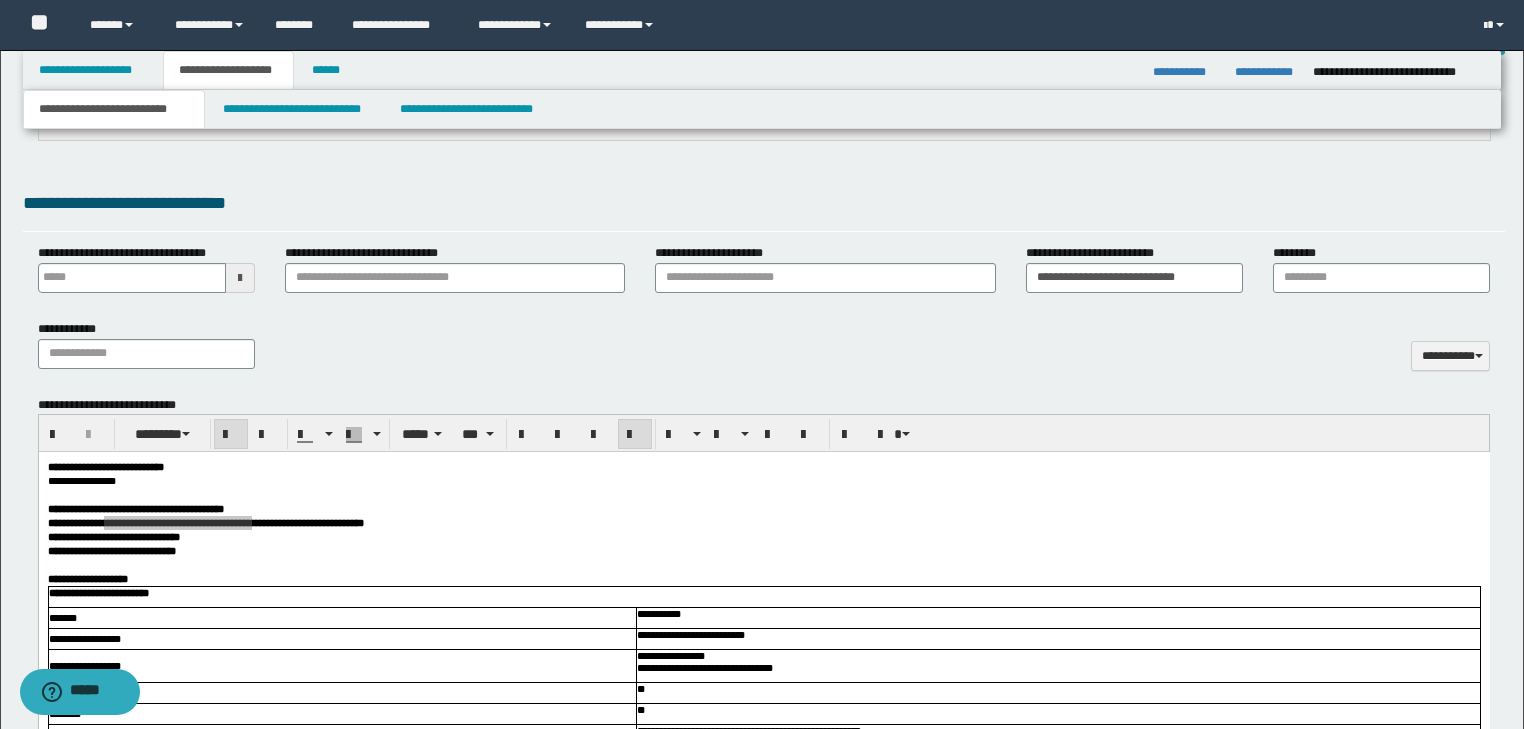 click on "*********" at bounding box center (1381, 278) 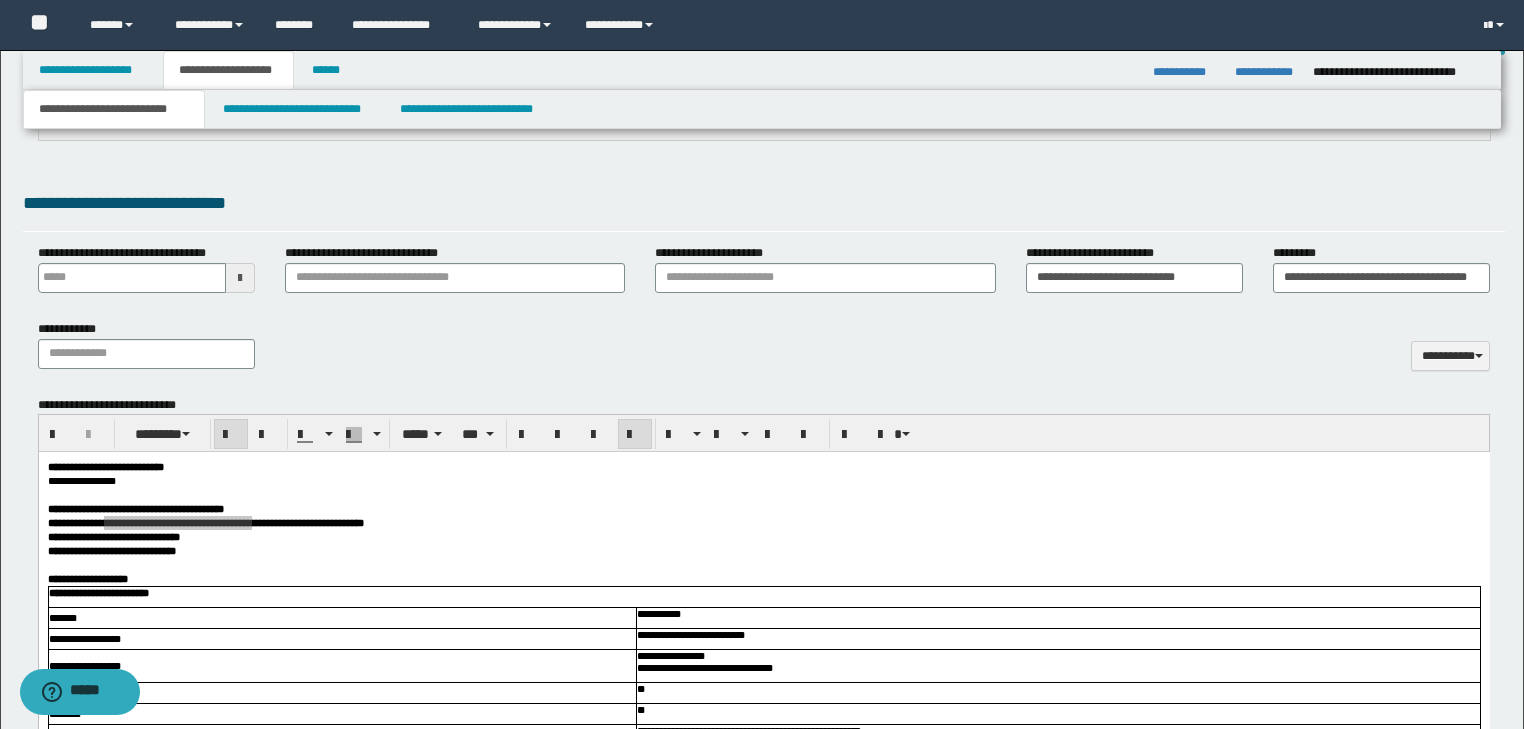 scroll, scrollTop: 0, scrollLeft: 2, axis: horizontal 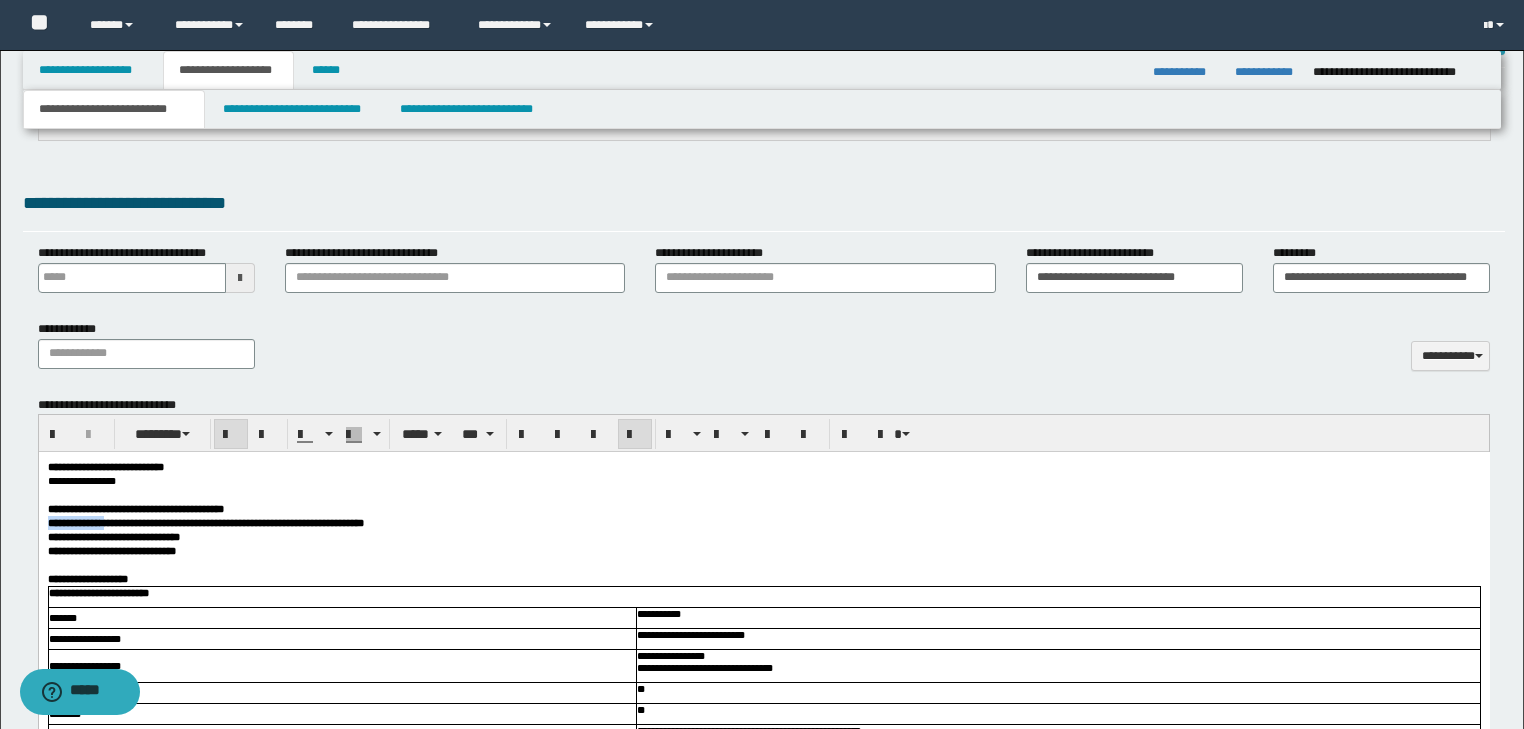 drag, startPoint x: 463, startPoint y: 518, endPoint x: 403, endPoint y: 544, distance: 65.39113 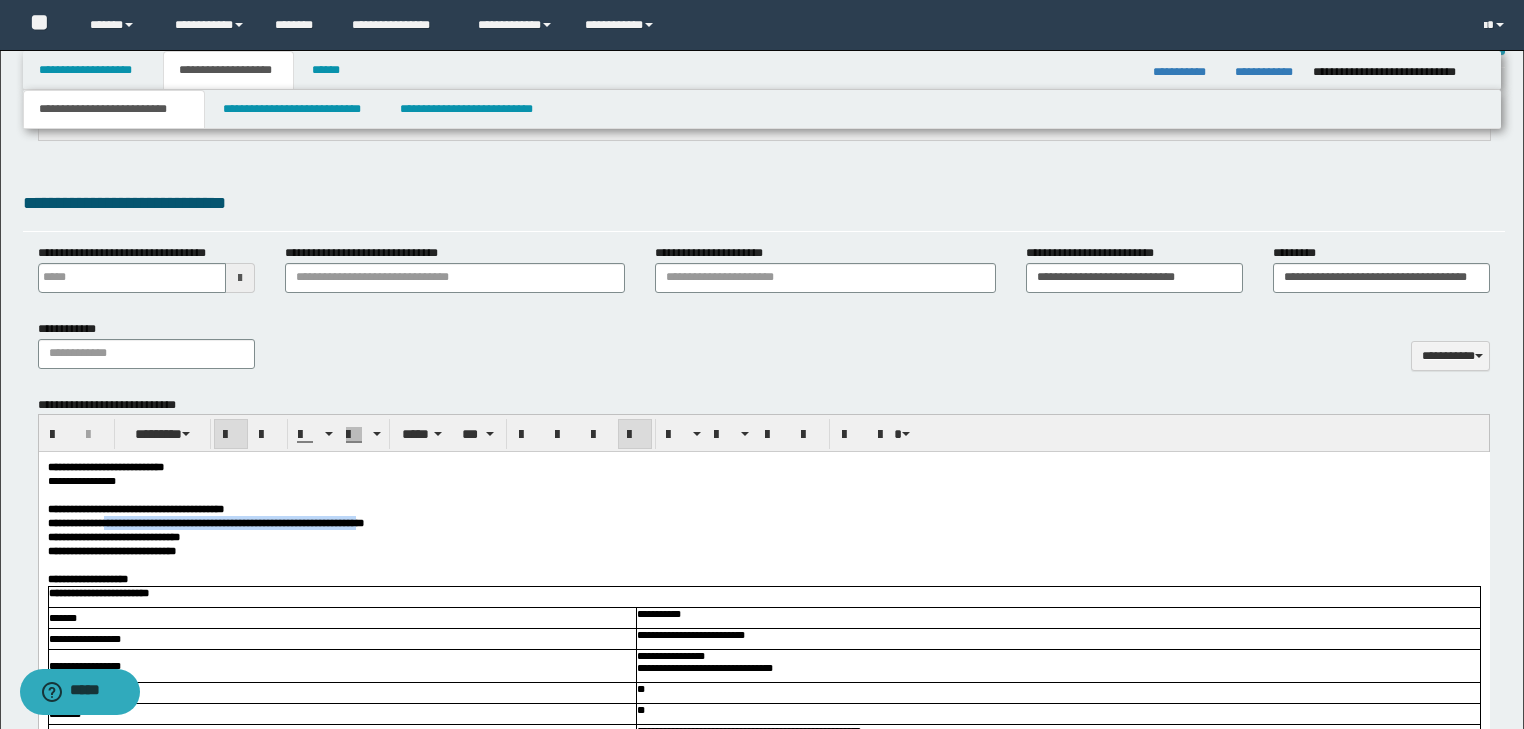 click on "**********" at bounding box center (231, 523) 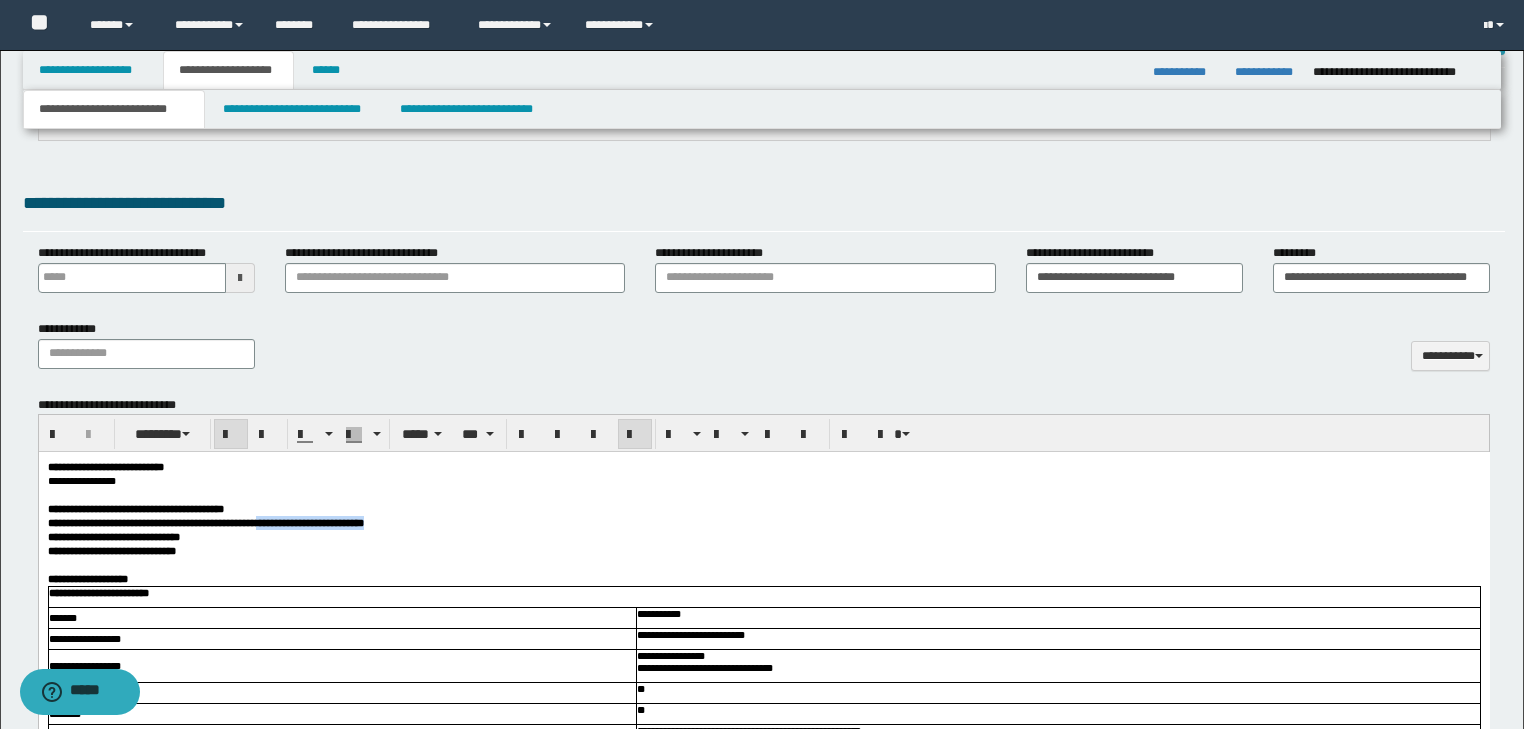drag, startPoint x: 331, startPoint y: 531, endPoint x: 493, endPoint y: 531, distance: 162 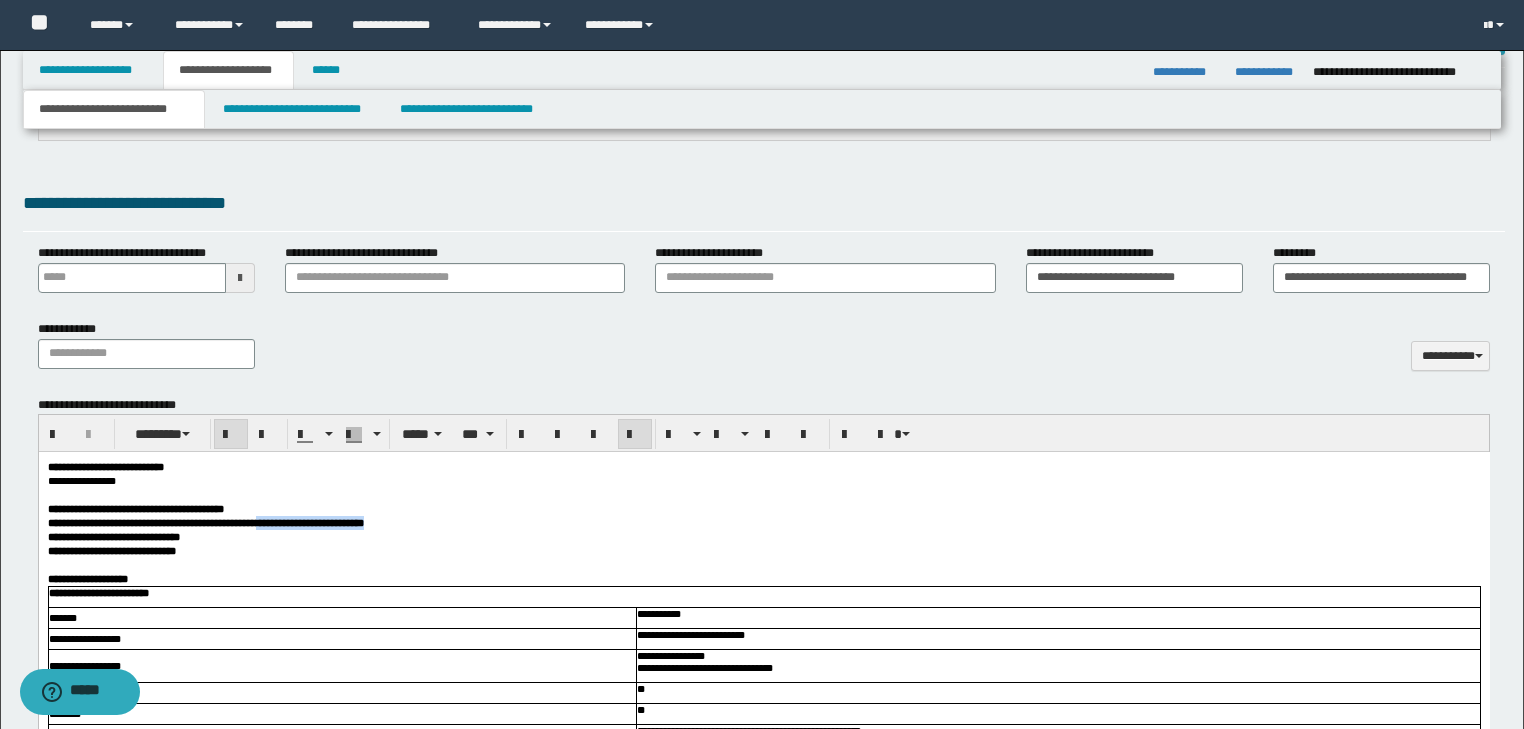 click on "**********" at bounding box center (763, 523) 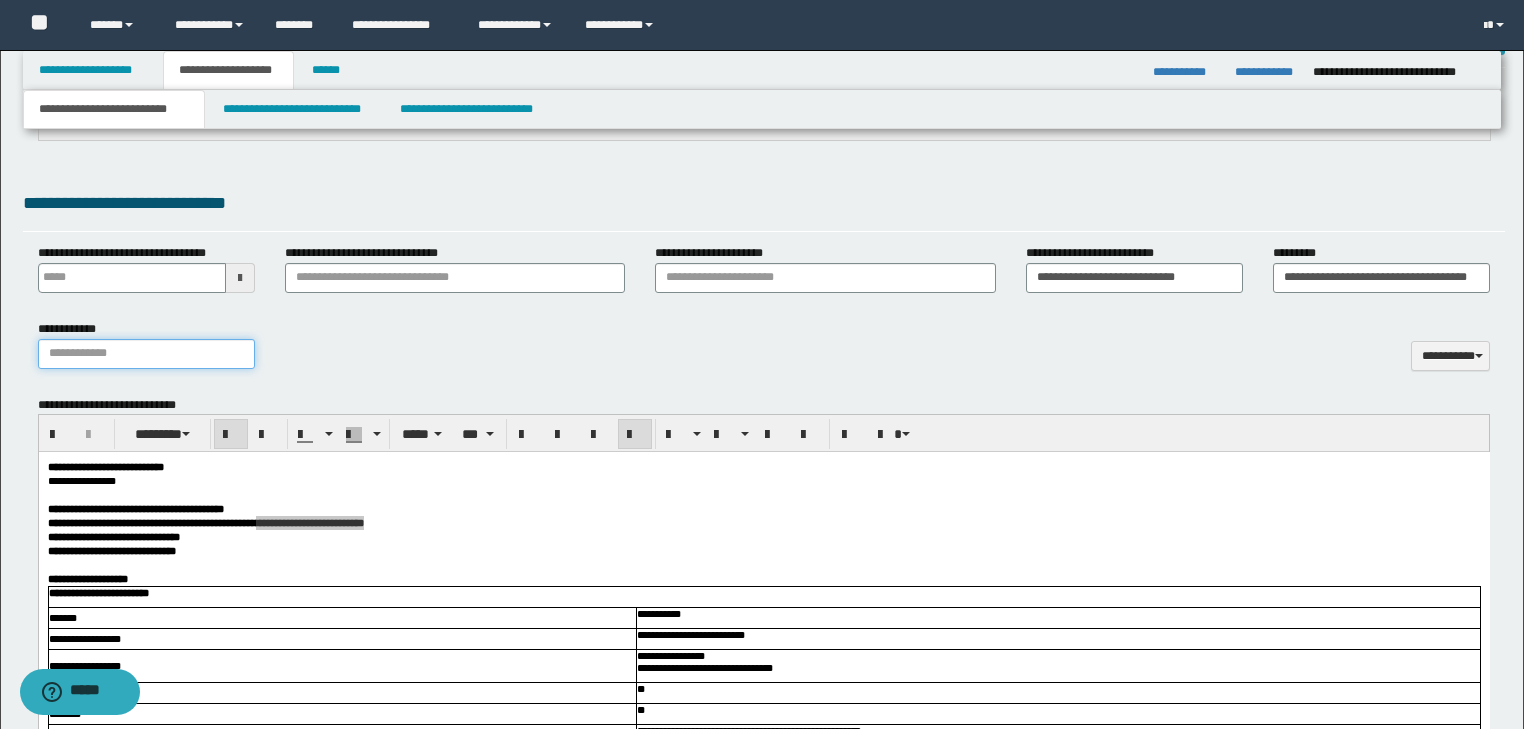 click on "**********" at bounding box center (146, 354) 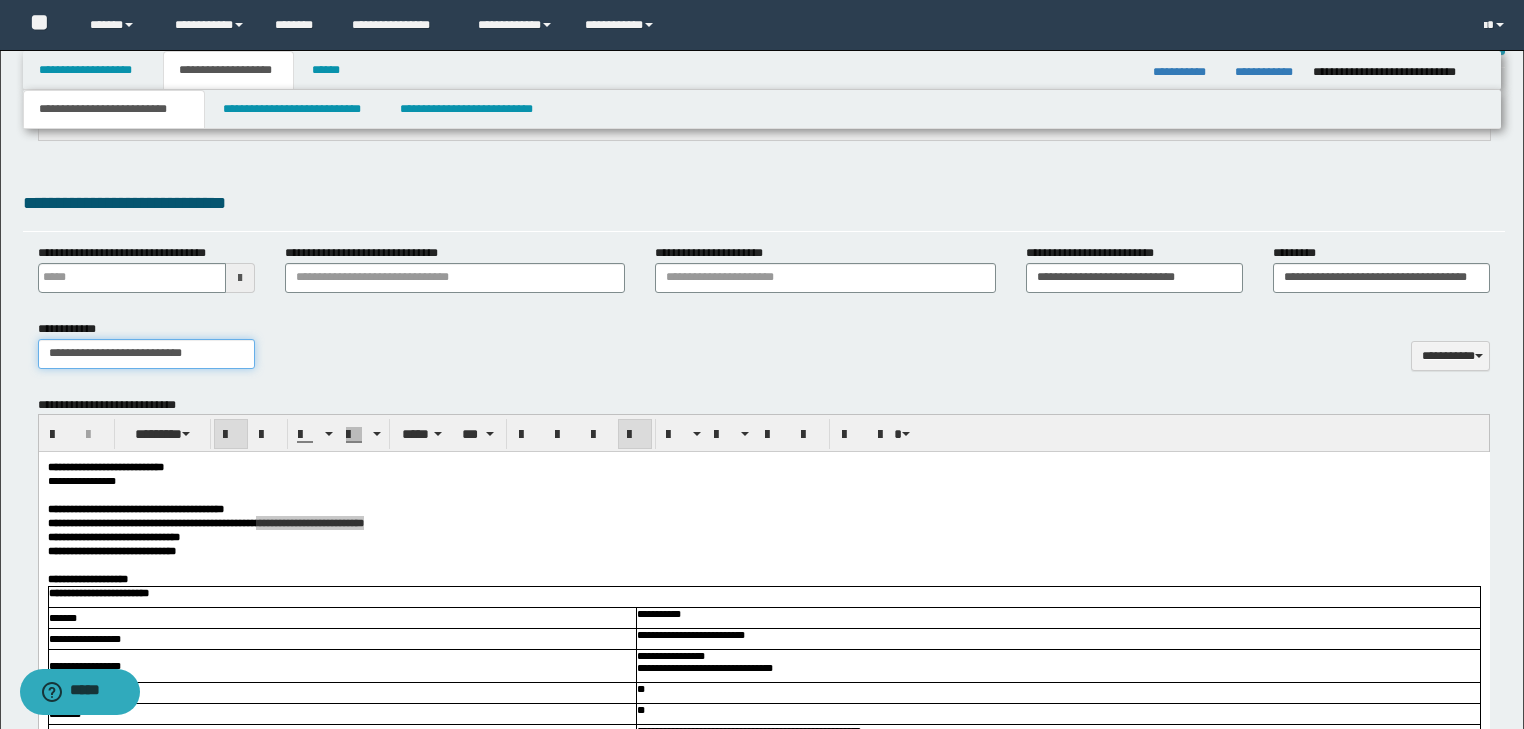 type on "**********" 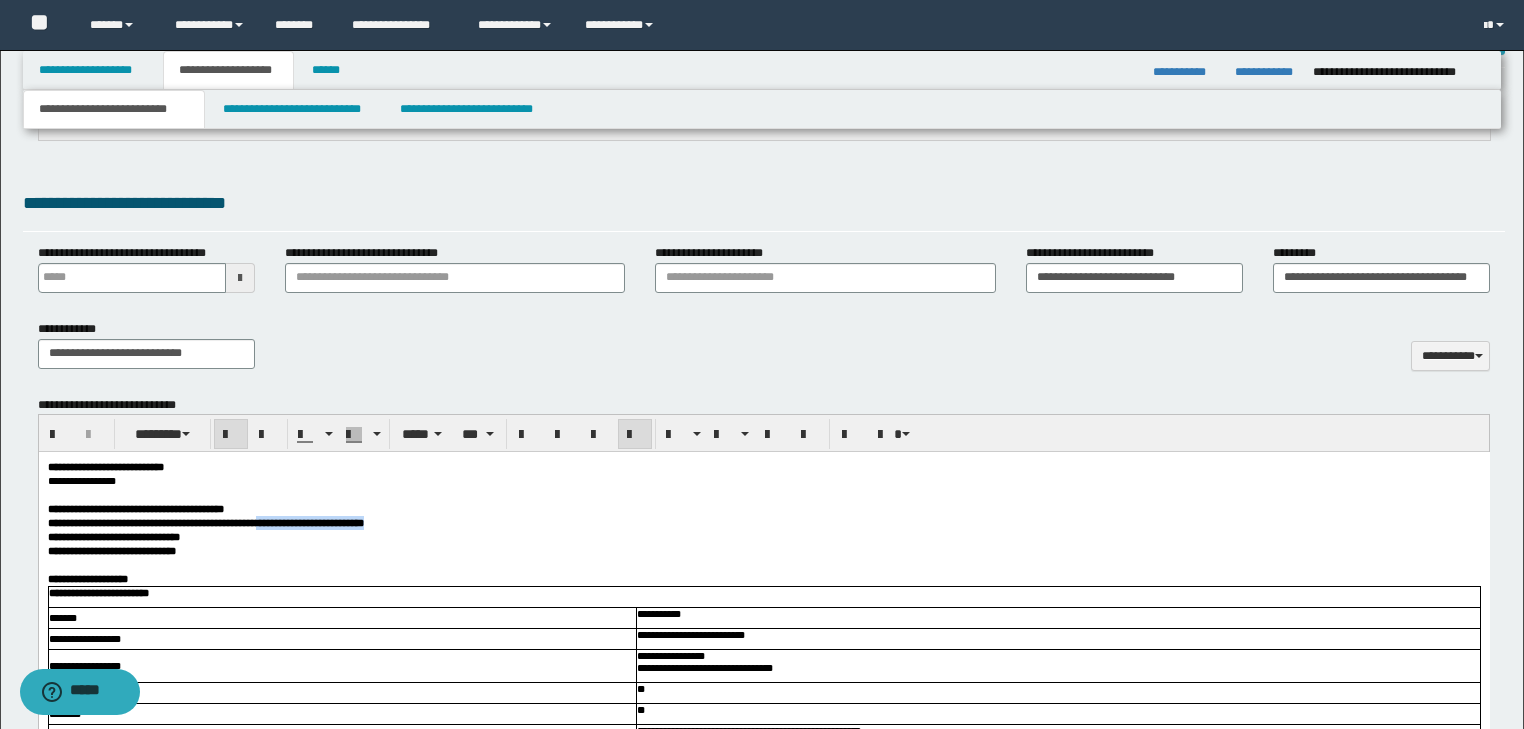 click on "**********" at bounding box center (763, 467) 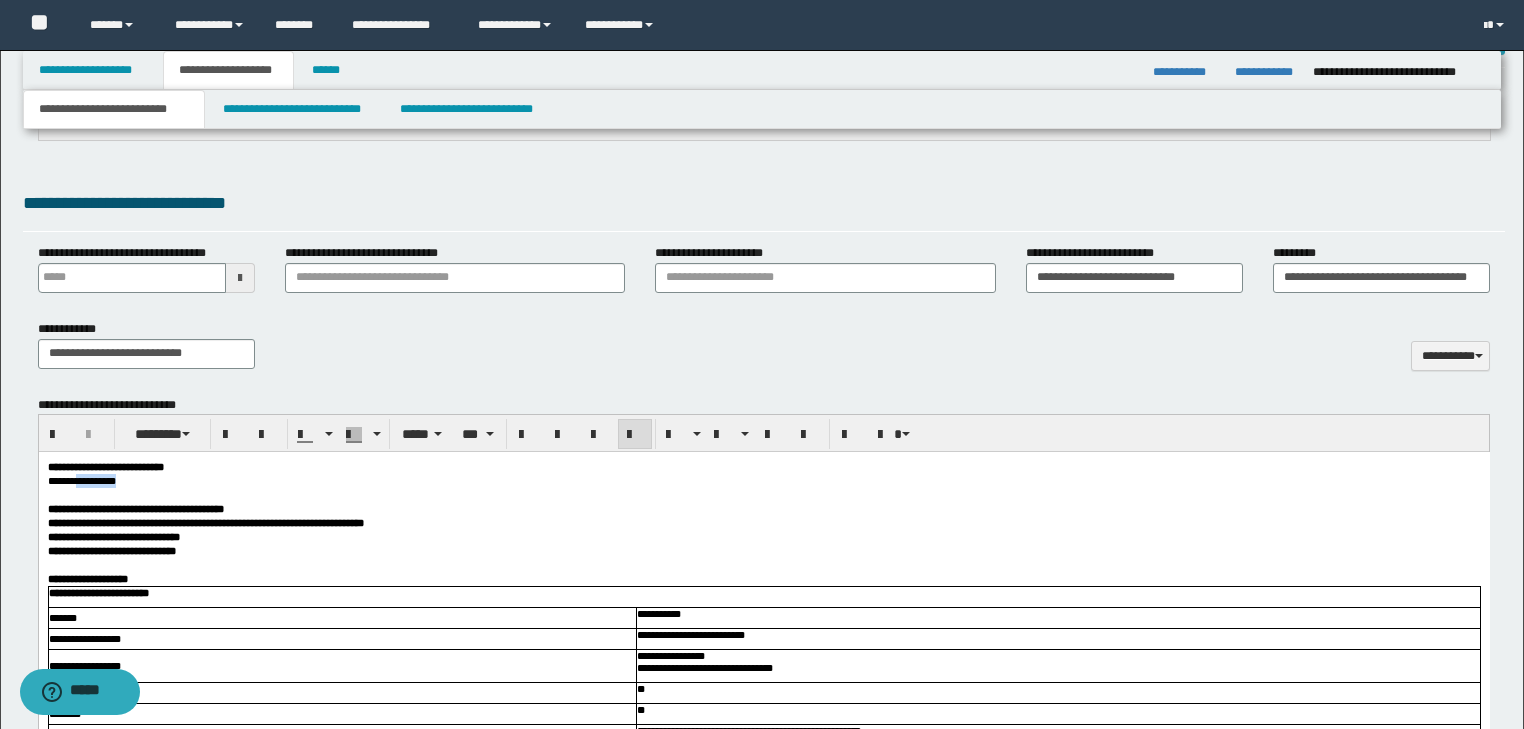 drag, startPoint x: 85, startPoint y: 484, endPoint x: 146, endPoint y: 485, distance: 61.008198 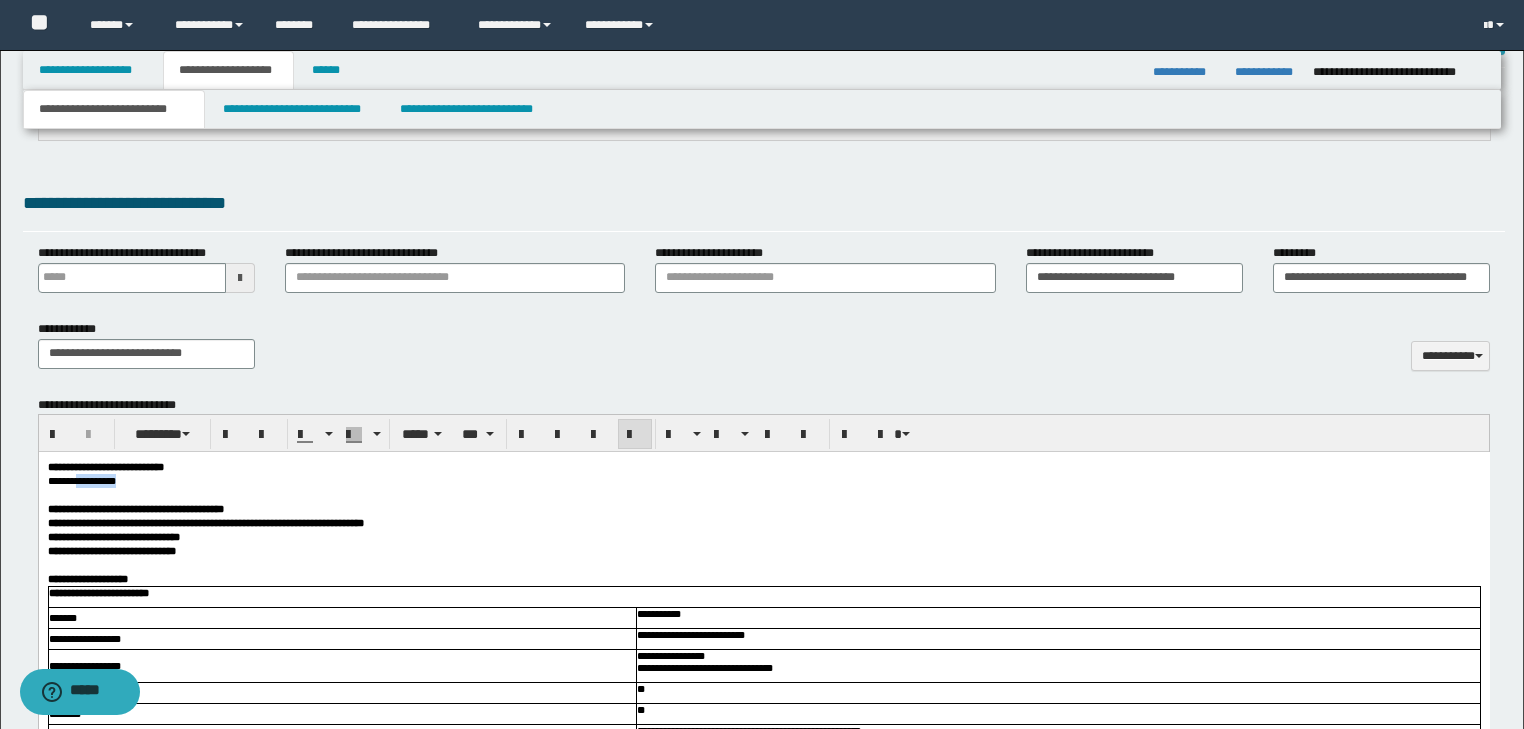 click on "**********" at bounding box center (763, 481) 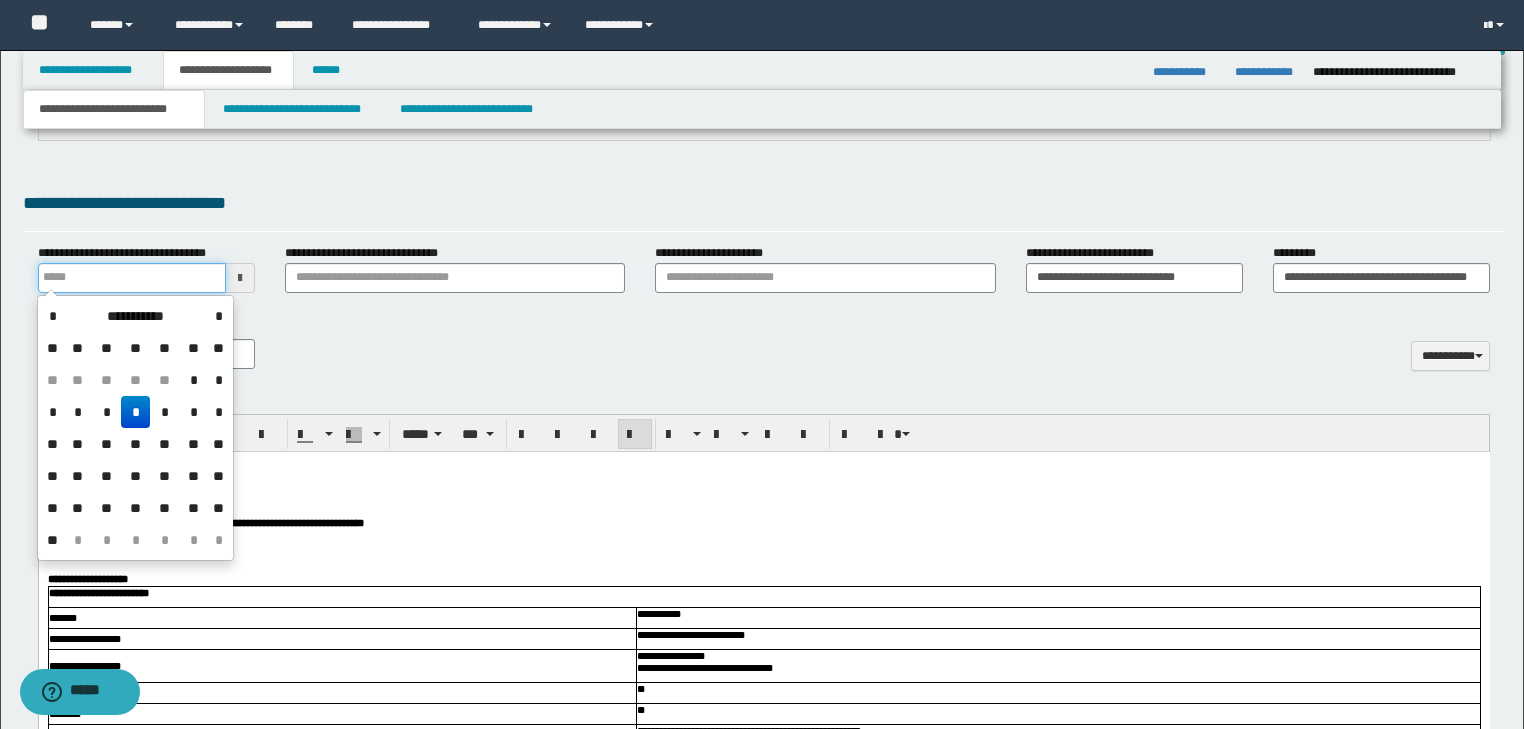 click on "**********" at bounding box center (132, 278) 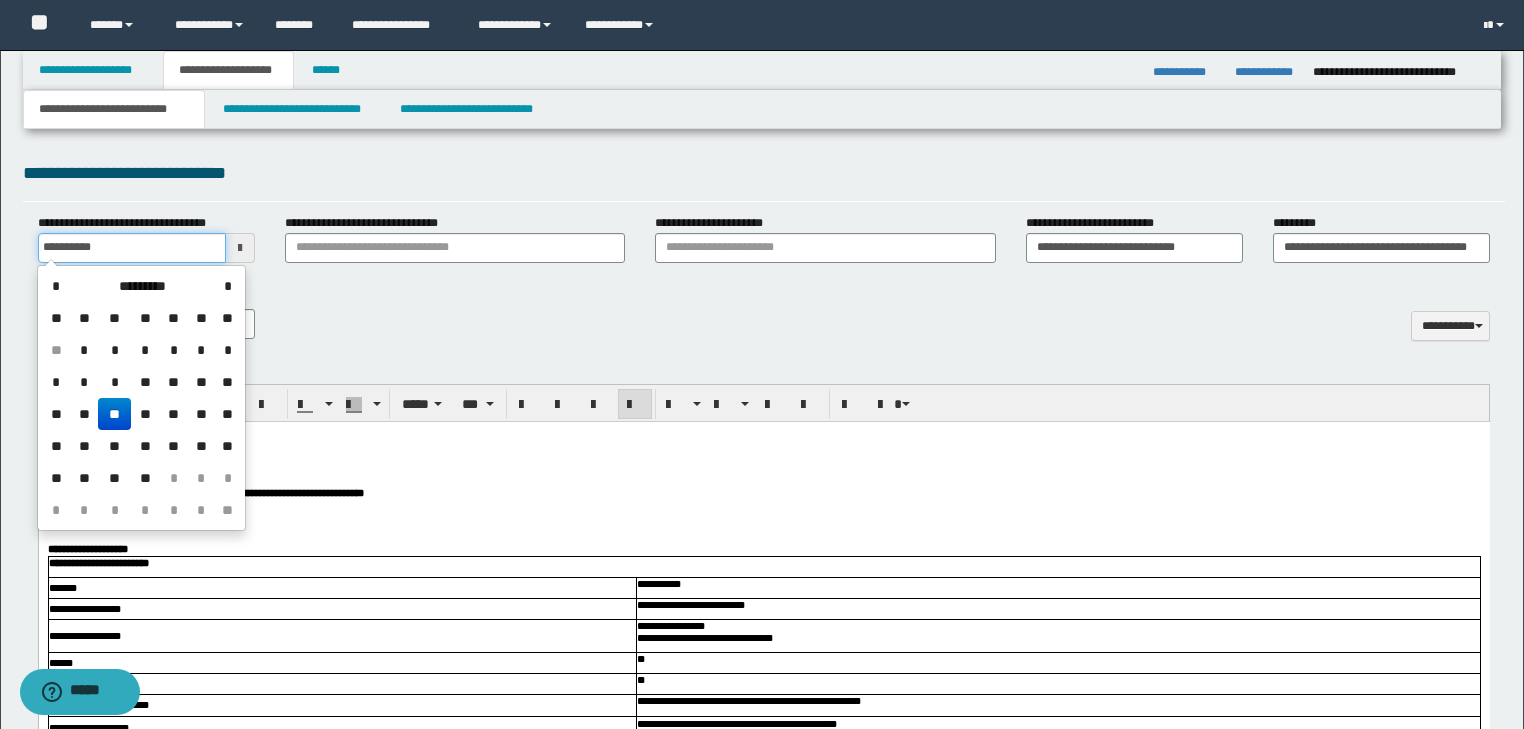 scroll, scrollTop: 1091, scrollLeft: 0, axis: vertical 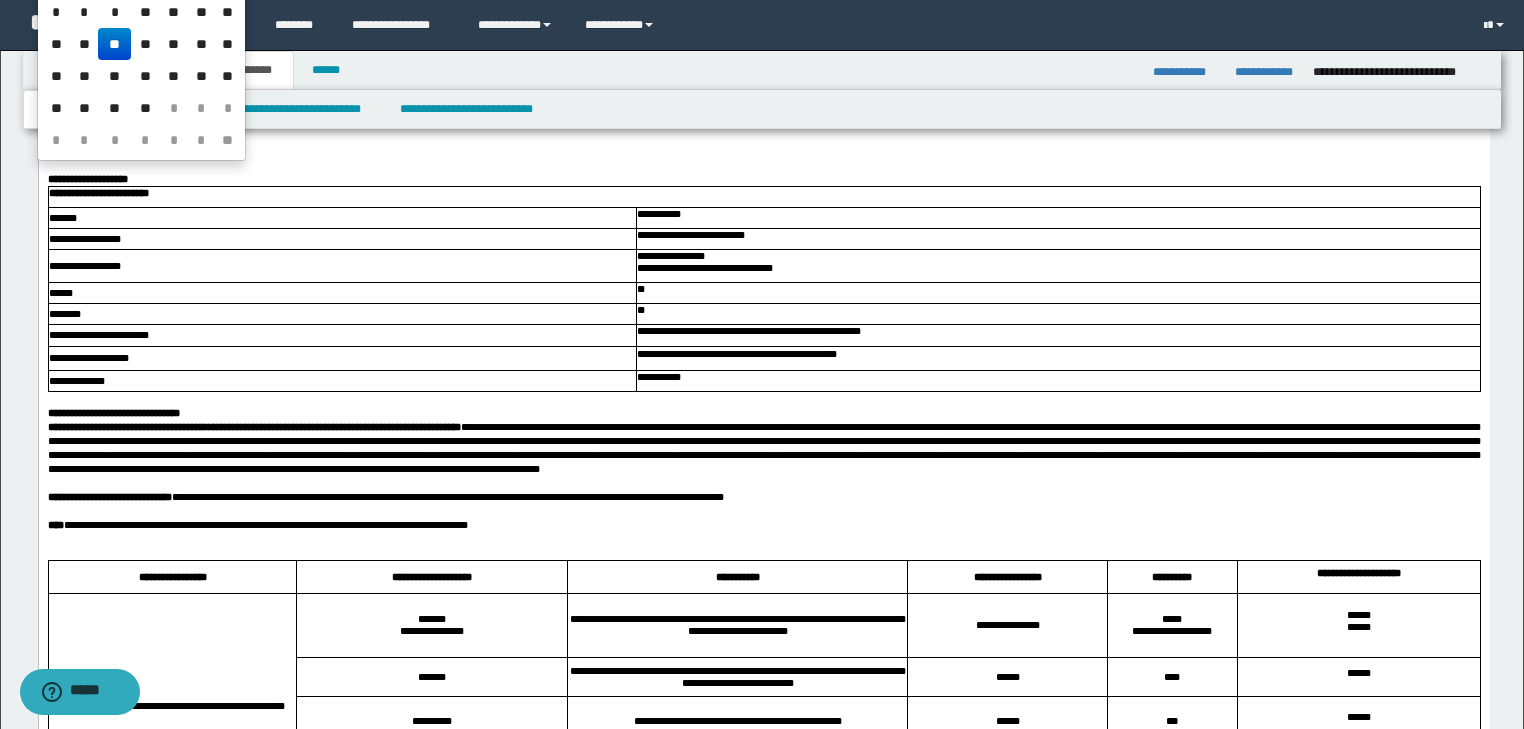 click on "**********" at bounding box center [763, 497] 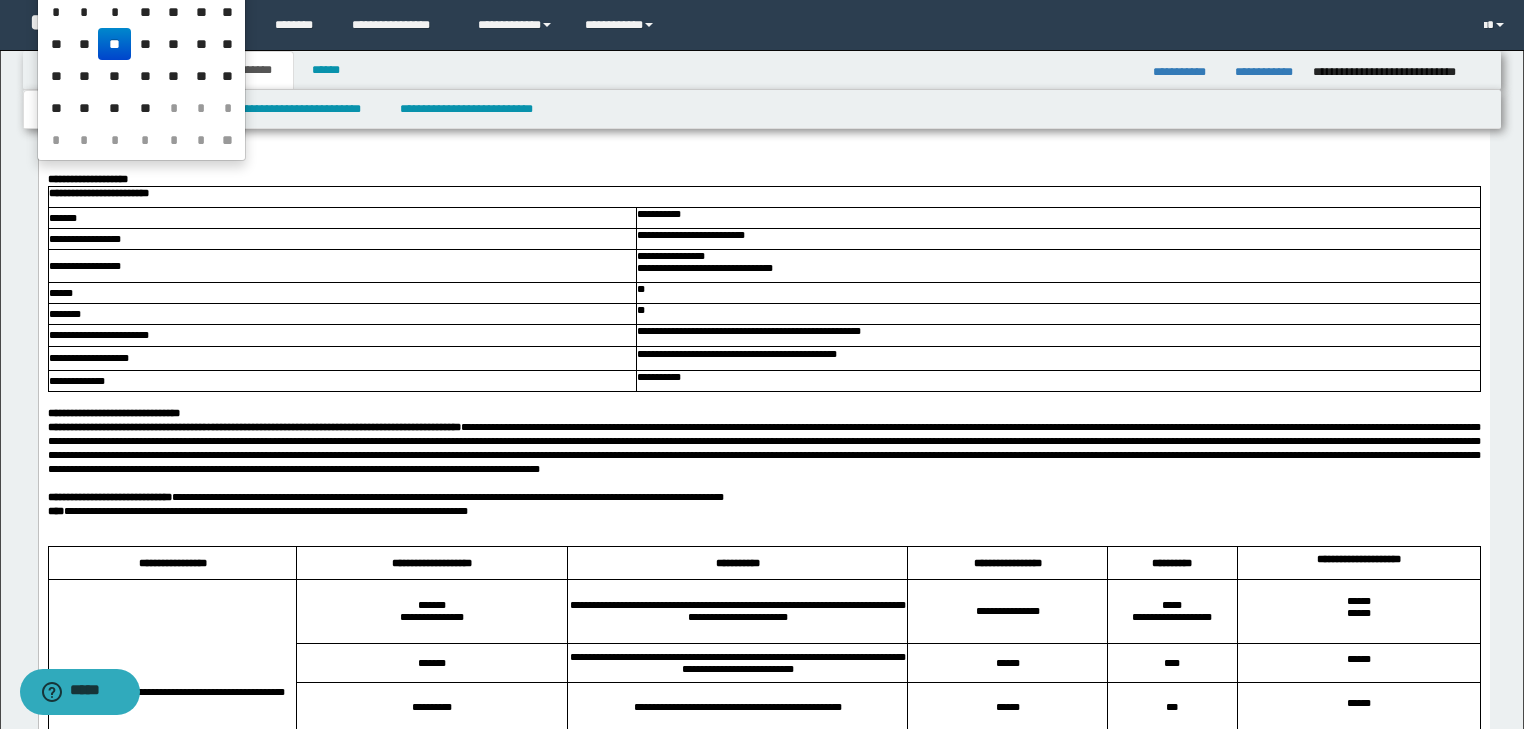click on "**********" at bounding box center [763, 511] 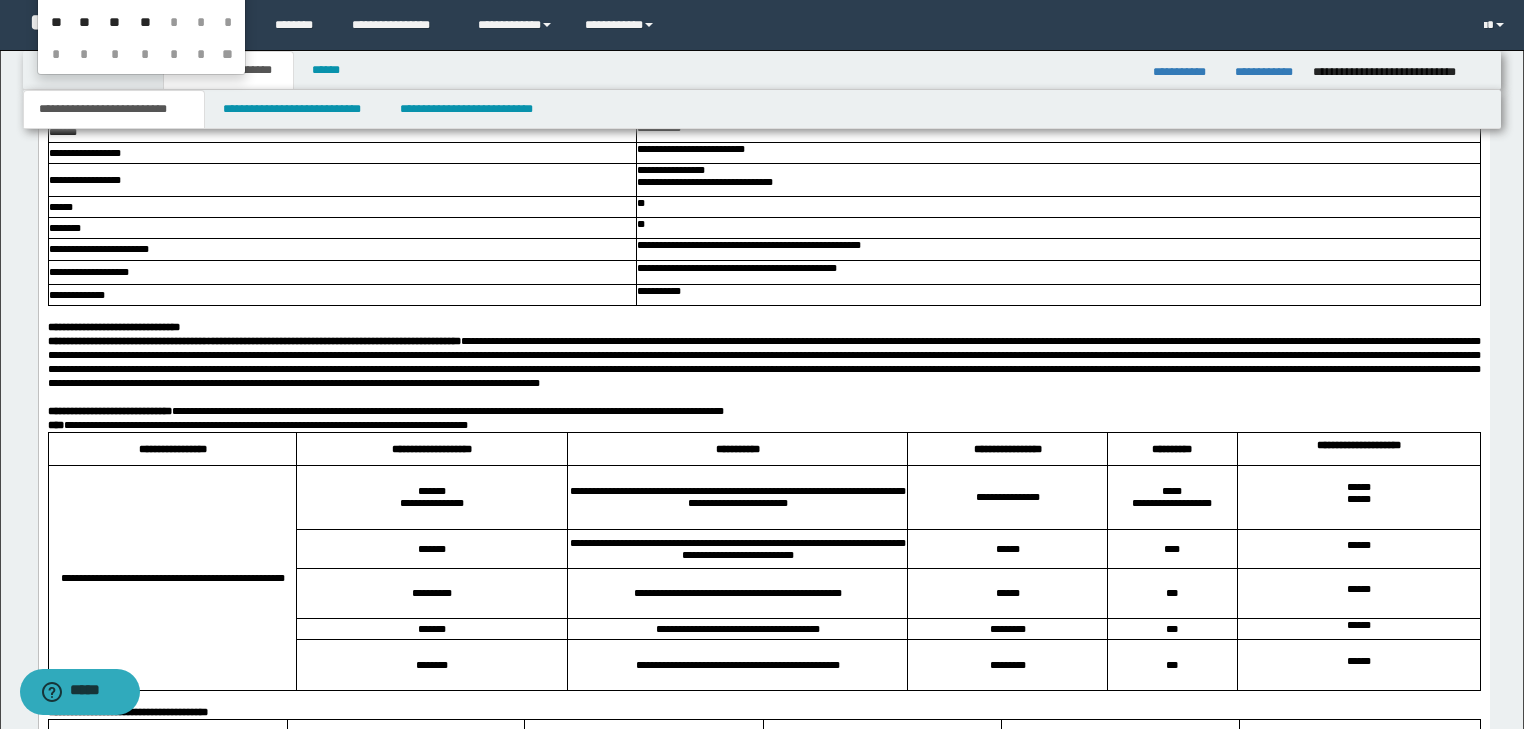 scroll, scrollTop: 1251, scrollLeft: 0, axis: vertical 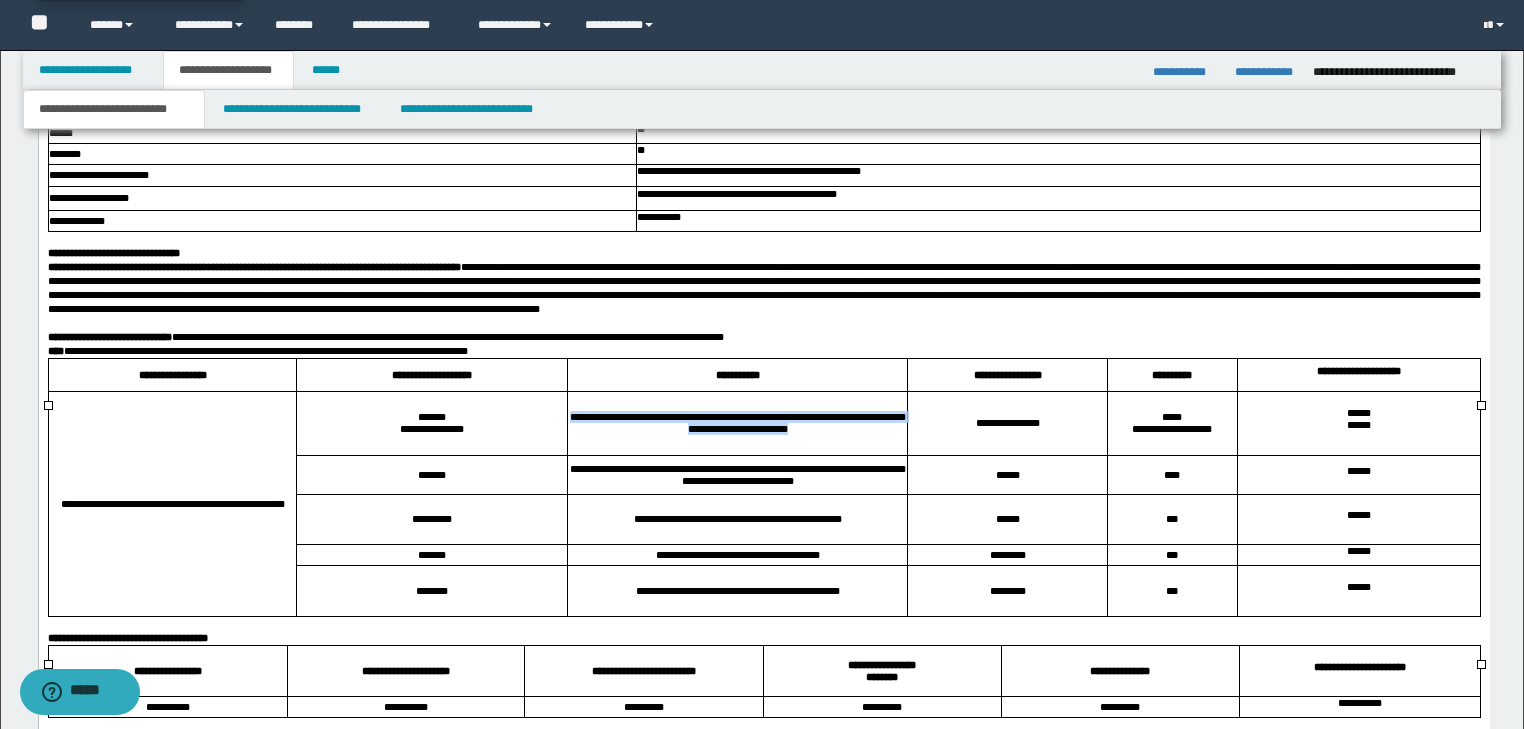 drag, startPoint x: 585, startPoint y: 464, endPoint x: 845, endPoint y: 490, distance: 261.29675 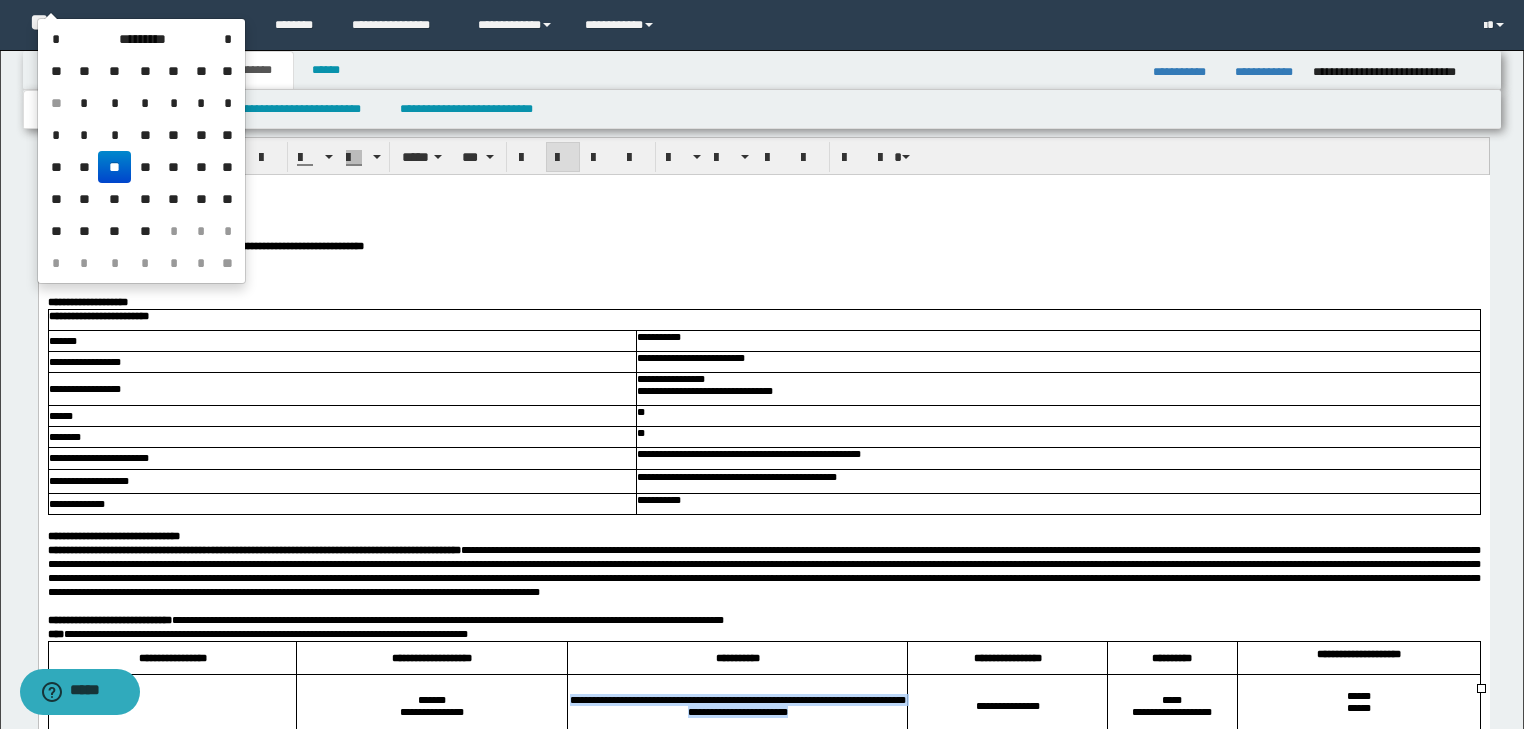 scroll, scrollTop: 931, scrollLeft: 0, axis: vertical 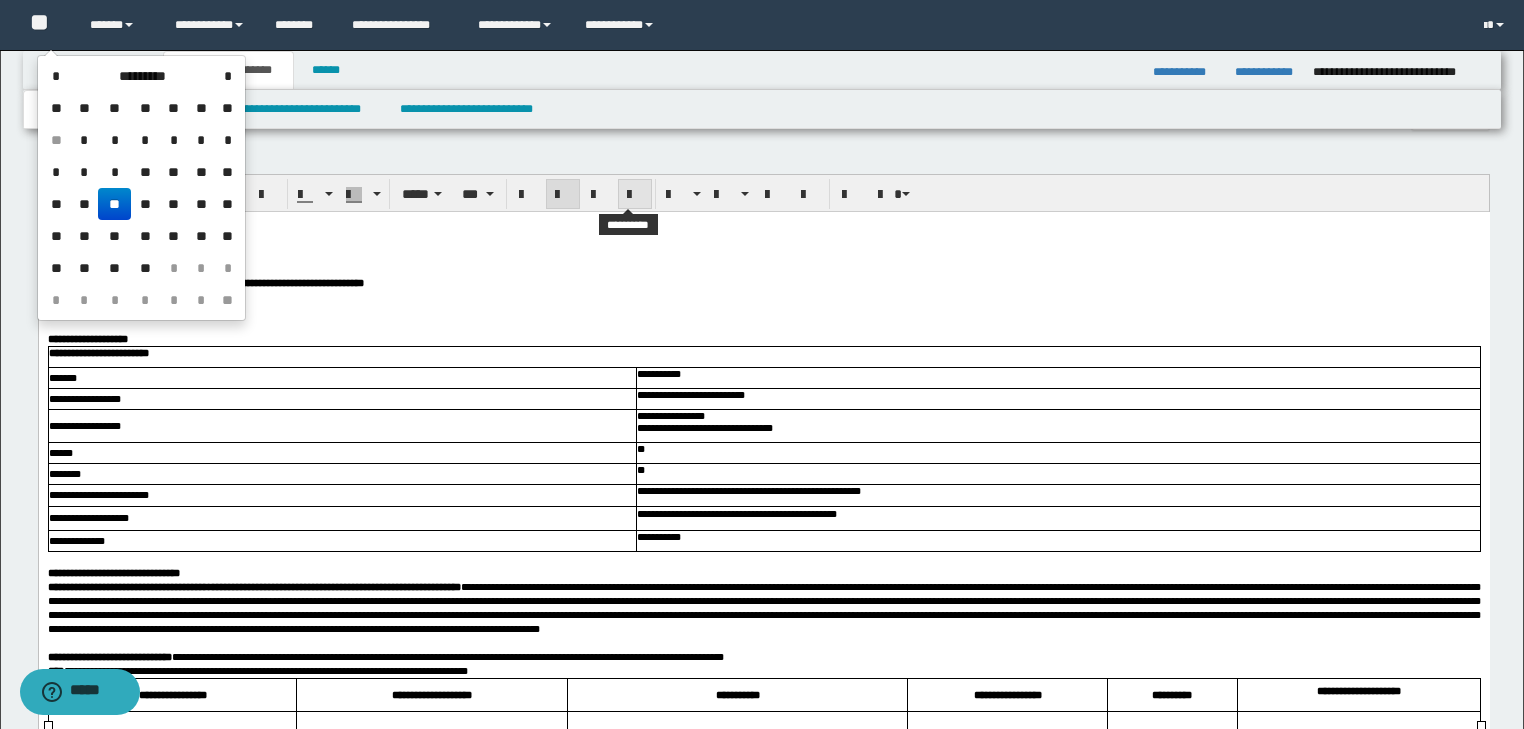 type on "**********" 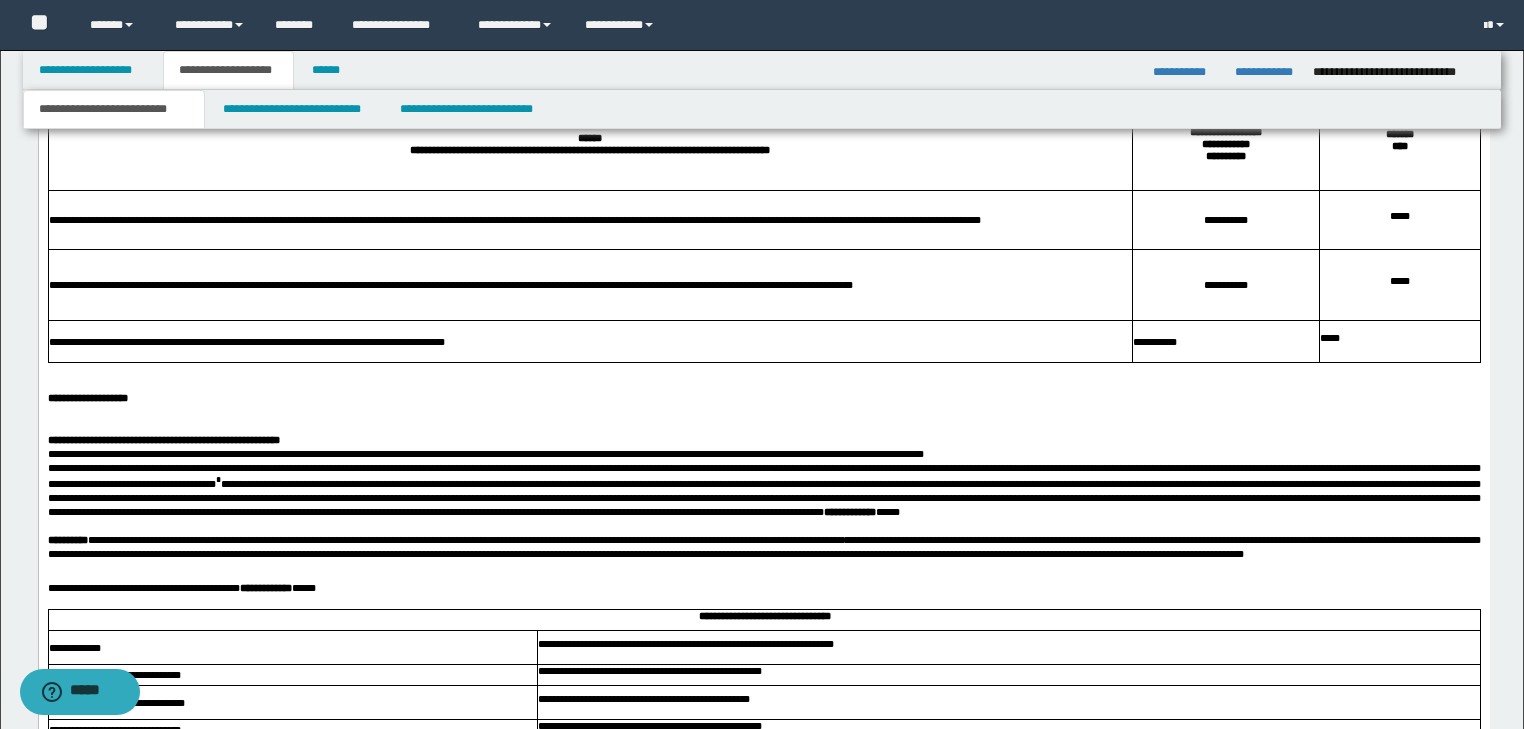 scroll, scrollTop: 1891, scrollLeft: 0, axis: vertical 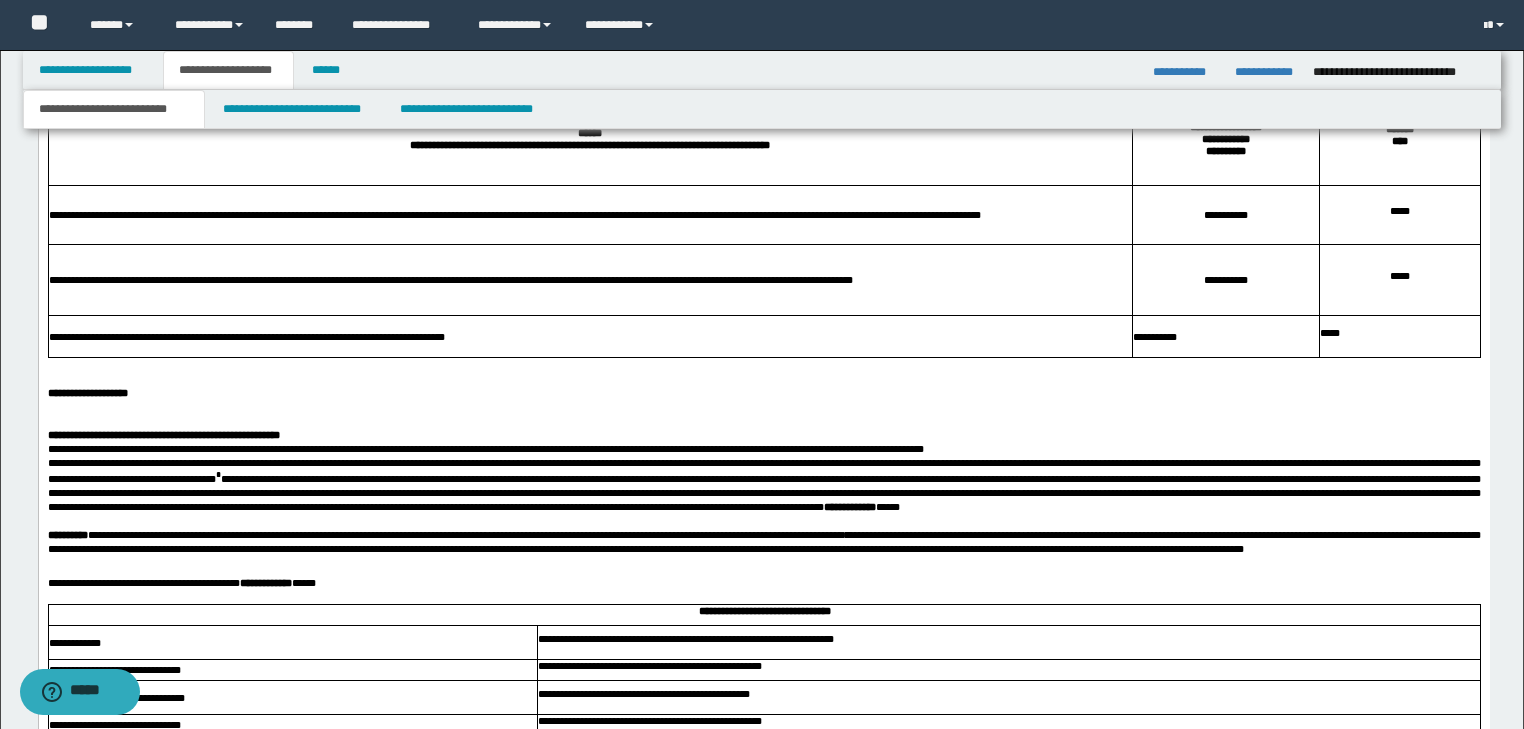 click at bounding box center [763, 380] 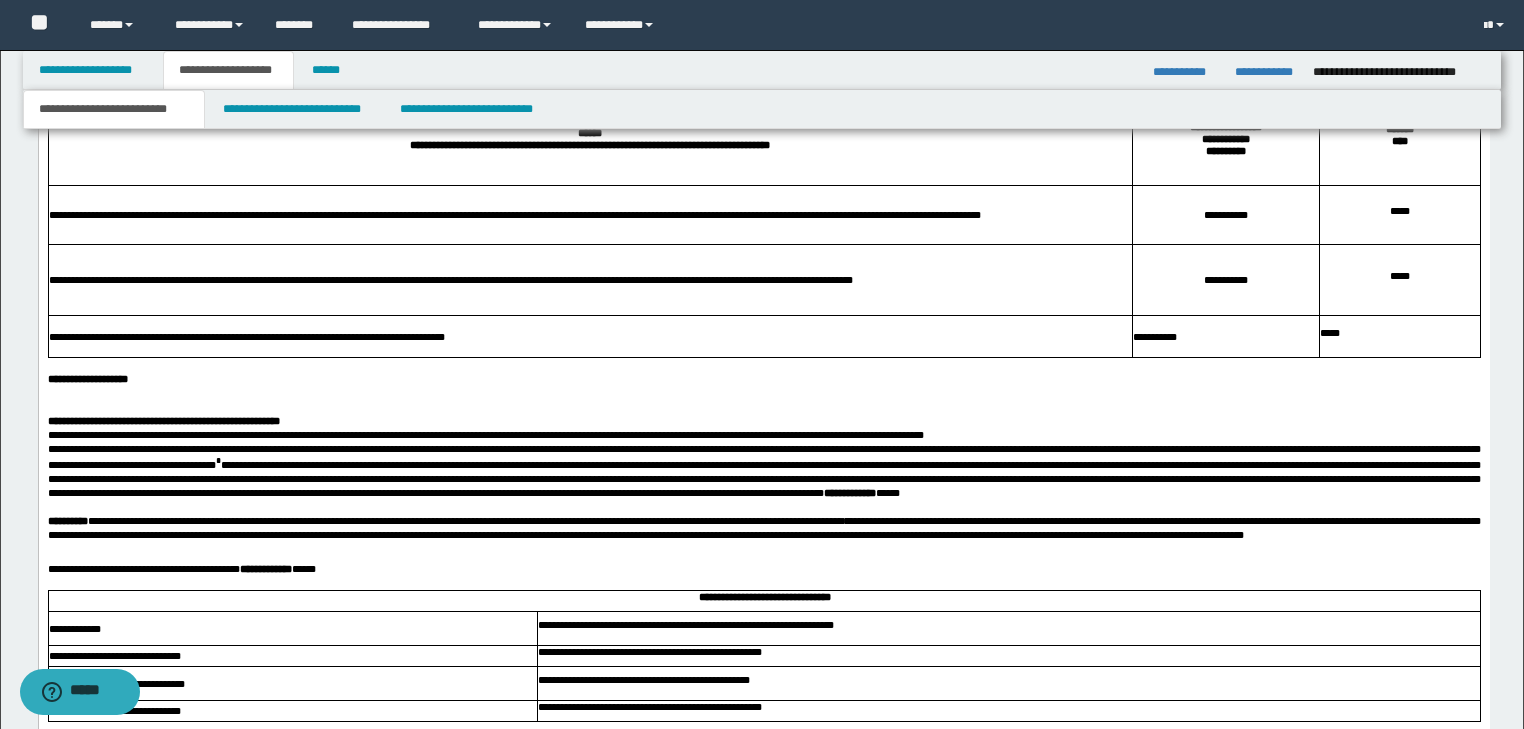 click on "**********" at bounding box center [763, 380] 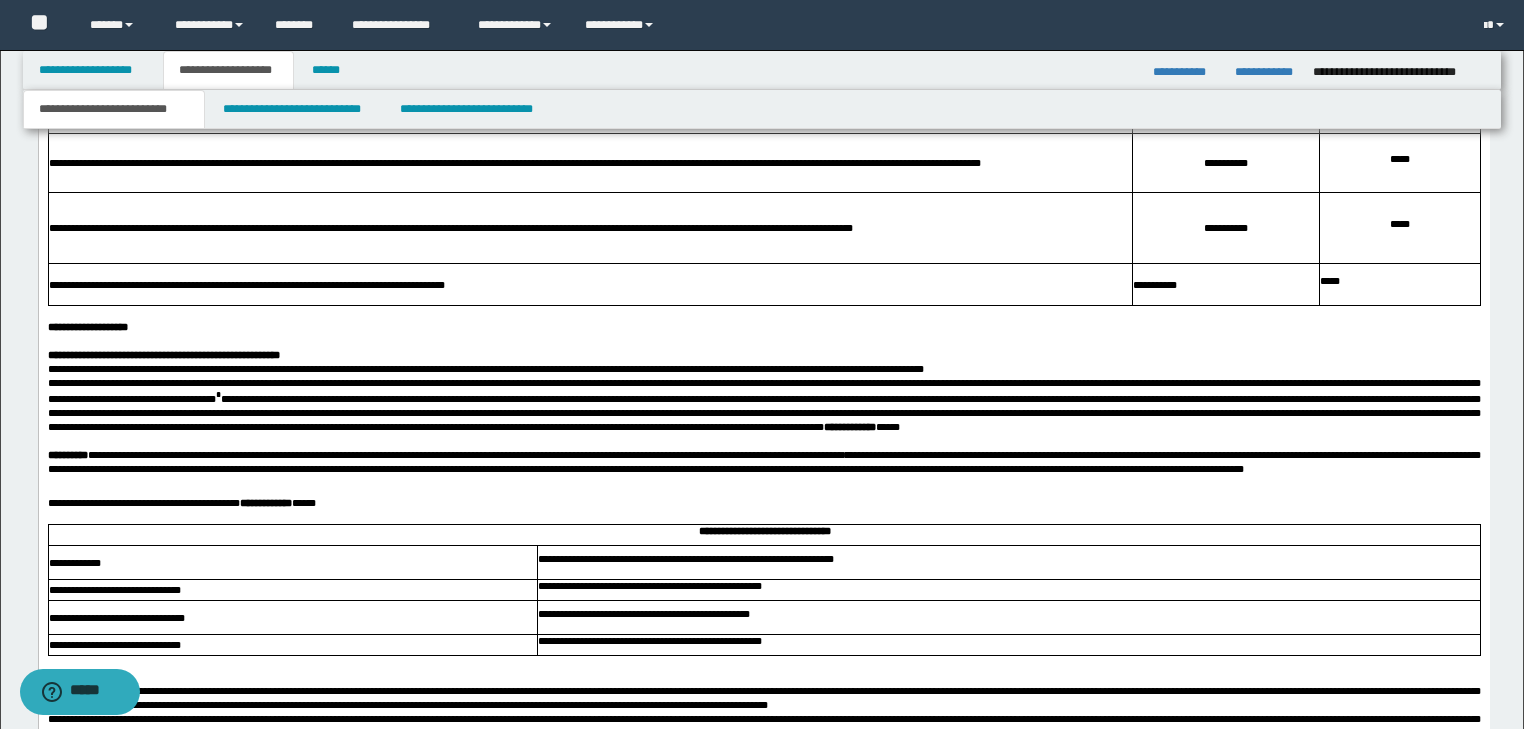 scroll, scrollTop: 1971, scrollLeft: 0, axis: vertical 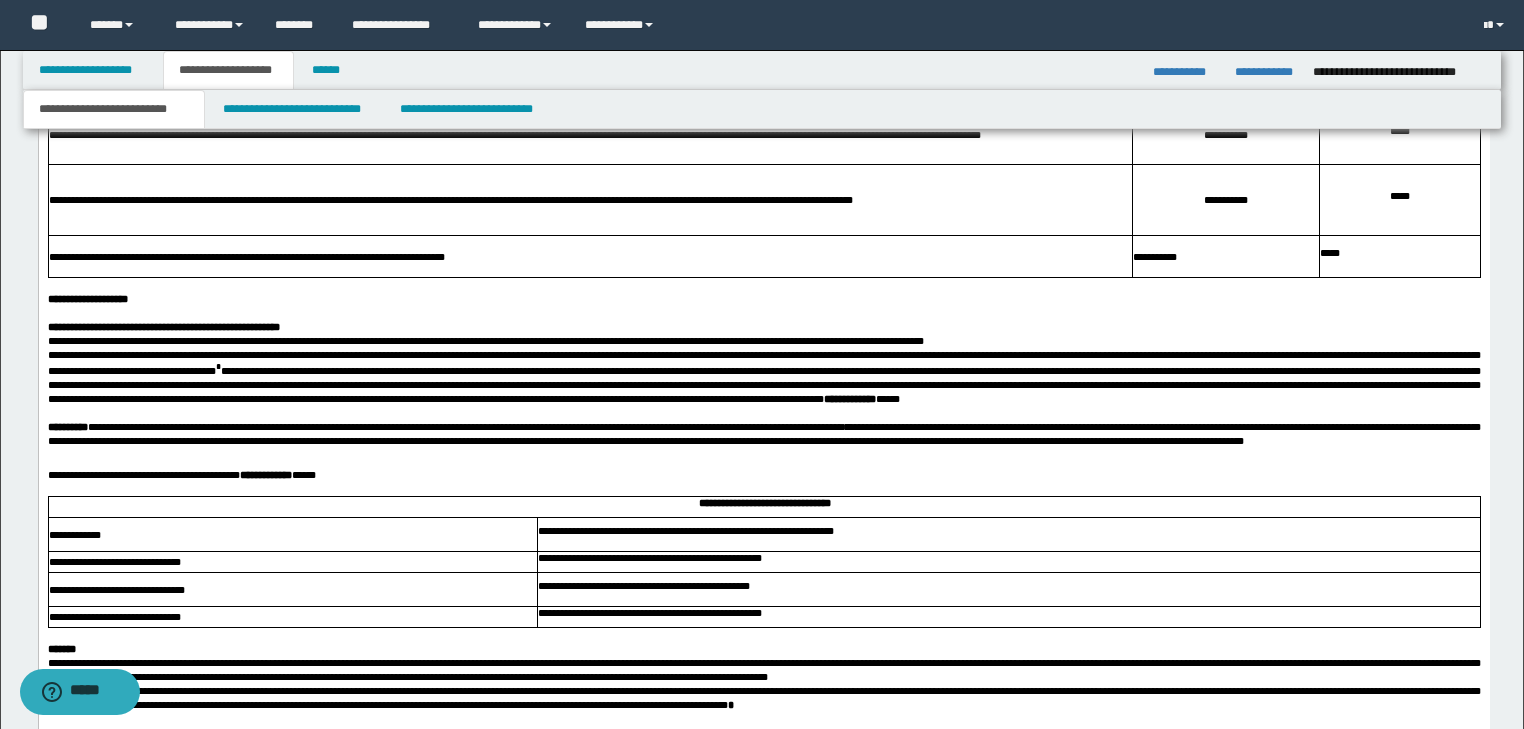 click on "**********" at bounding box center [763, 445] 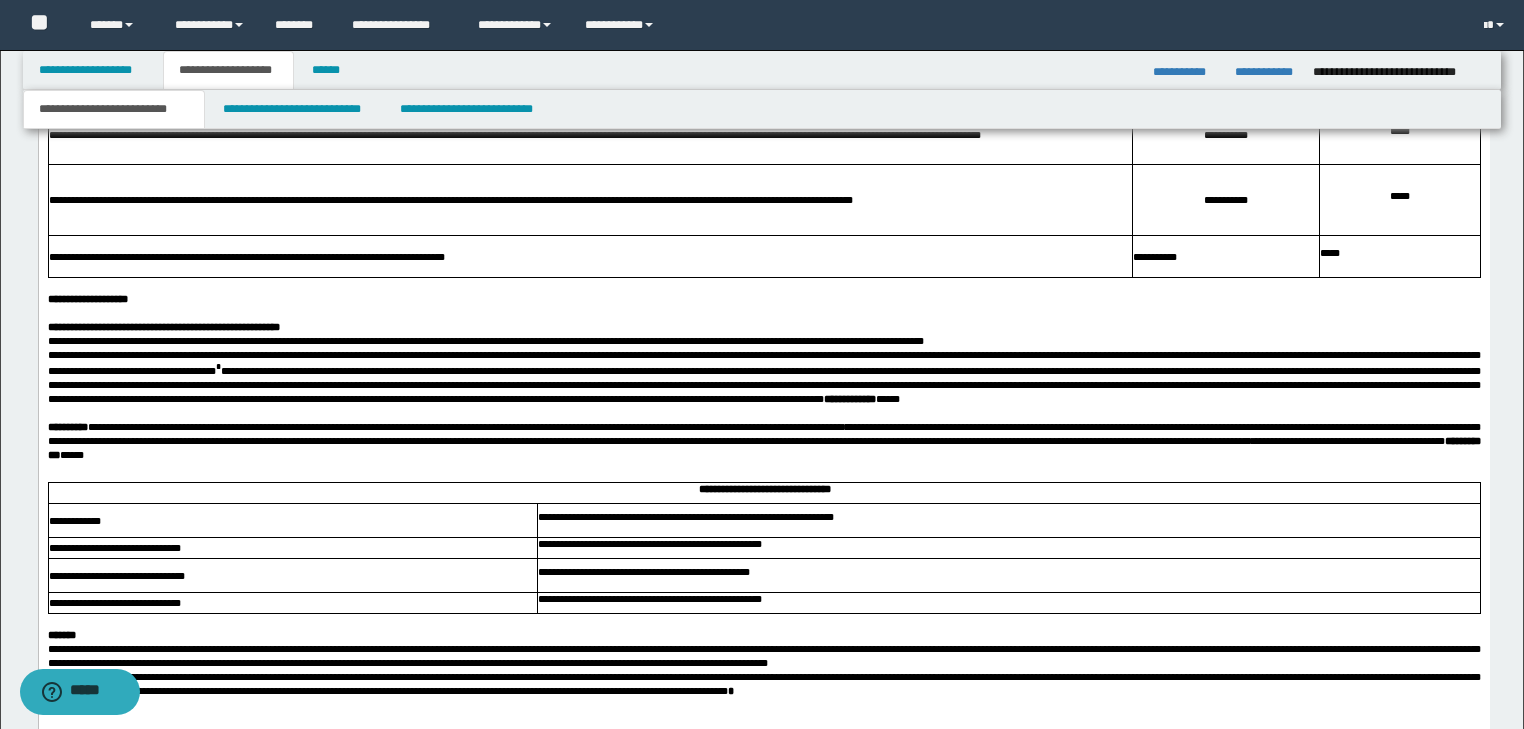 click on "**********" at bounding box center [763, 445] 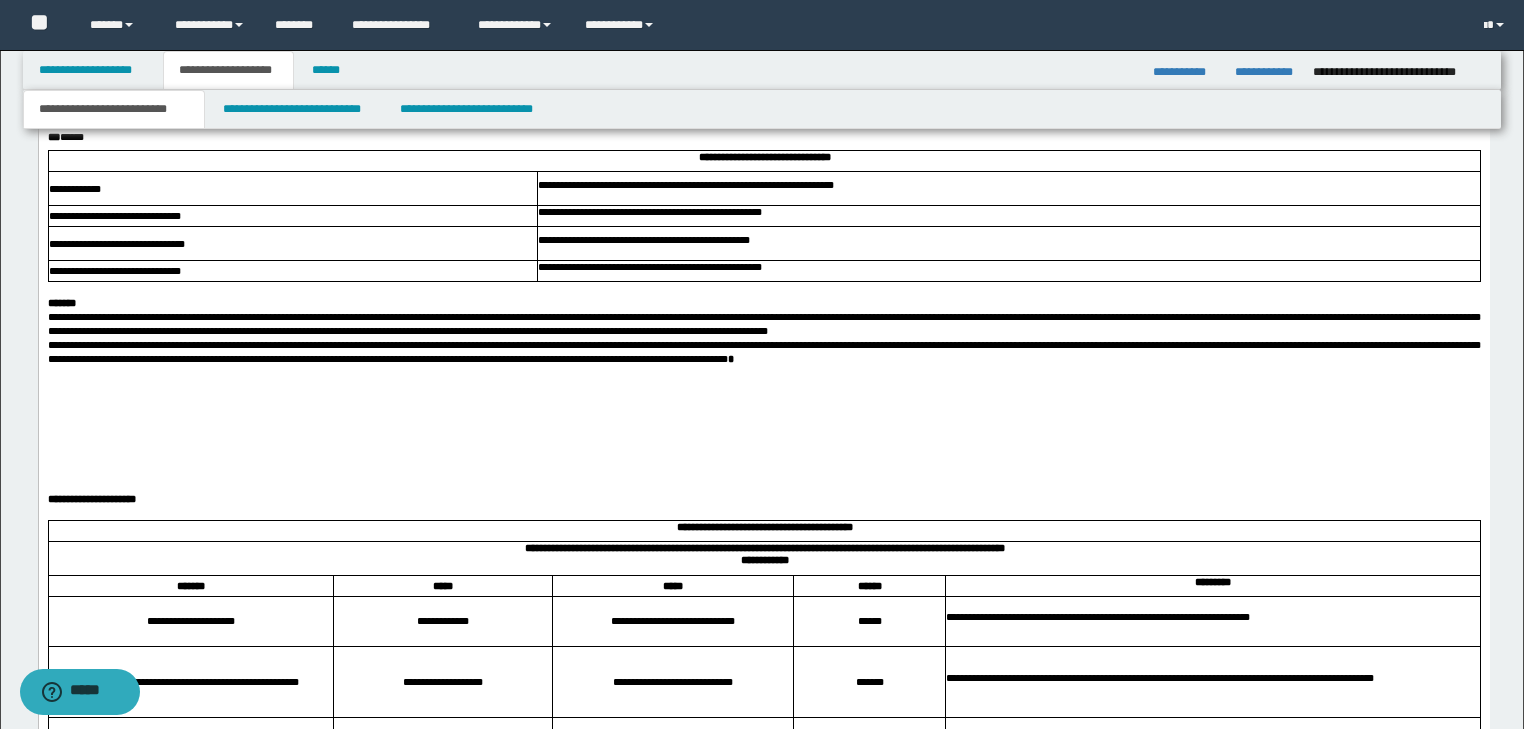 scroll, scrollTop: 2291, scrollLeft: 0, axis: vertical 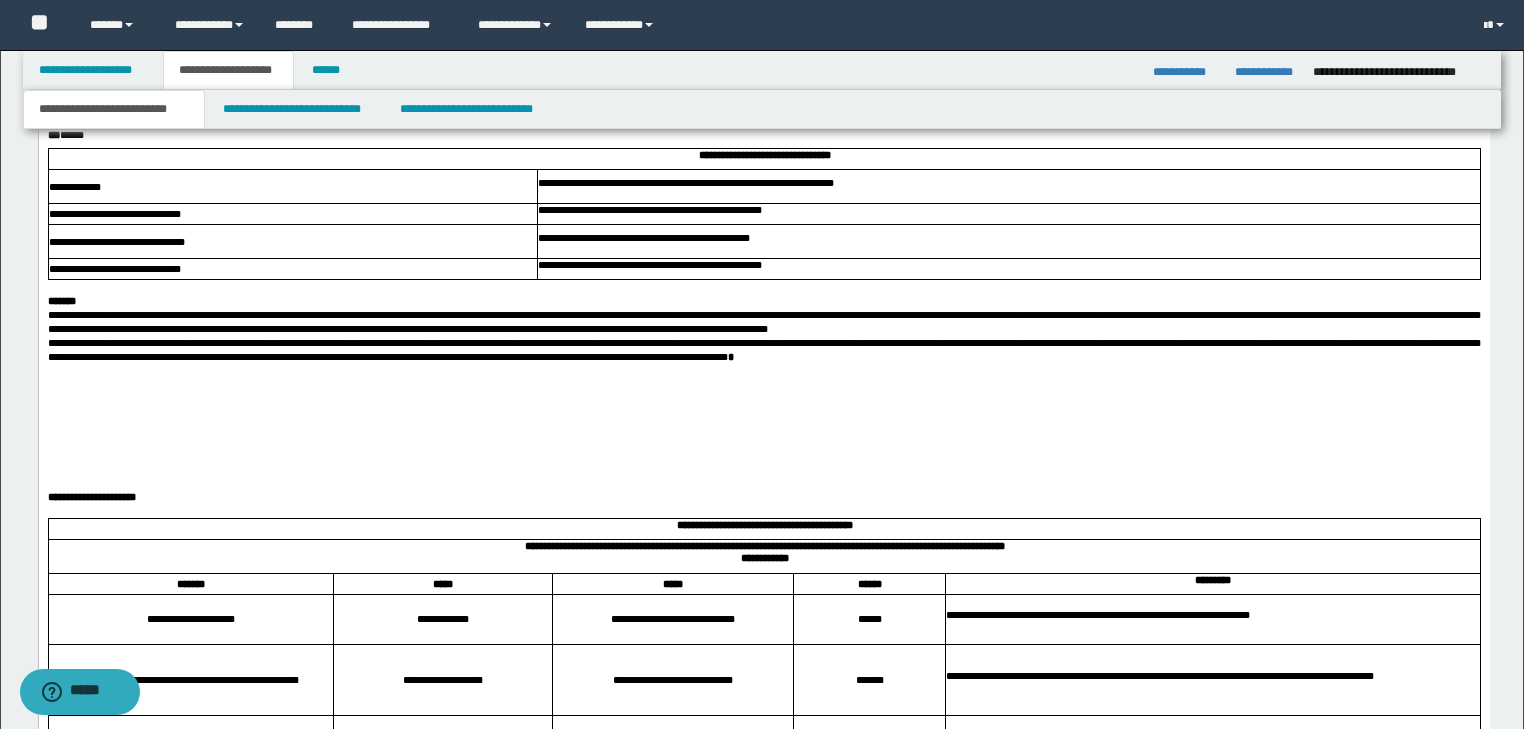 click on "**********" at bounding box center [763, 351] 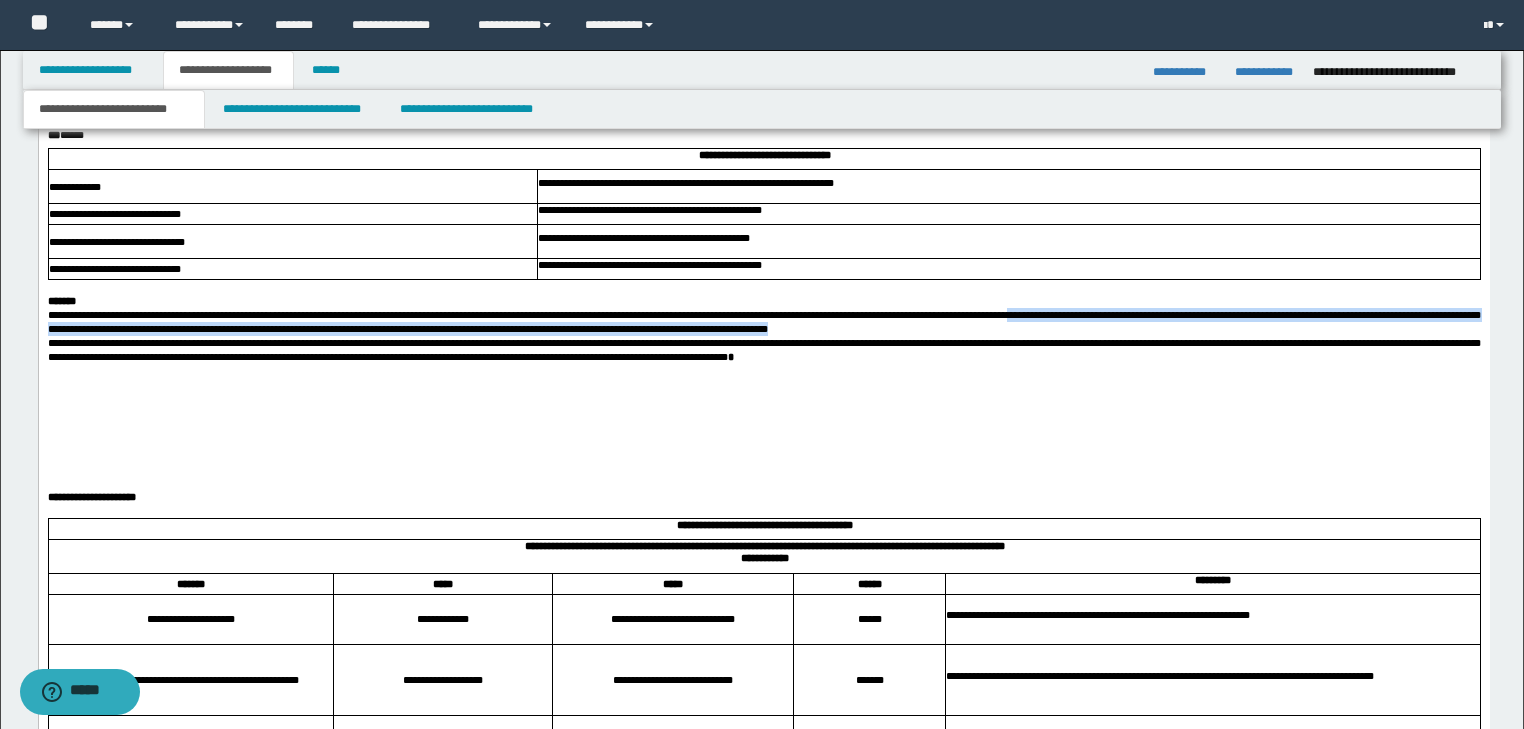 click on "**********" at bounding box center (763, 323) 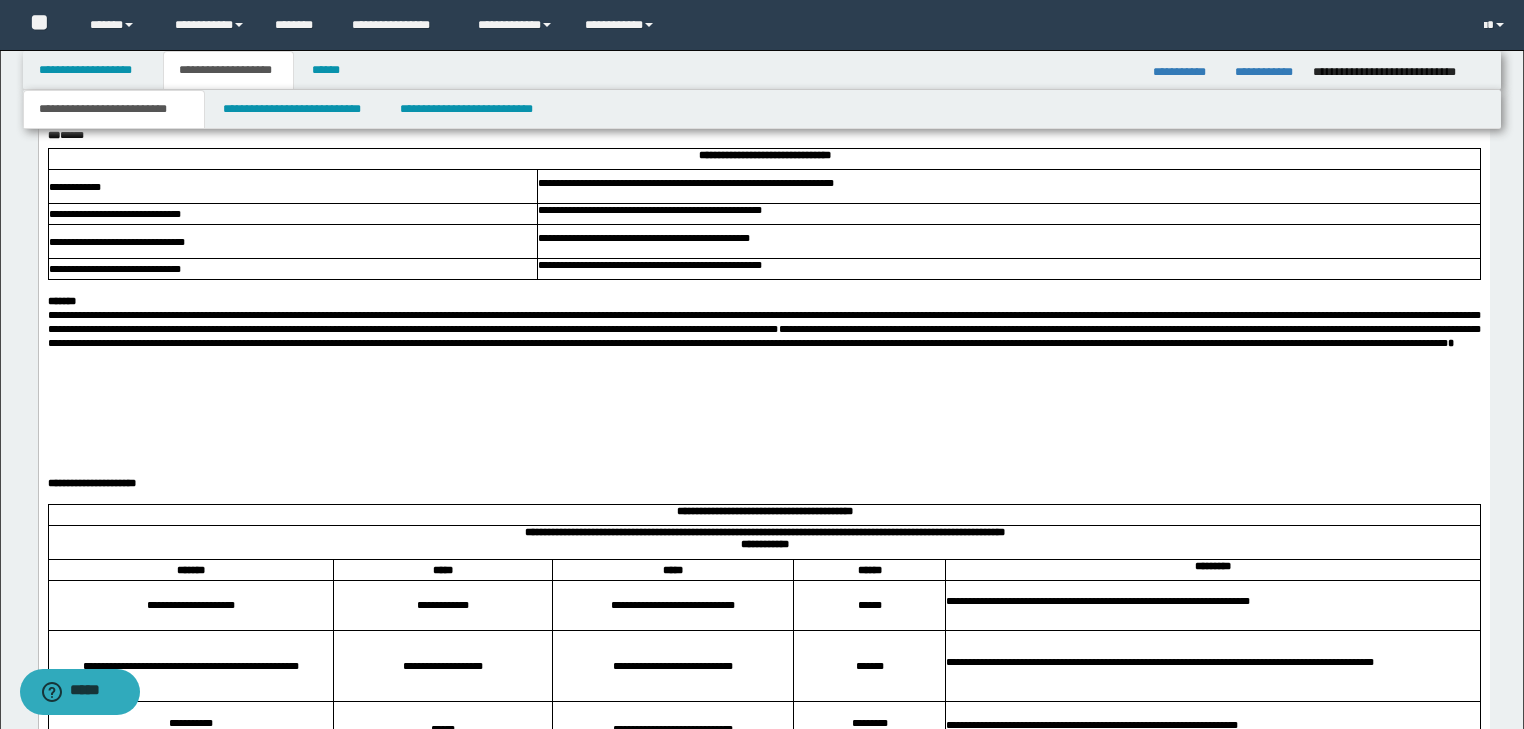click at bounding box center (763, 358) 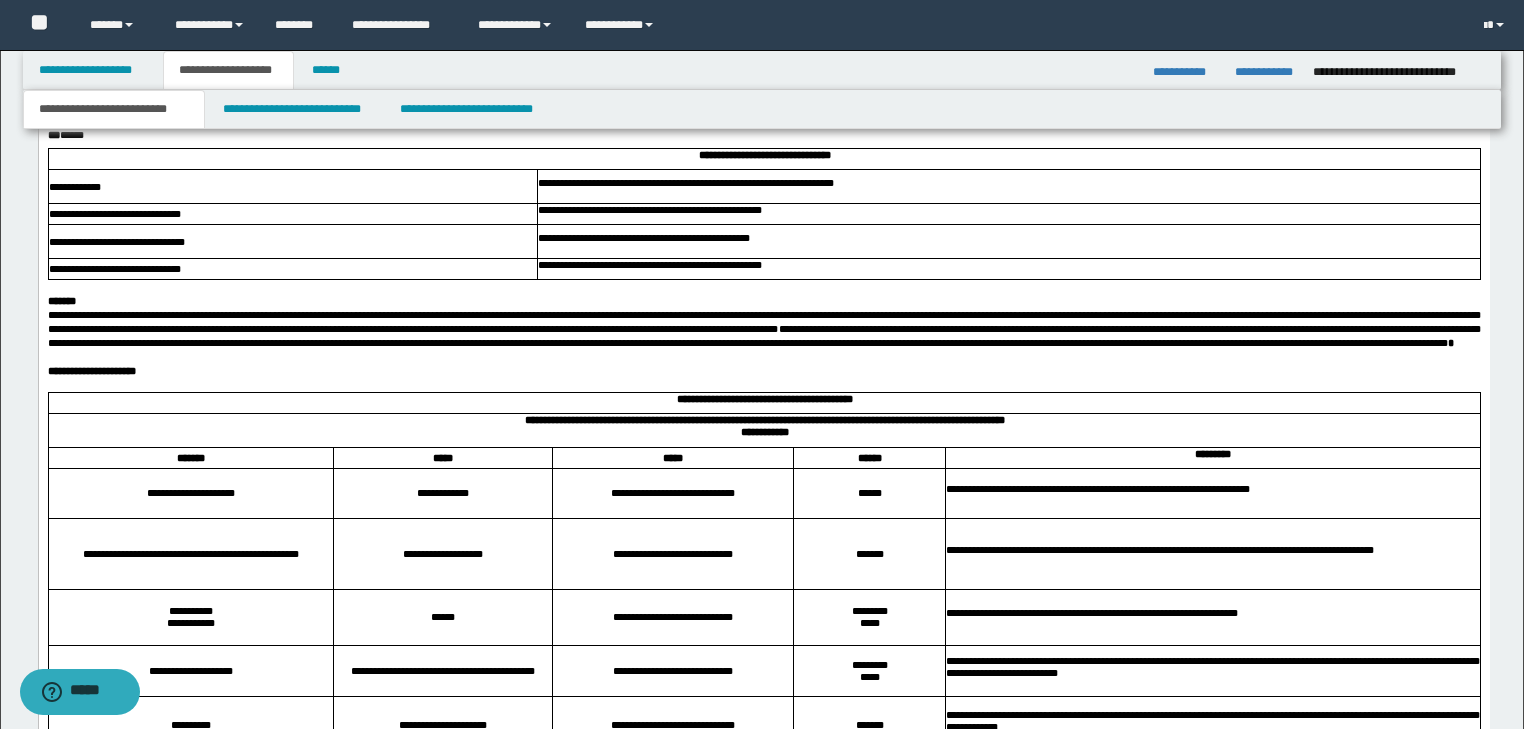 click at bounding box center [763, 358] 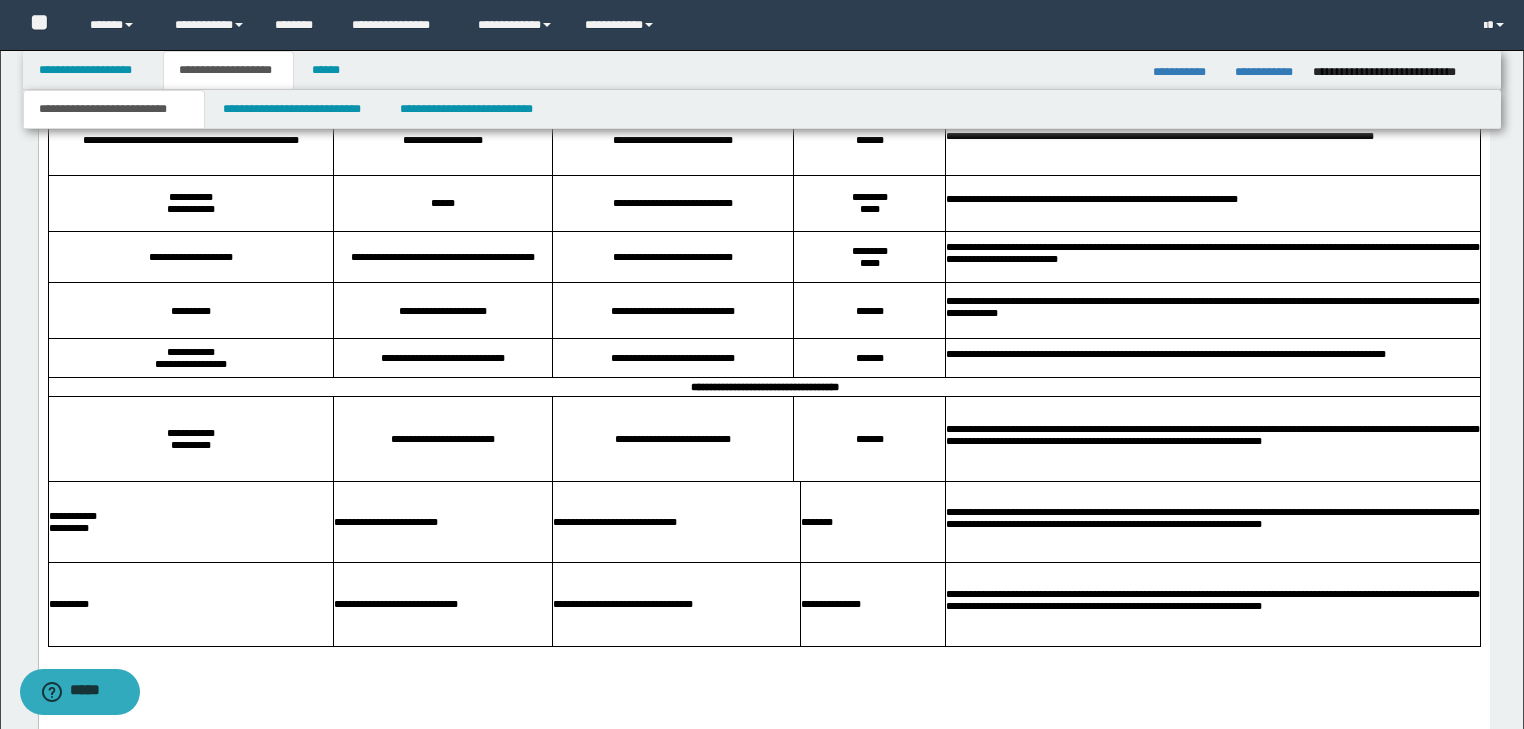 scroll, scrollTop: 2931, scrollLeft: 0, axis: vertical 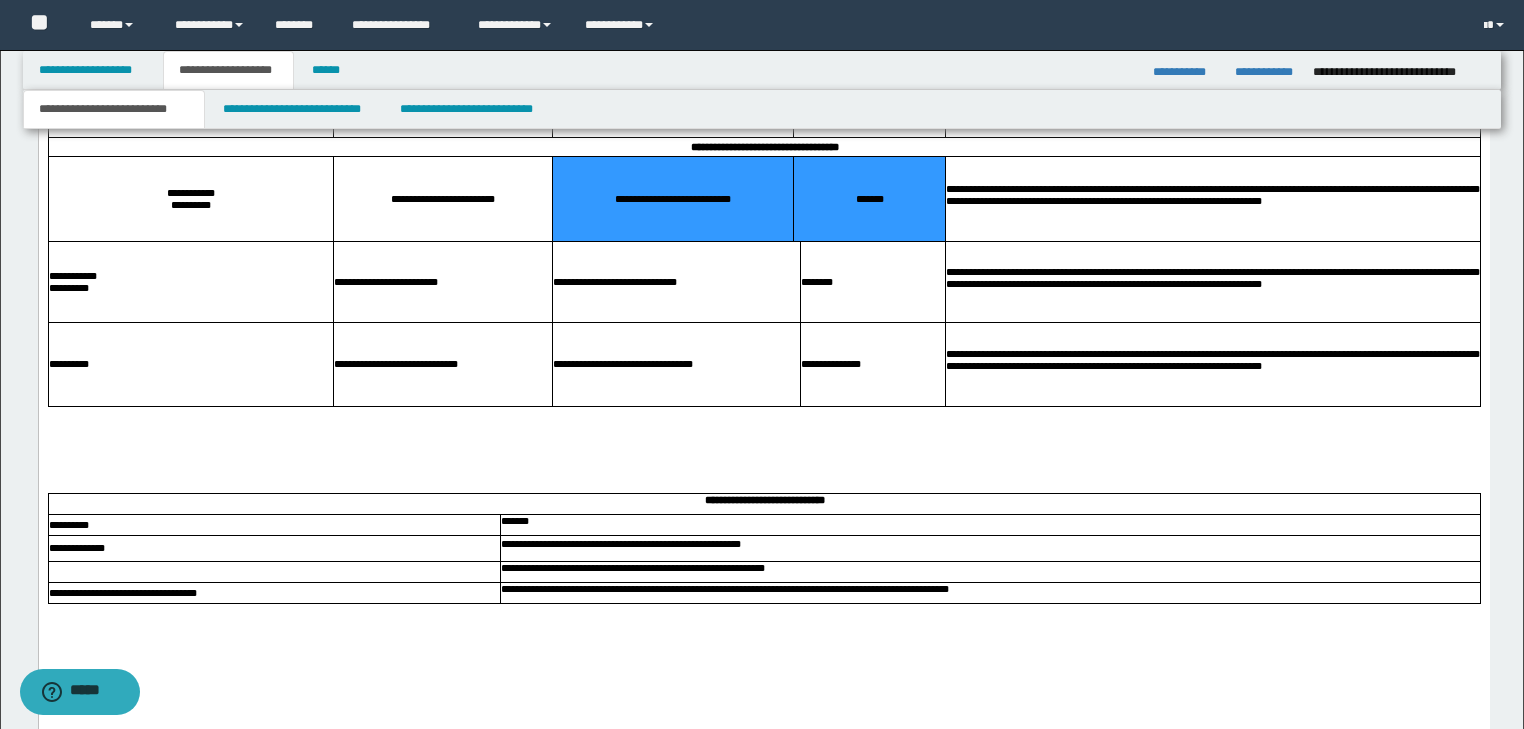 drag, startPoint x: 788, startPoint y: 356, endPoint x: 801, endPoint y: 357, distance: 13.038404 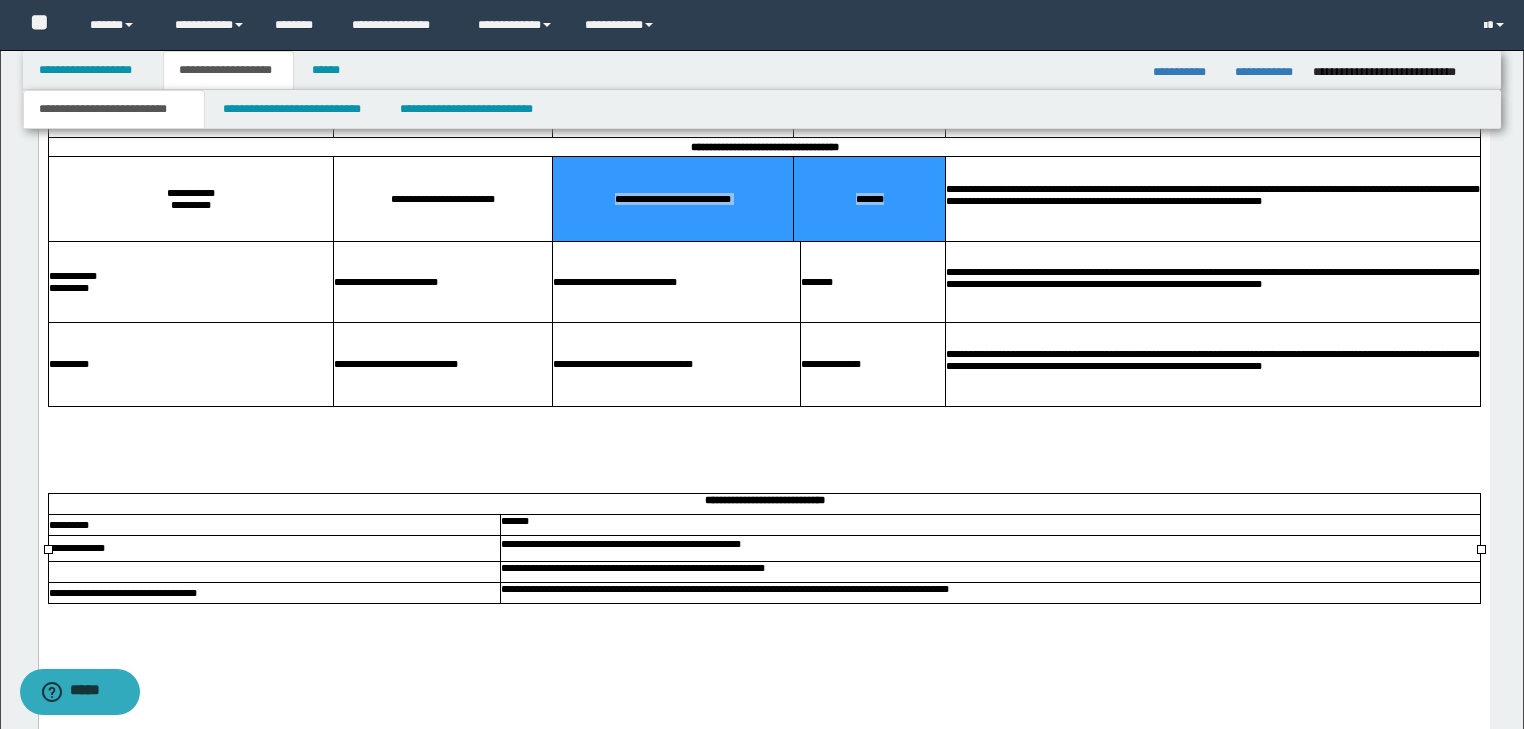 click on "*******" at bounding box center [868, 199] 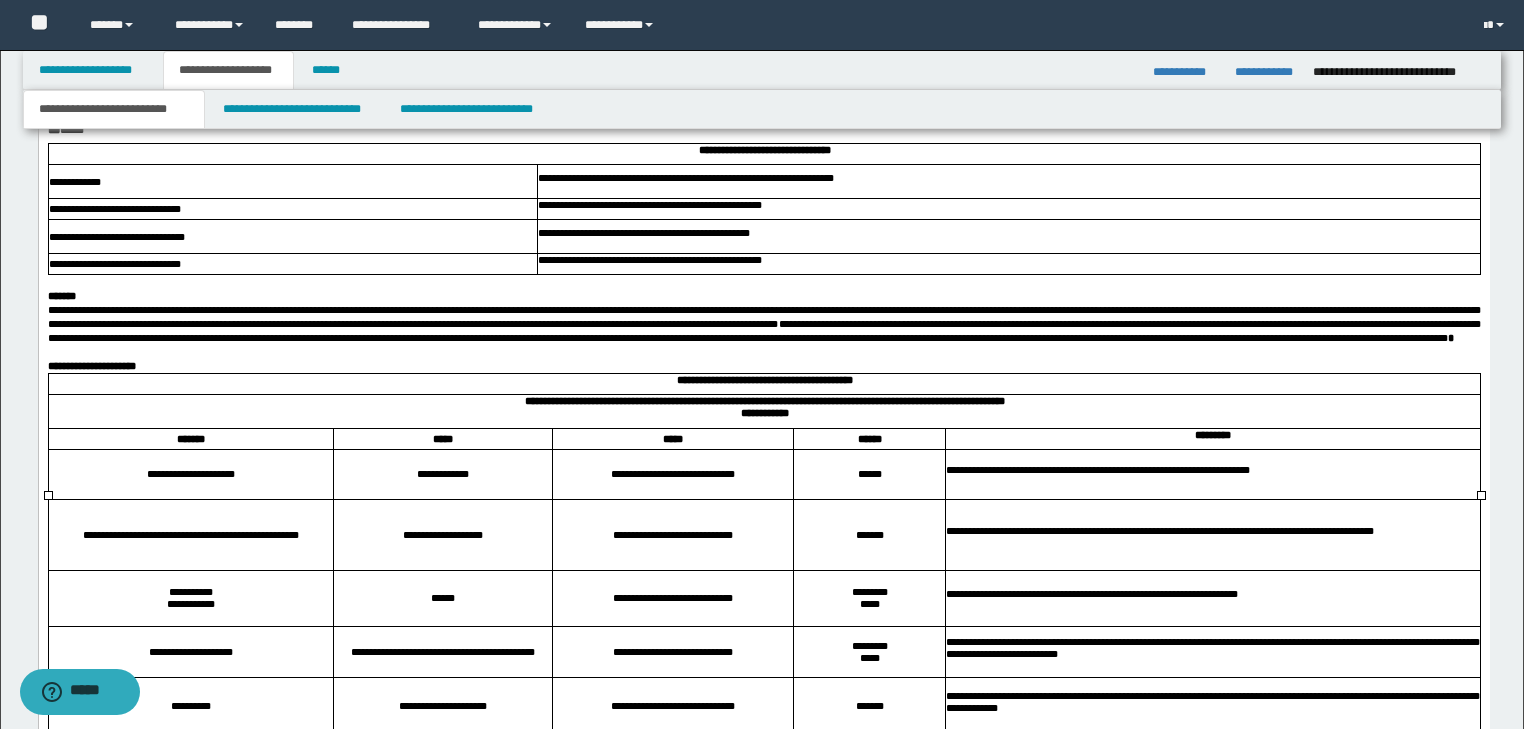scroll, scrollTop: 2291, scrollLeft: 0, axis: vertical 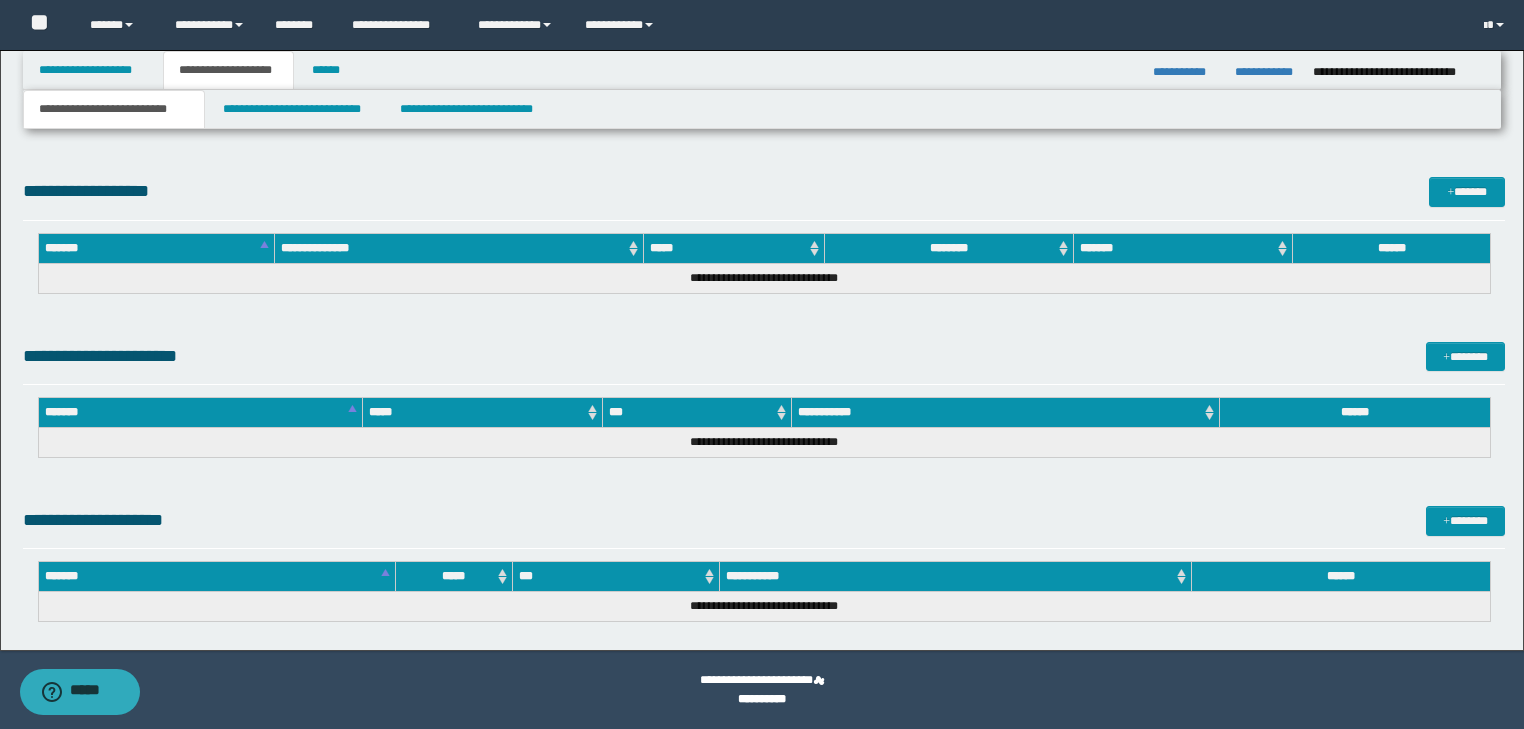 drag, startPoint x: 46, startPoint y: -880, endPoint x: 729, endPoint y: 766, distance: 1782.0789 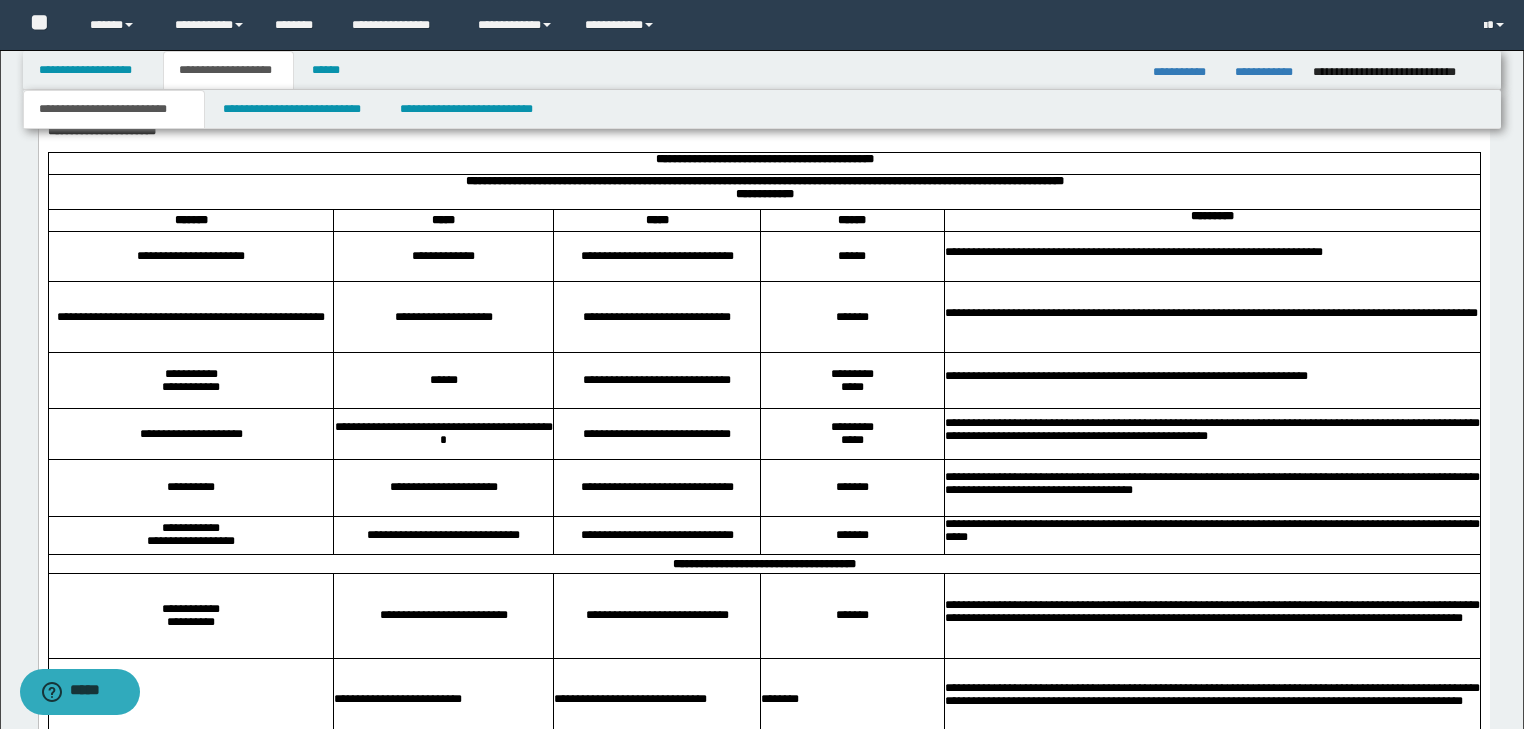 scroll, scrollTop: 2529, scrollLeft: 0, axis: vertical 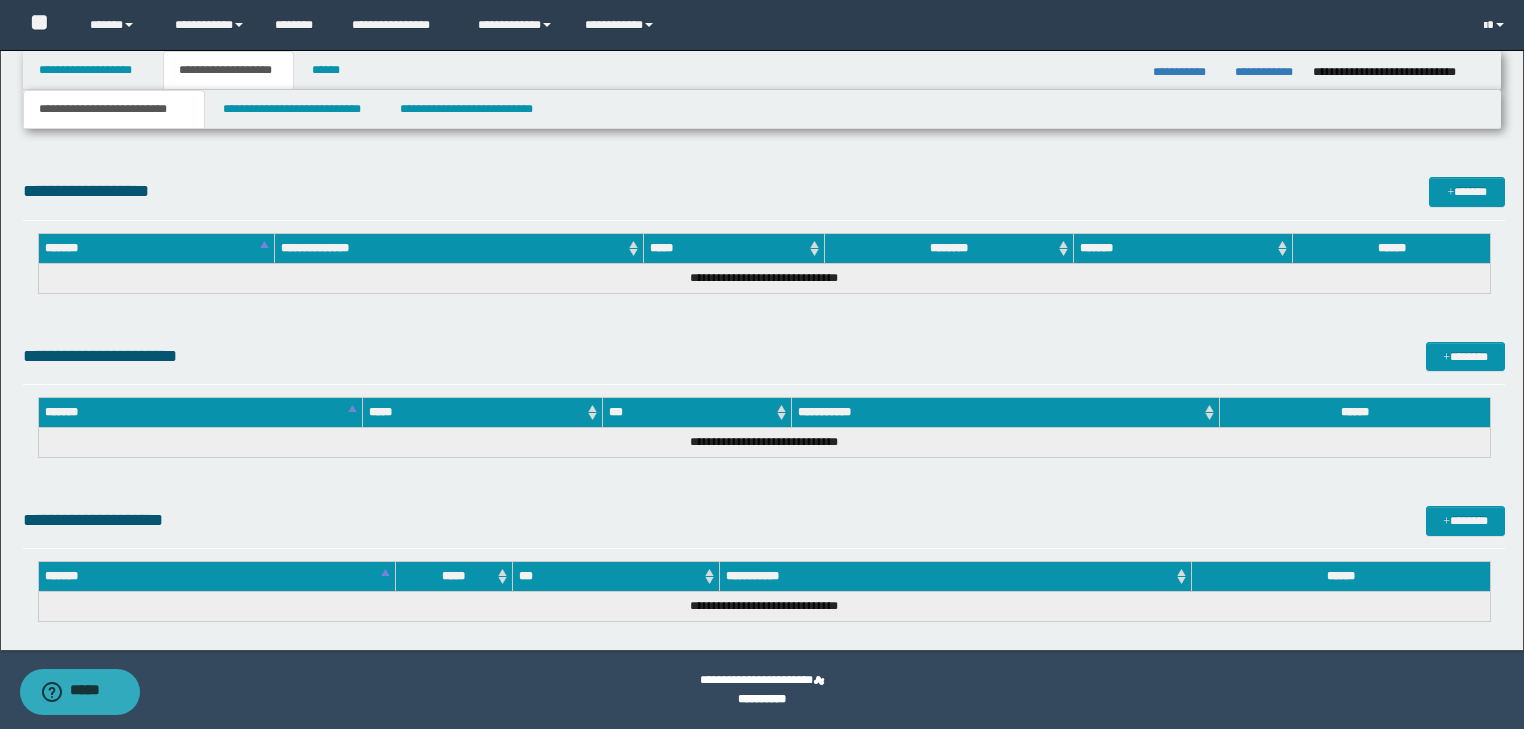 drag, startPoint x: 51, startPoint y: -1026, endPoint x: 383, endPoint y: 763, distance: 1819.5453 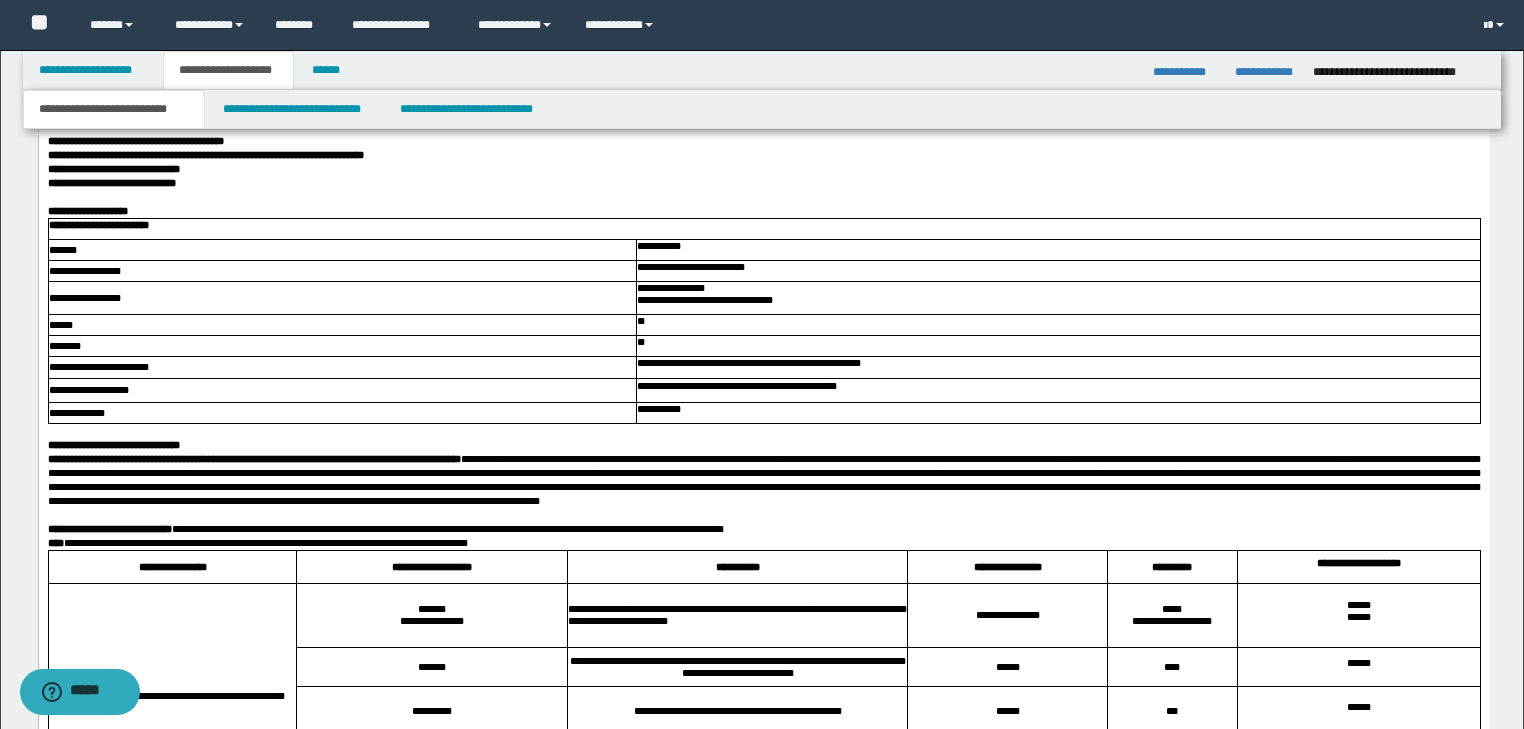 scroll, scrollTop: 835, scrollLeft: 0, axis: vertical 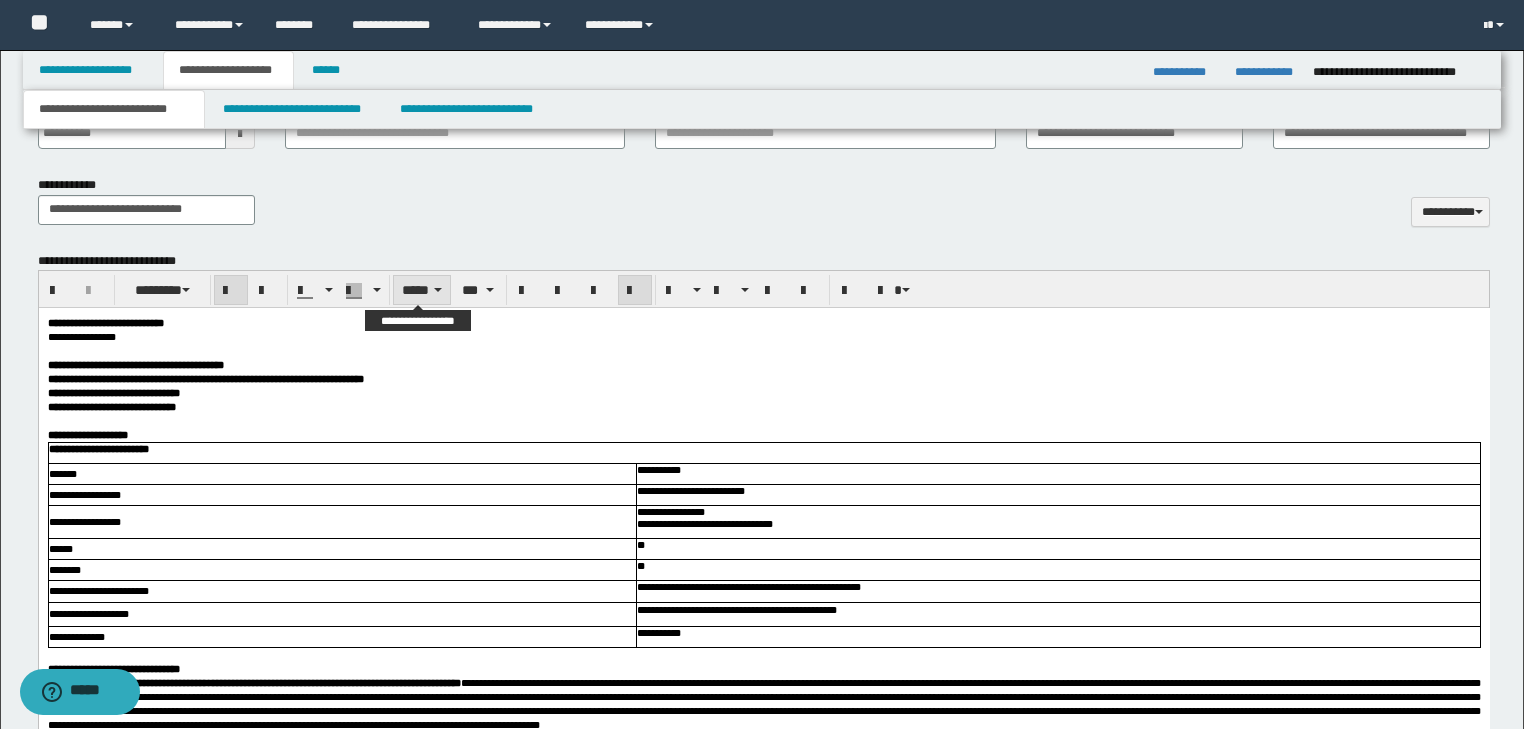 click on "*****" at bounding box center (422, 290) 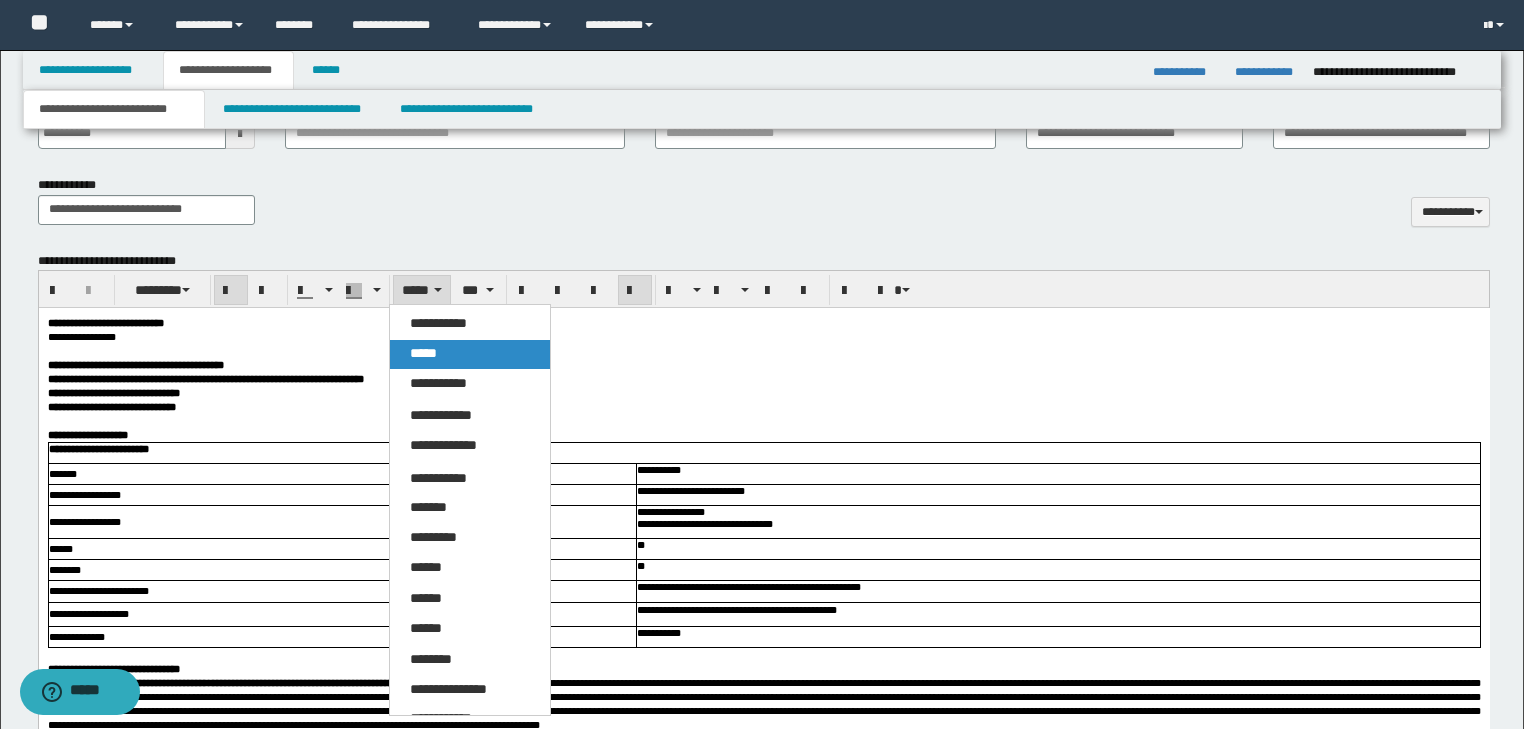 click on "*****" at bounding box center (423, 353) 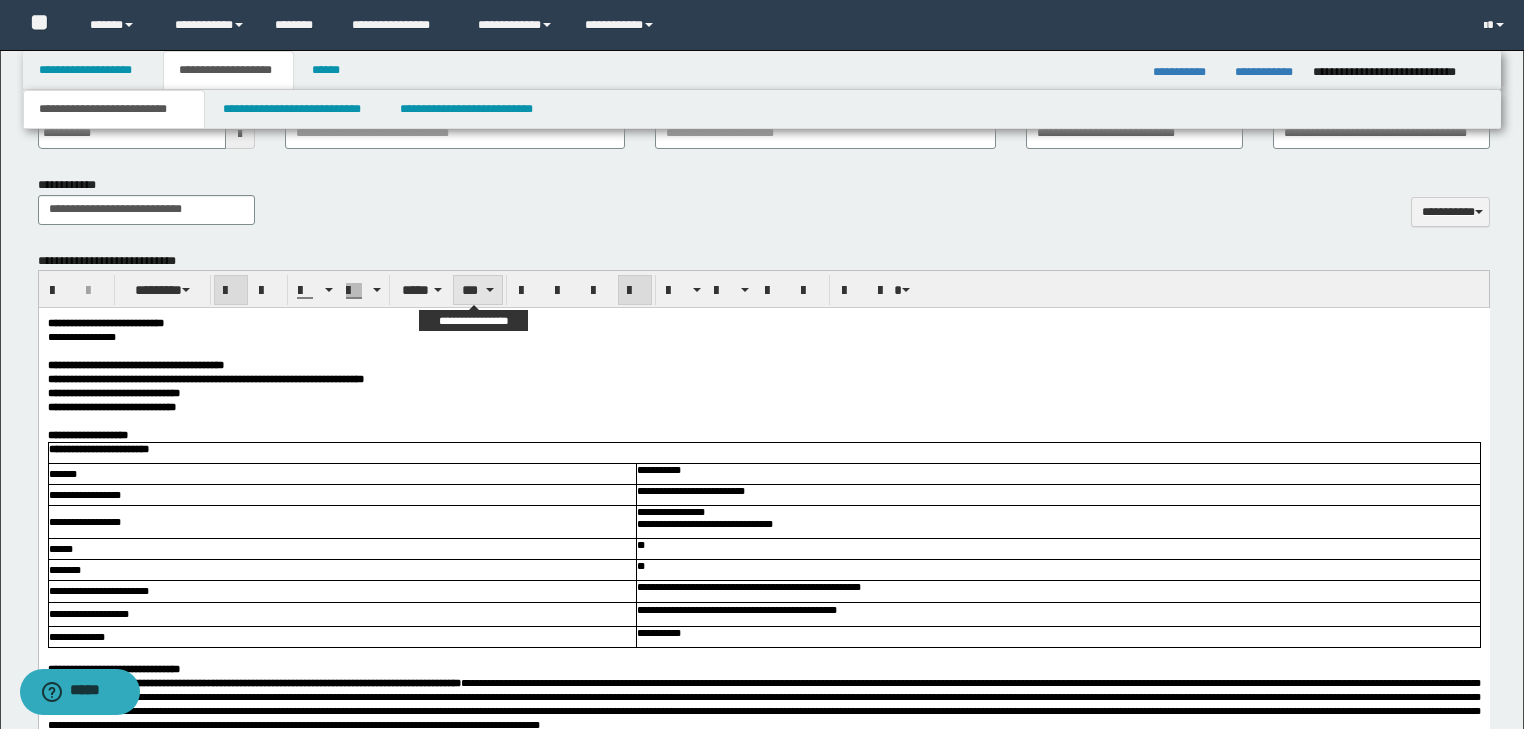 click on "***" at bounding box center [477, 290] 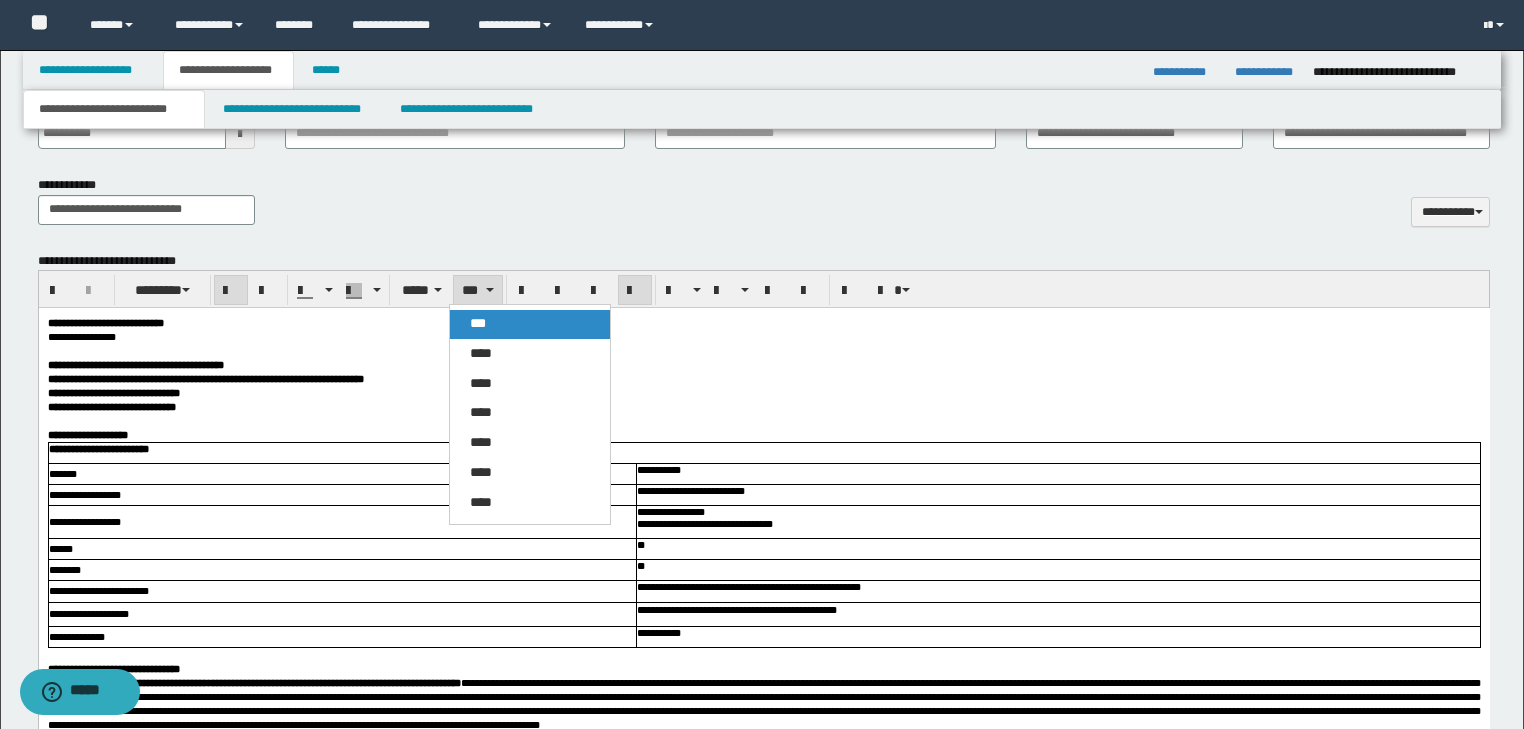 click on "***" at bounding box center [478, 323] 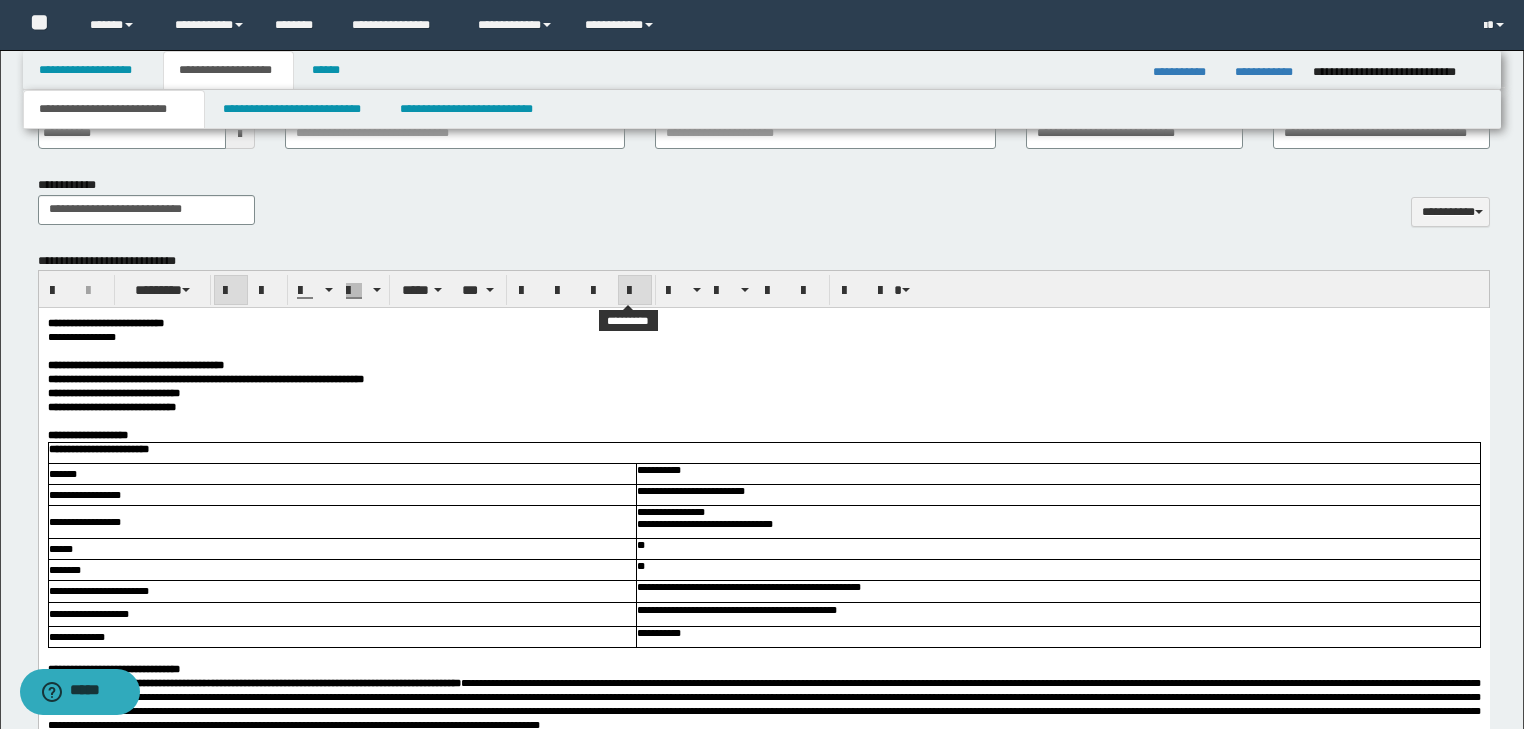 click at bounding box center (635, 291) 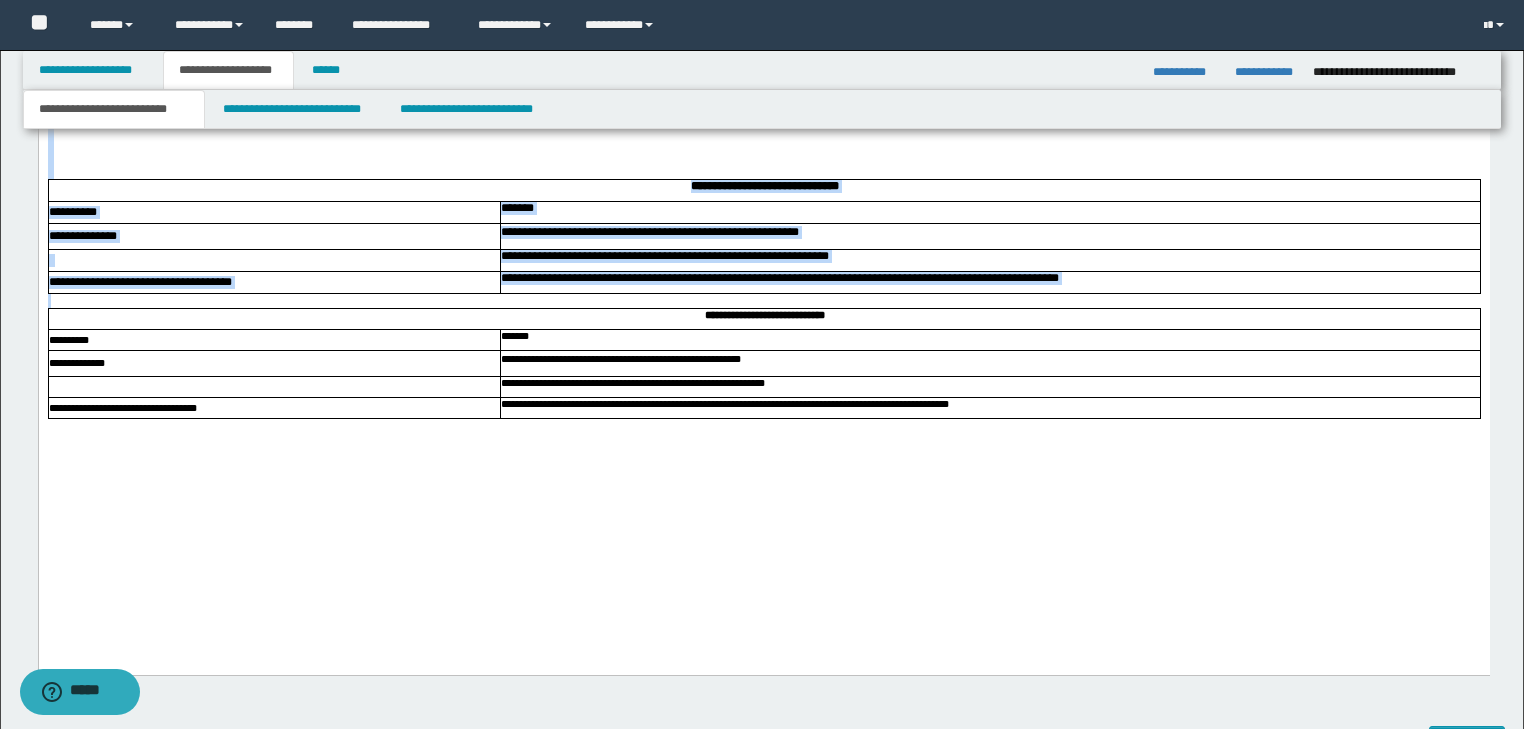 scroll, scrollTop: 3235, scrollLeft: 0, axis: vertical 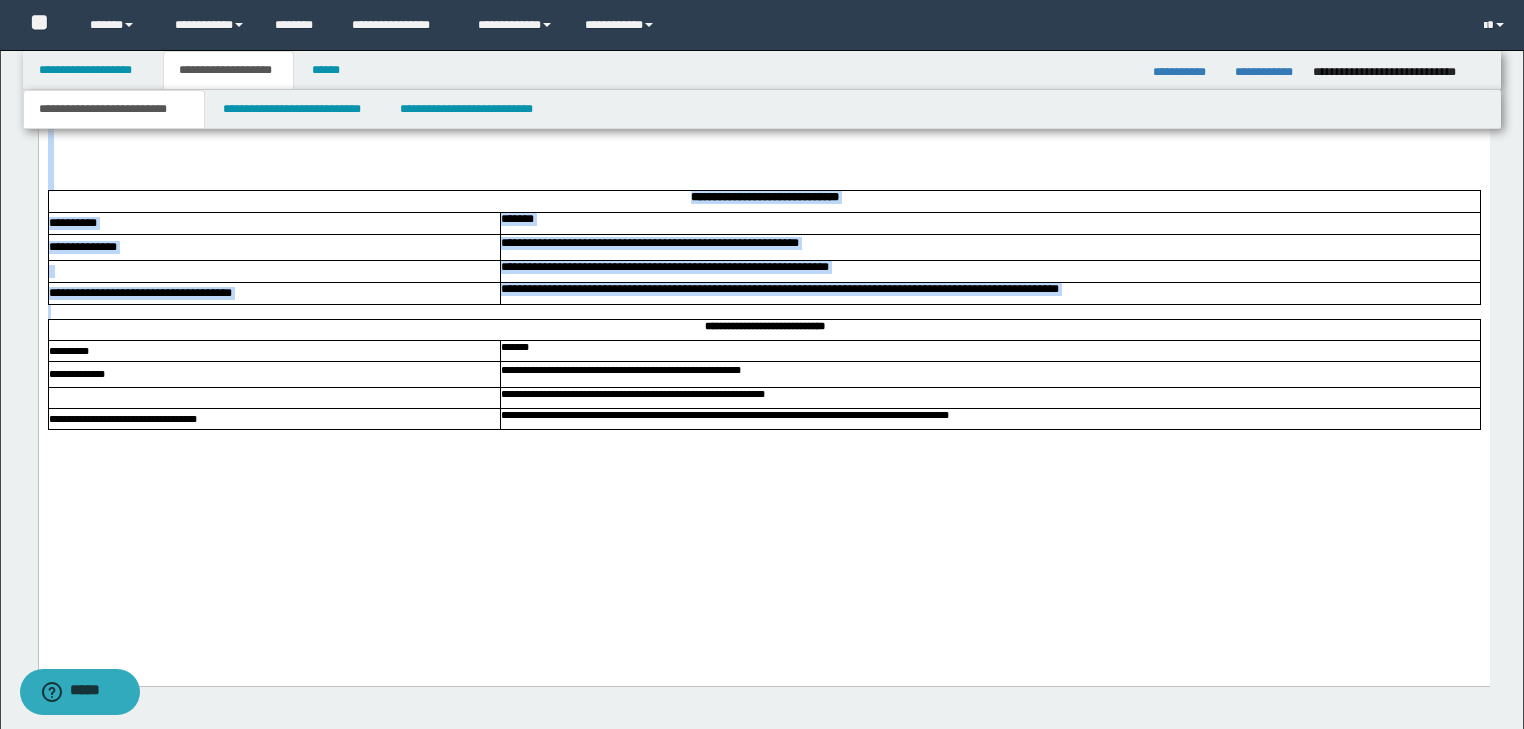 click at bounding box center (763, 156) 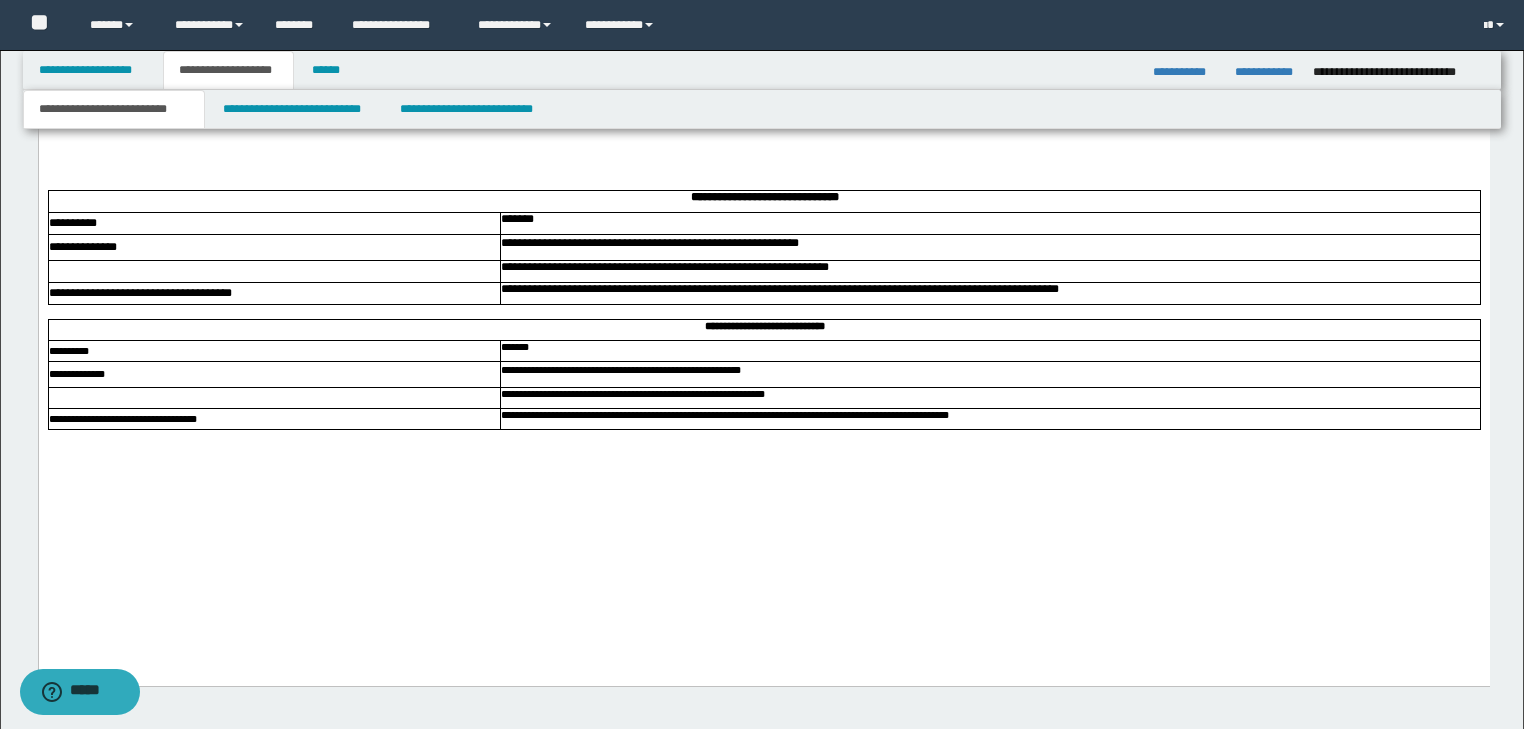 click at bounding box center (763, 142) 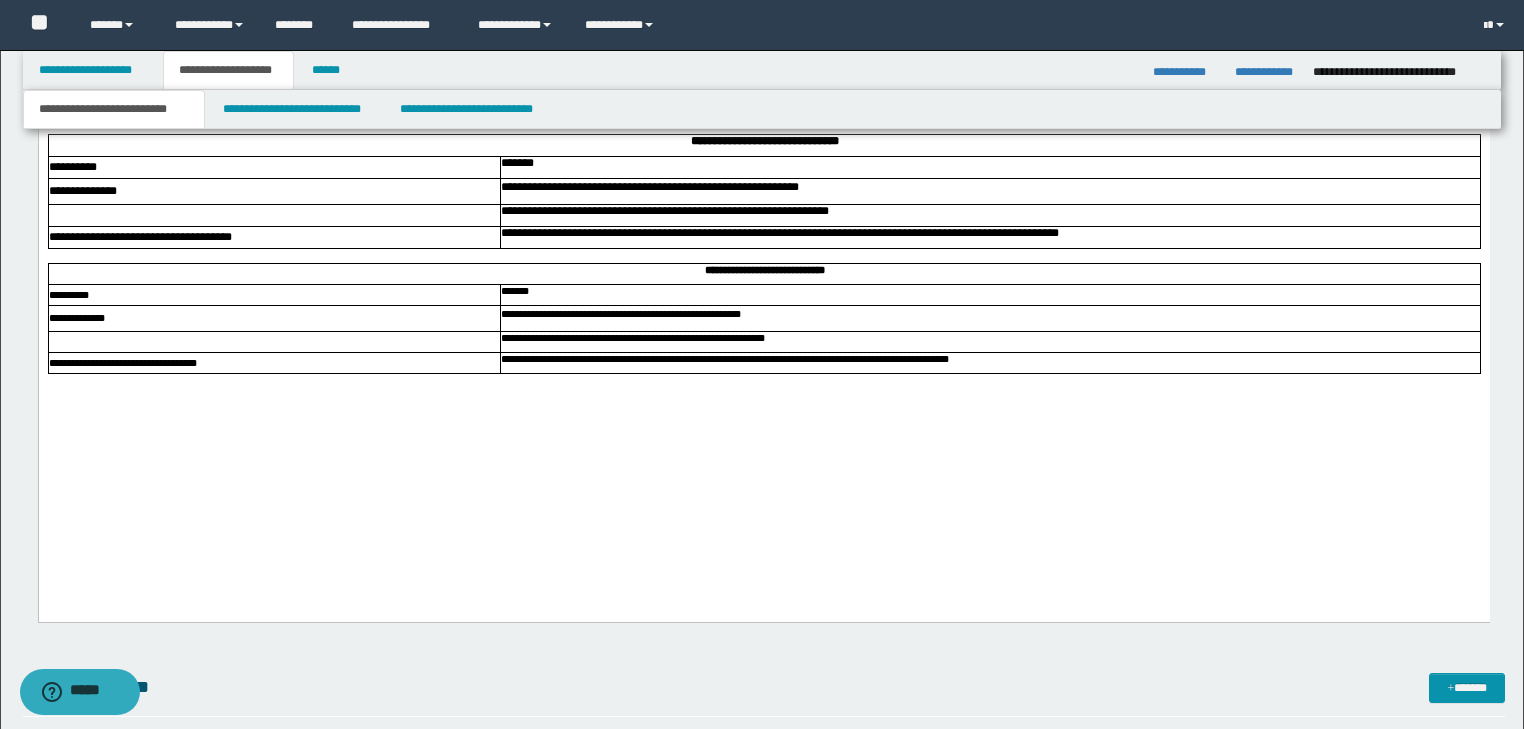 click on "**********" at bounding box center (763, -829) 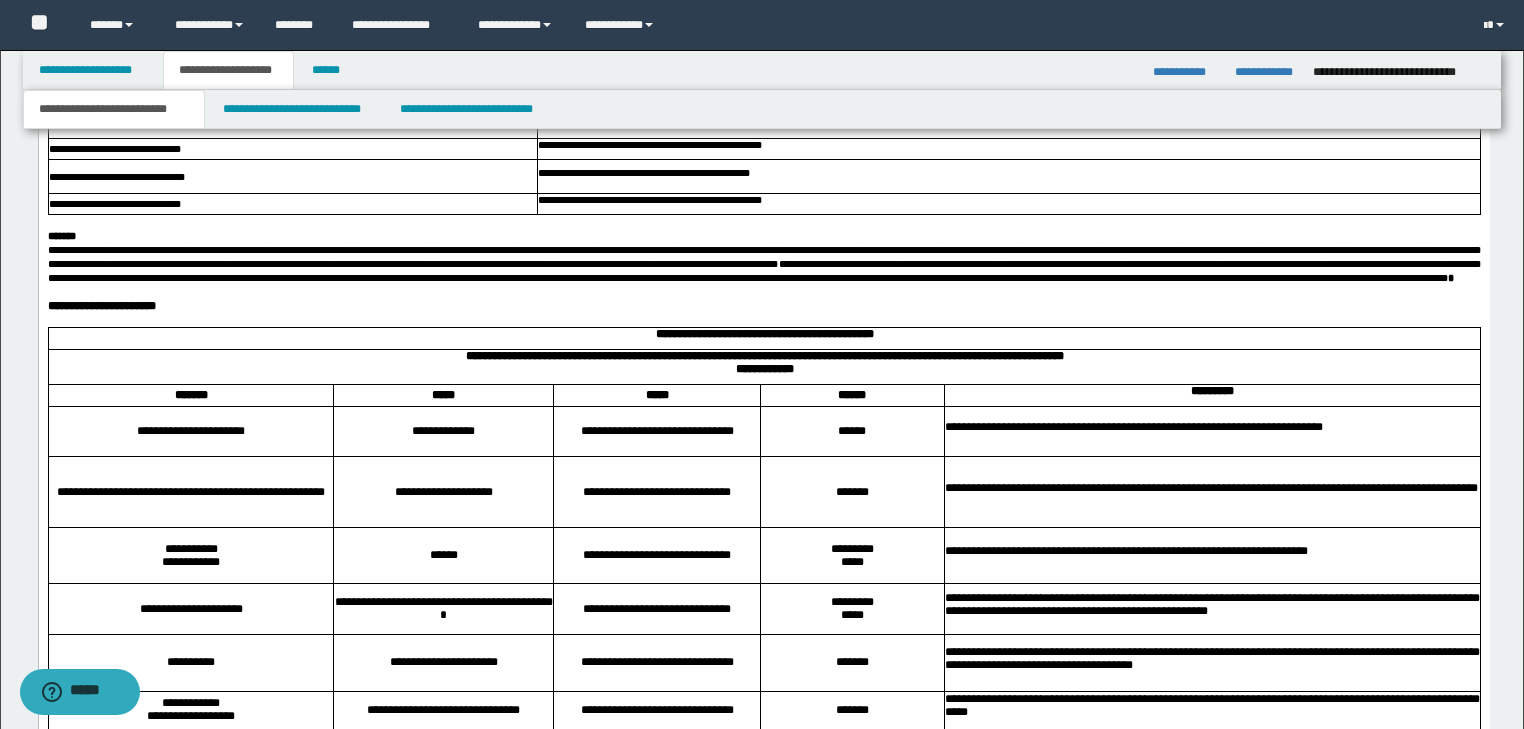 scroll, scrollTop: 2355, scrollLeft: 0, axis: vertical 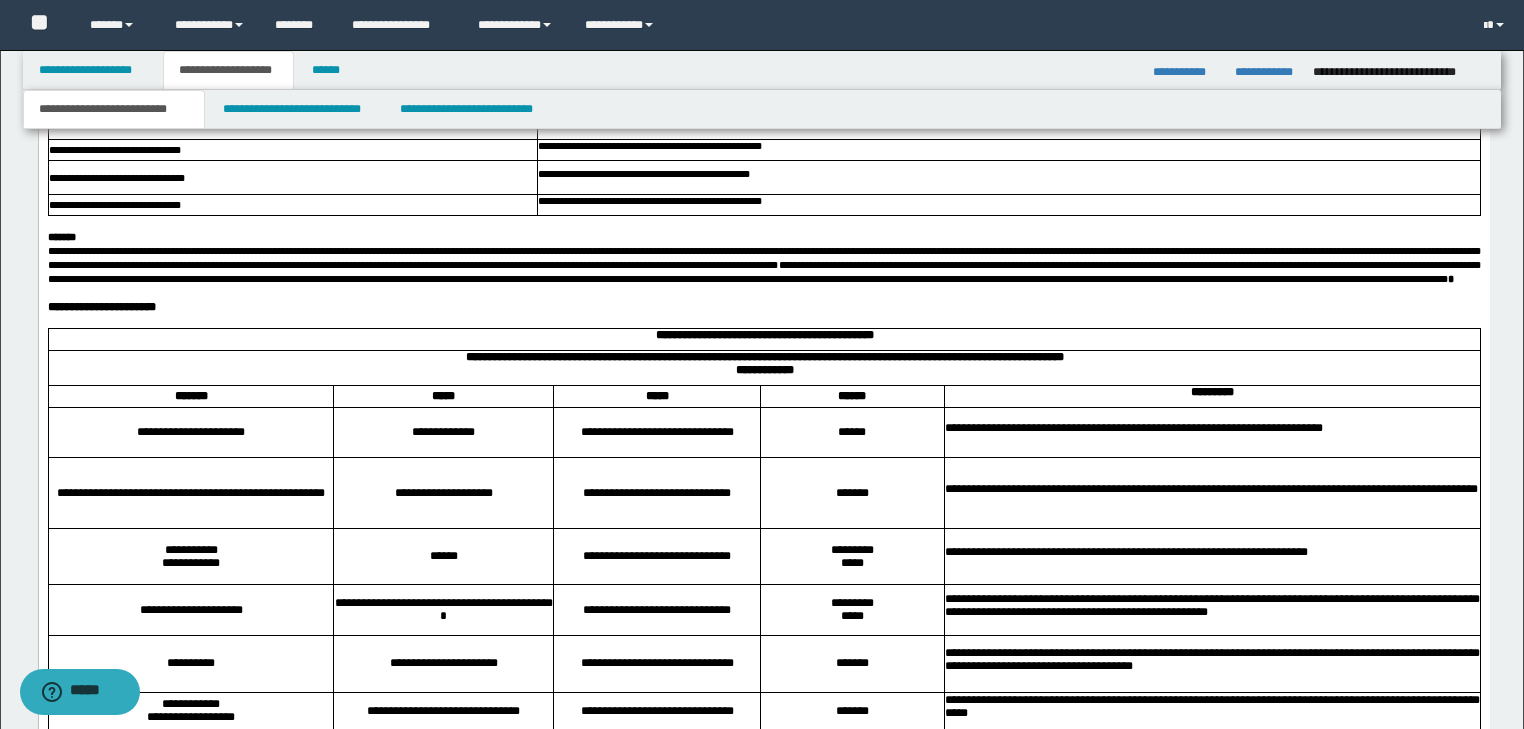 click at bounding box center (763, 322) 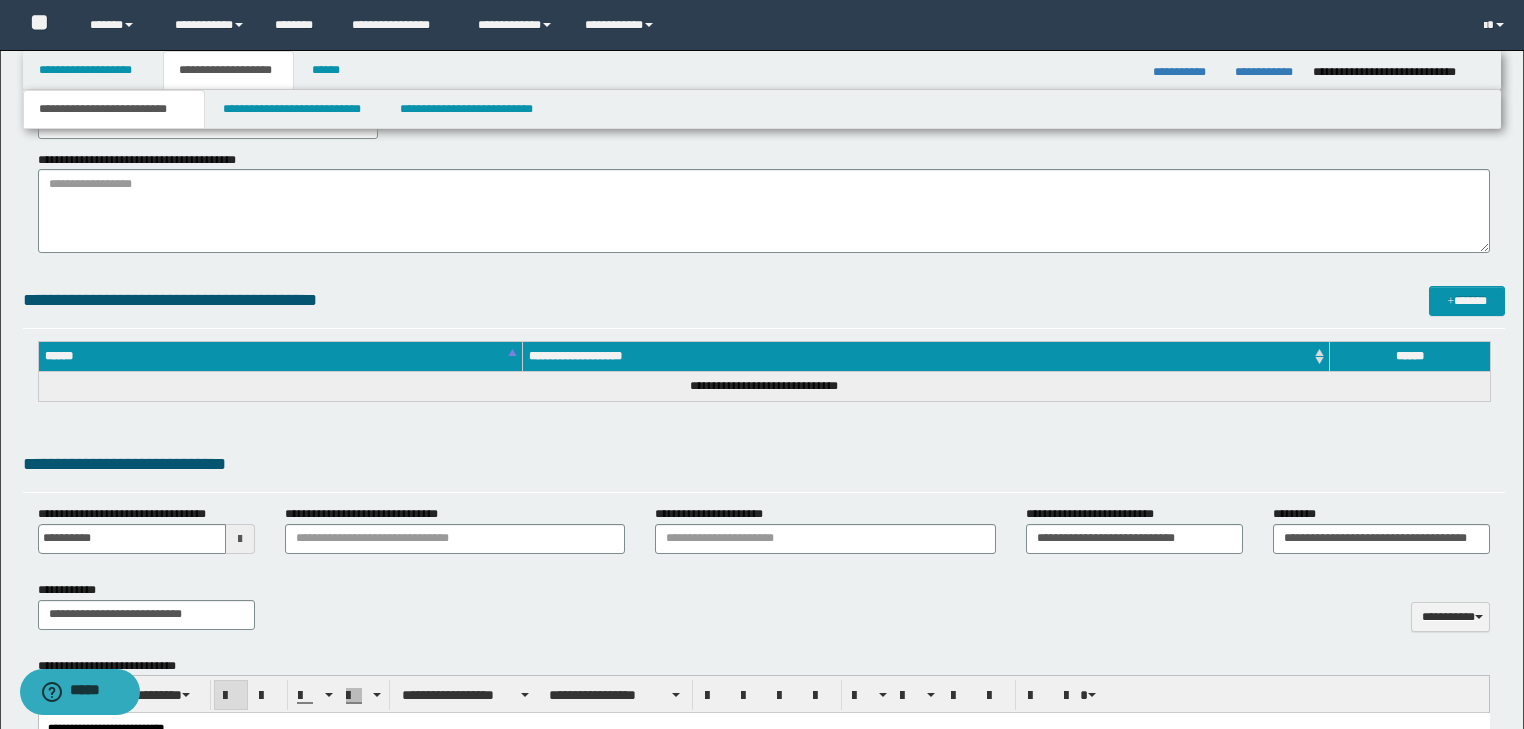 scroll, scrollTop: 115, scrollLeft: 0, axis: vertical 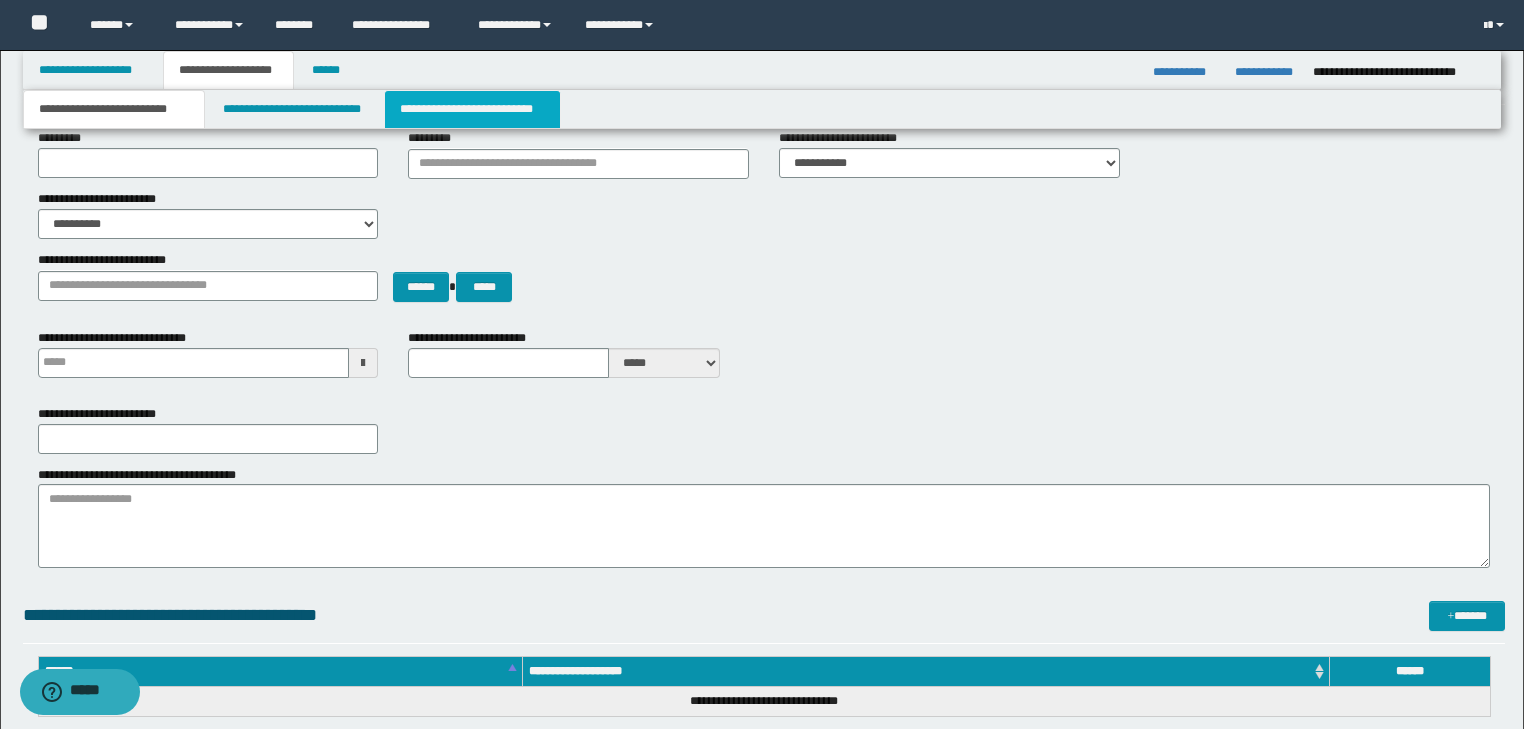 click on "**********" at bounding box center (472, 109) 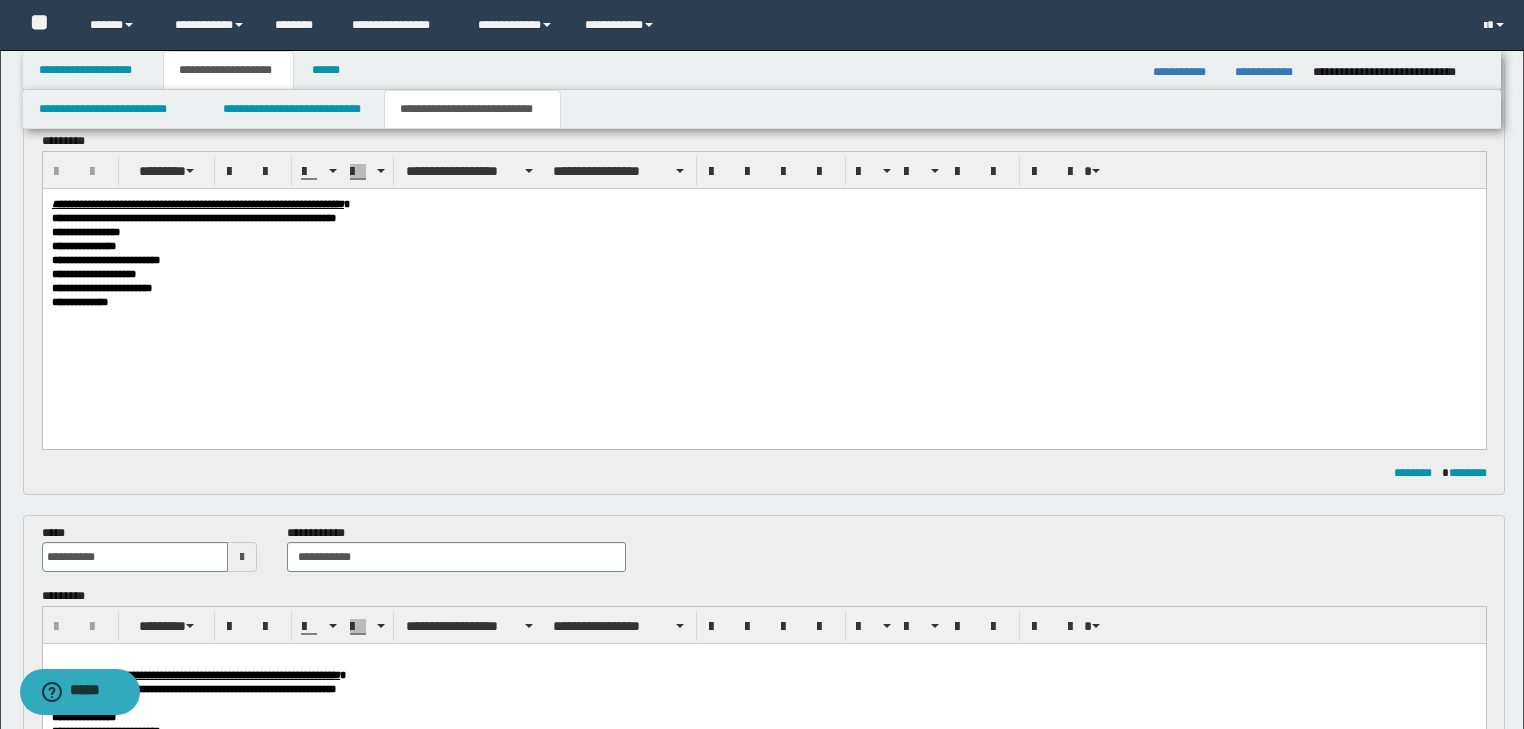 scroll, scrollTop: 0, scrollLeft: 0, axis: both 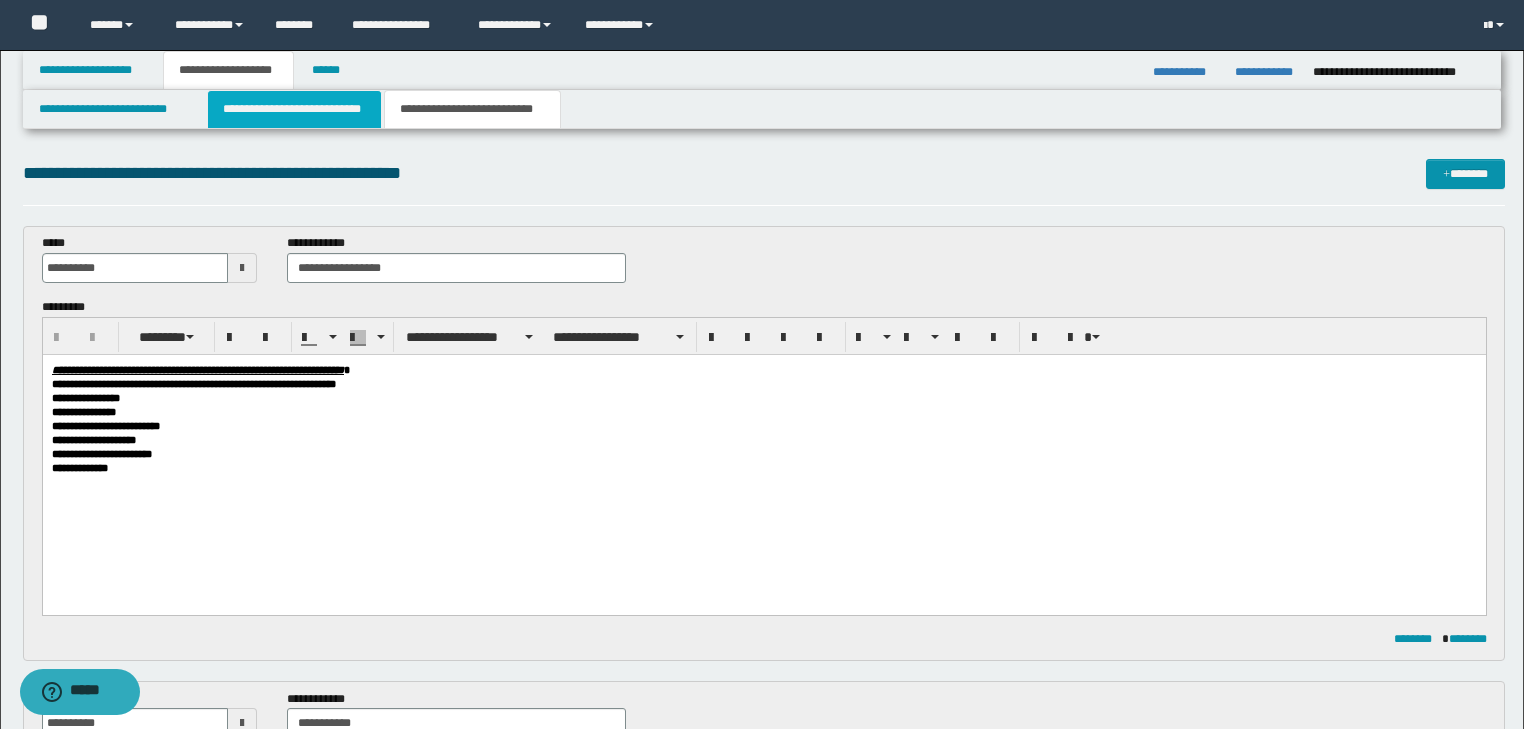 click on "**********" at bounding box center (294, 109) 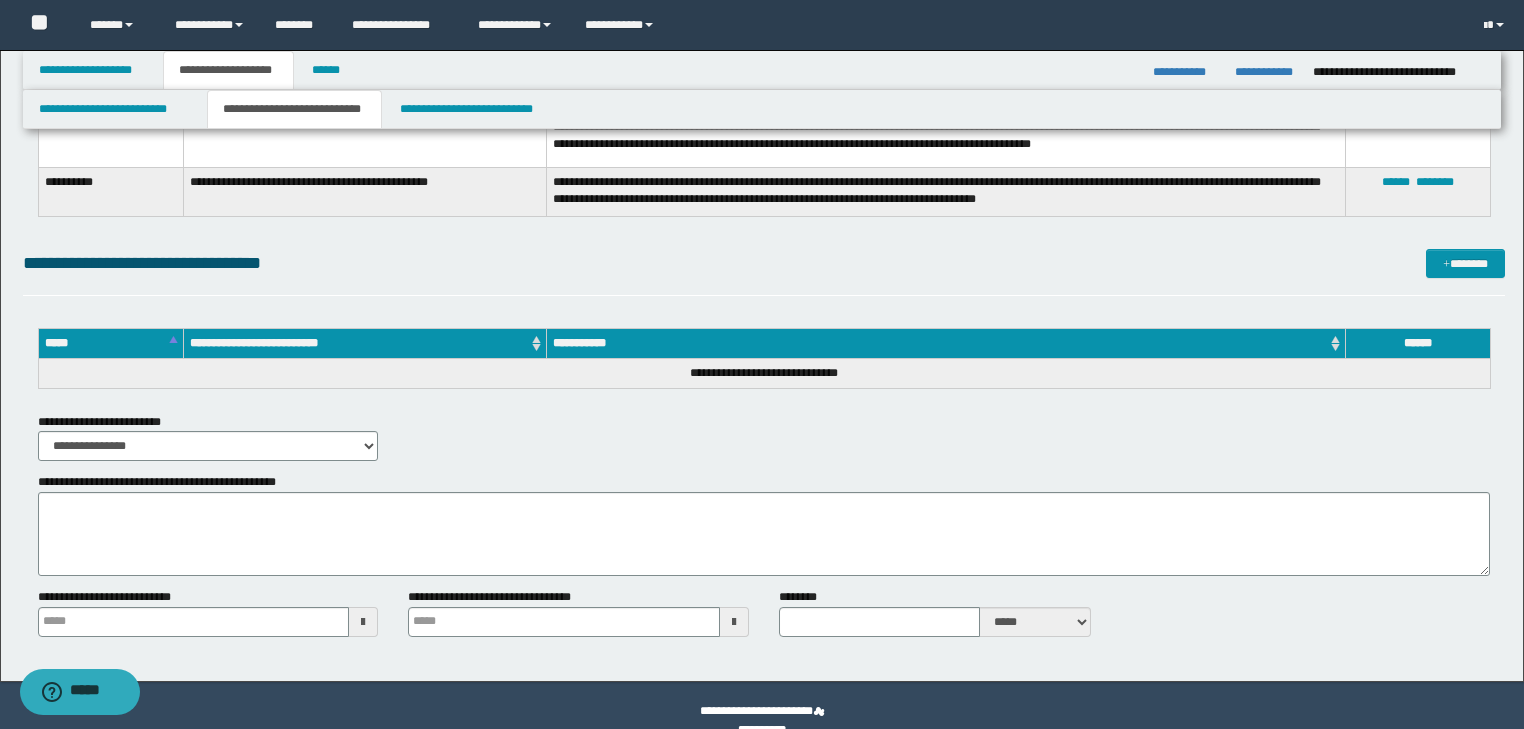 scroll, scrollTop: 3109, scrollLeft: 0, axis: vertical 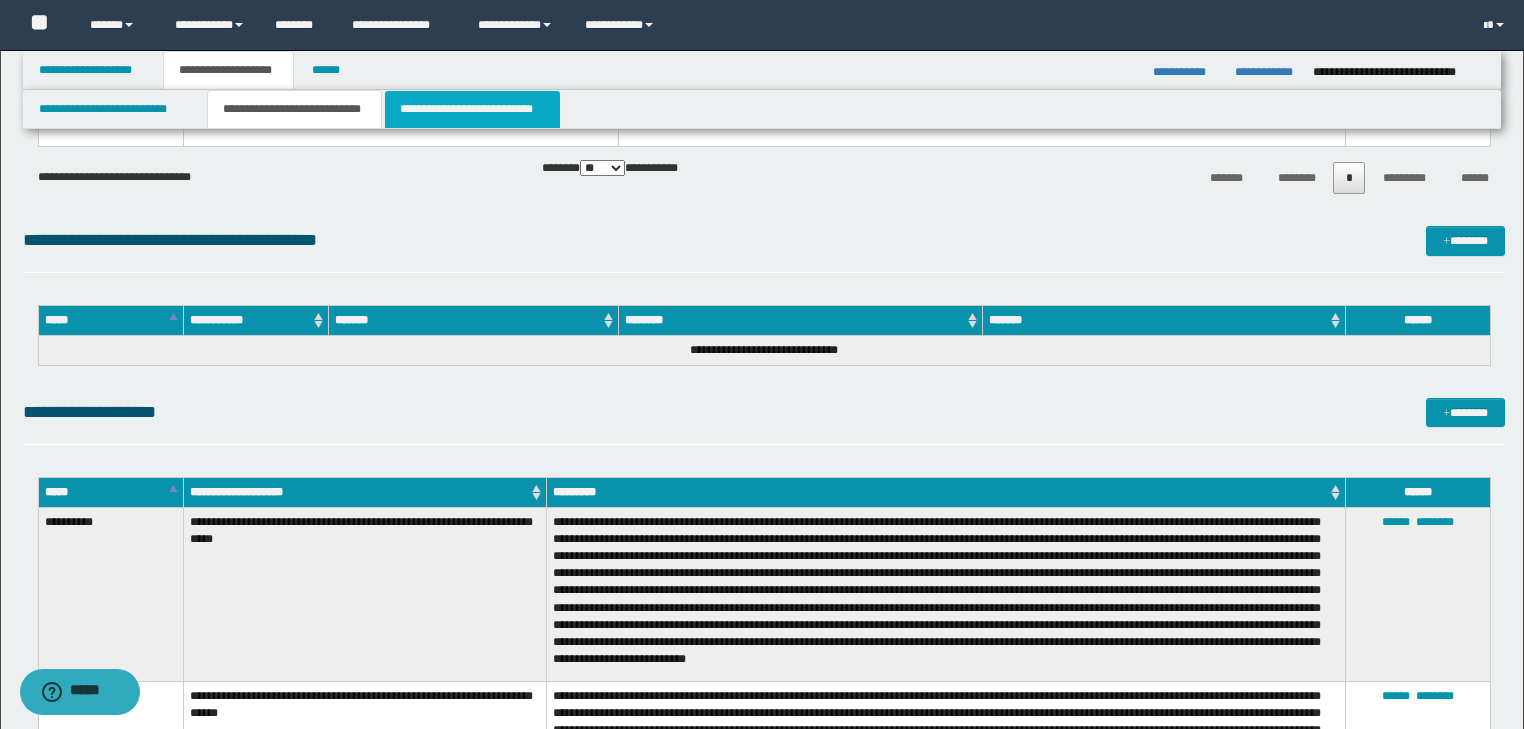 click on "**********" at bounding box center [472, 109] 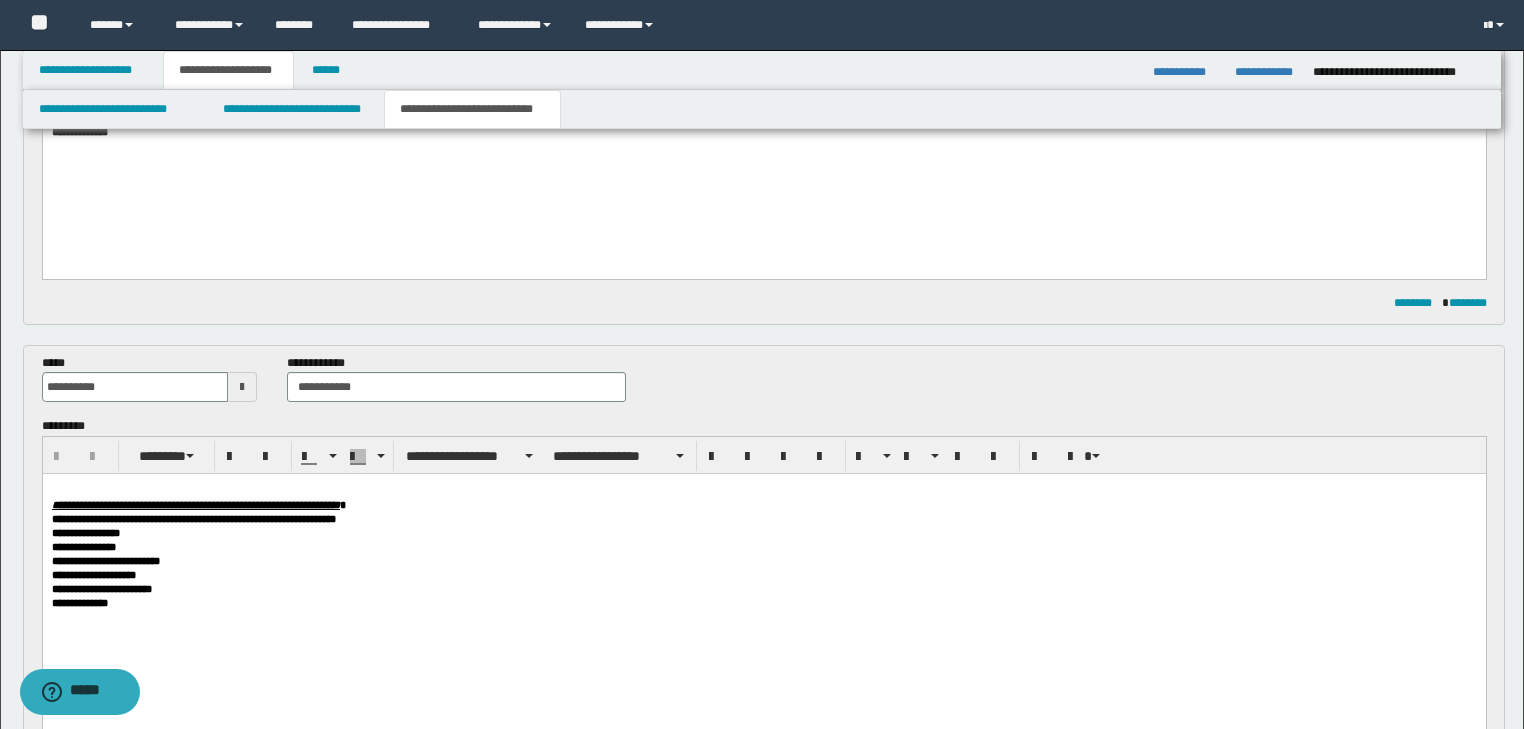 scroll, scrollTop: 190, scrollLeft: 0, axis: vertical 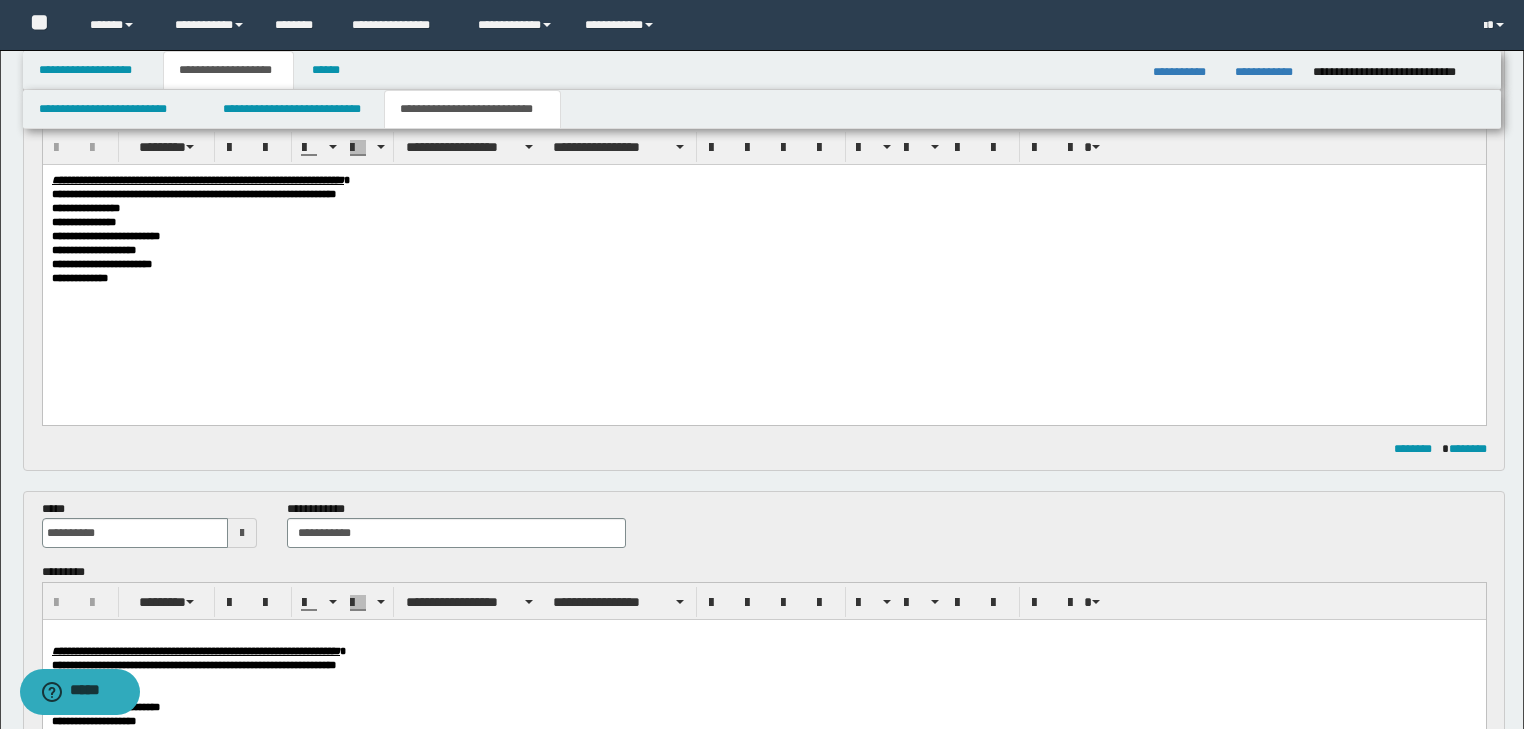 click on "**********" at bounding box center (195, 651) 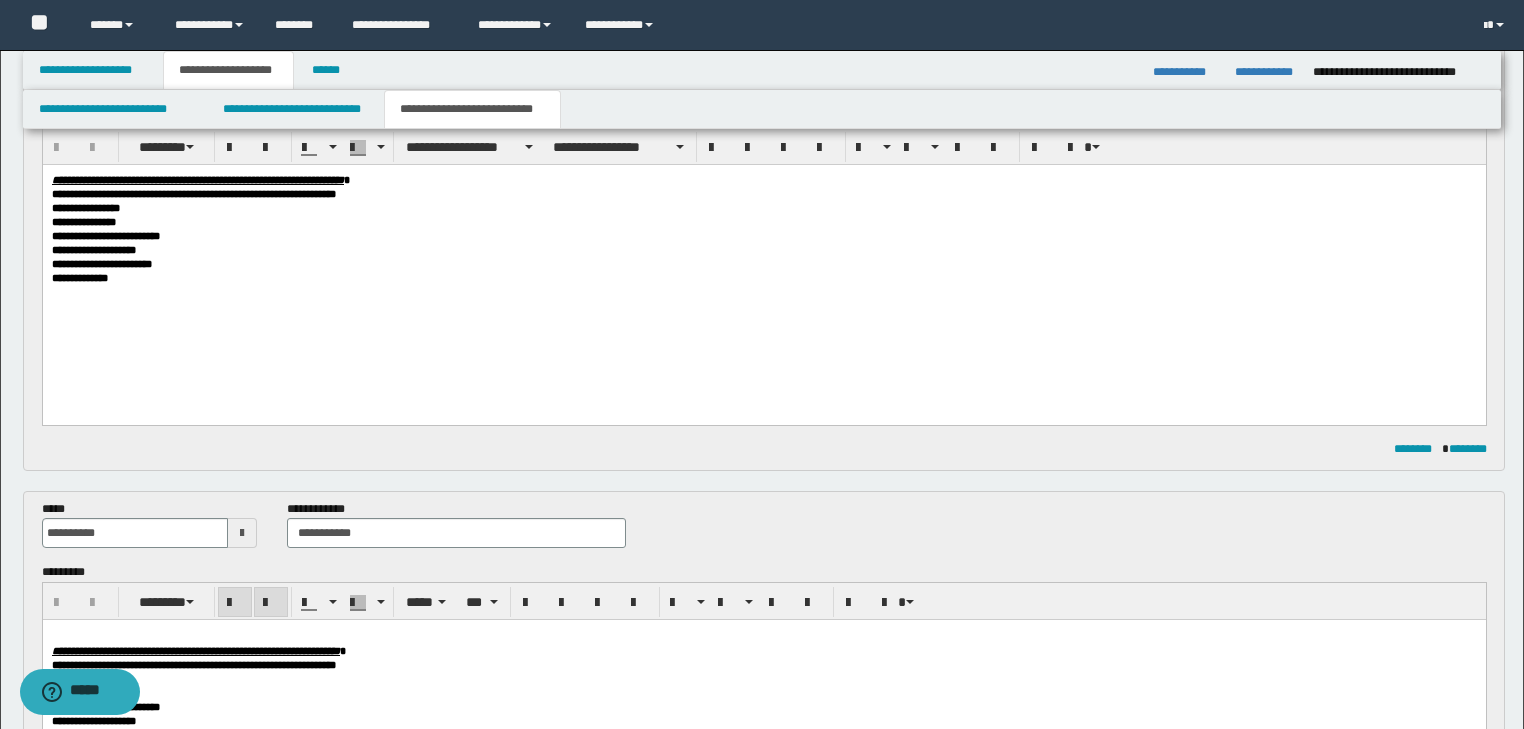 type 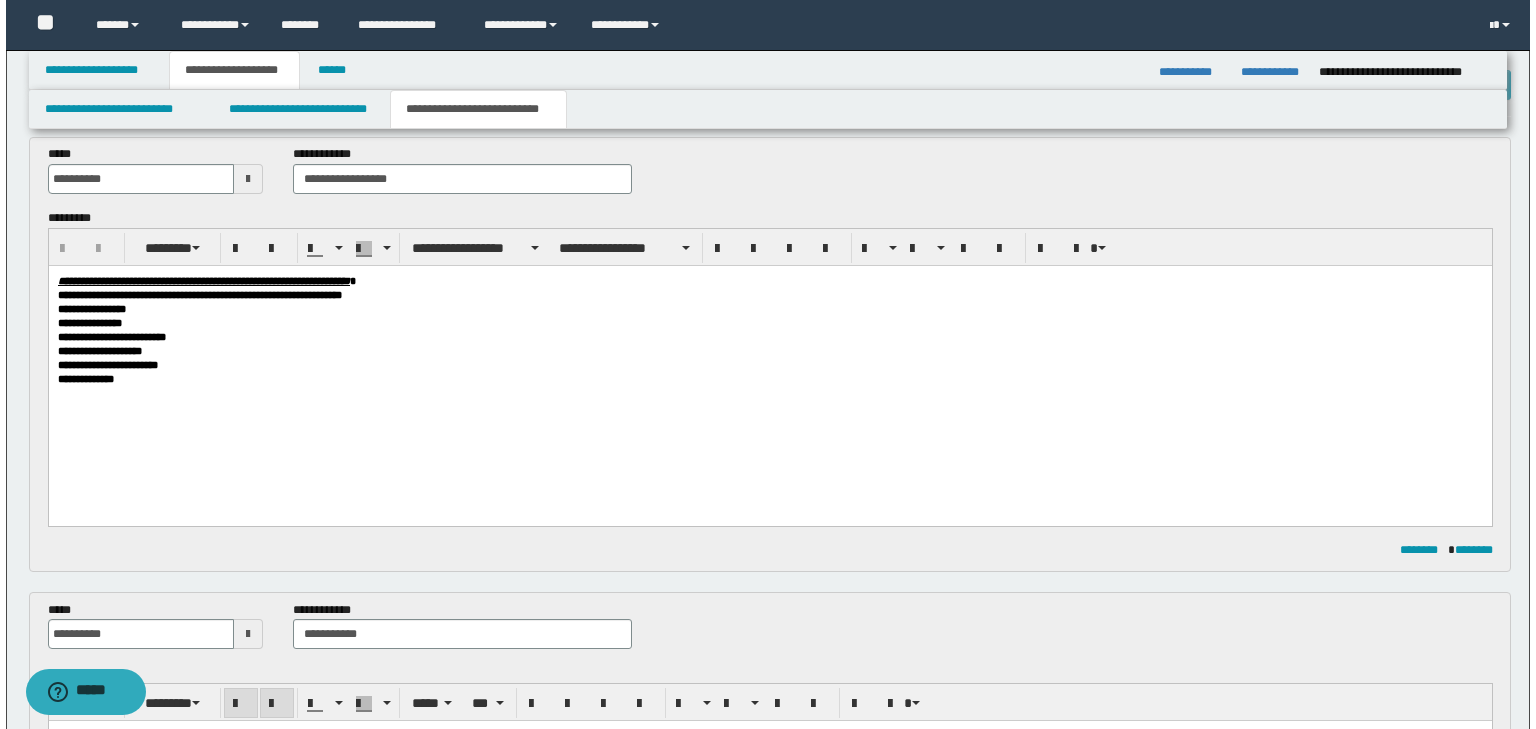 scroll, scrollTop: 0, scrollLeft: 0, axis: both 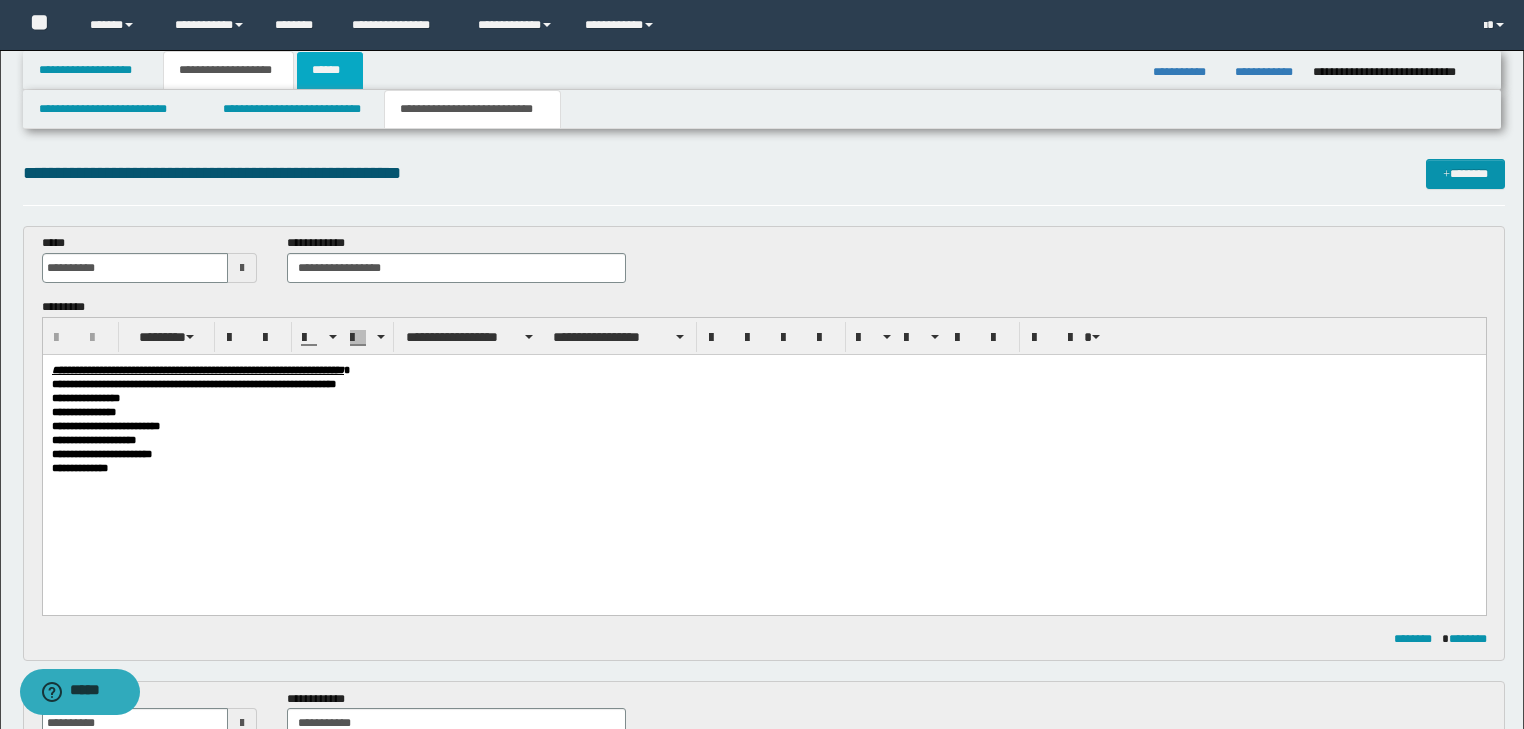 click on "******" at bounding box center [330, 70] 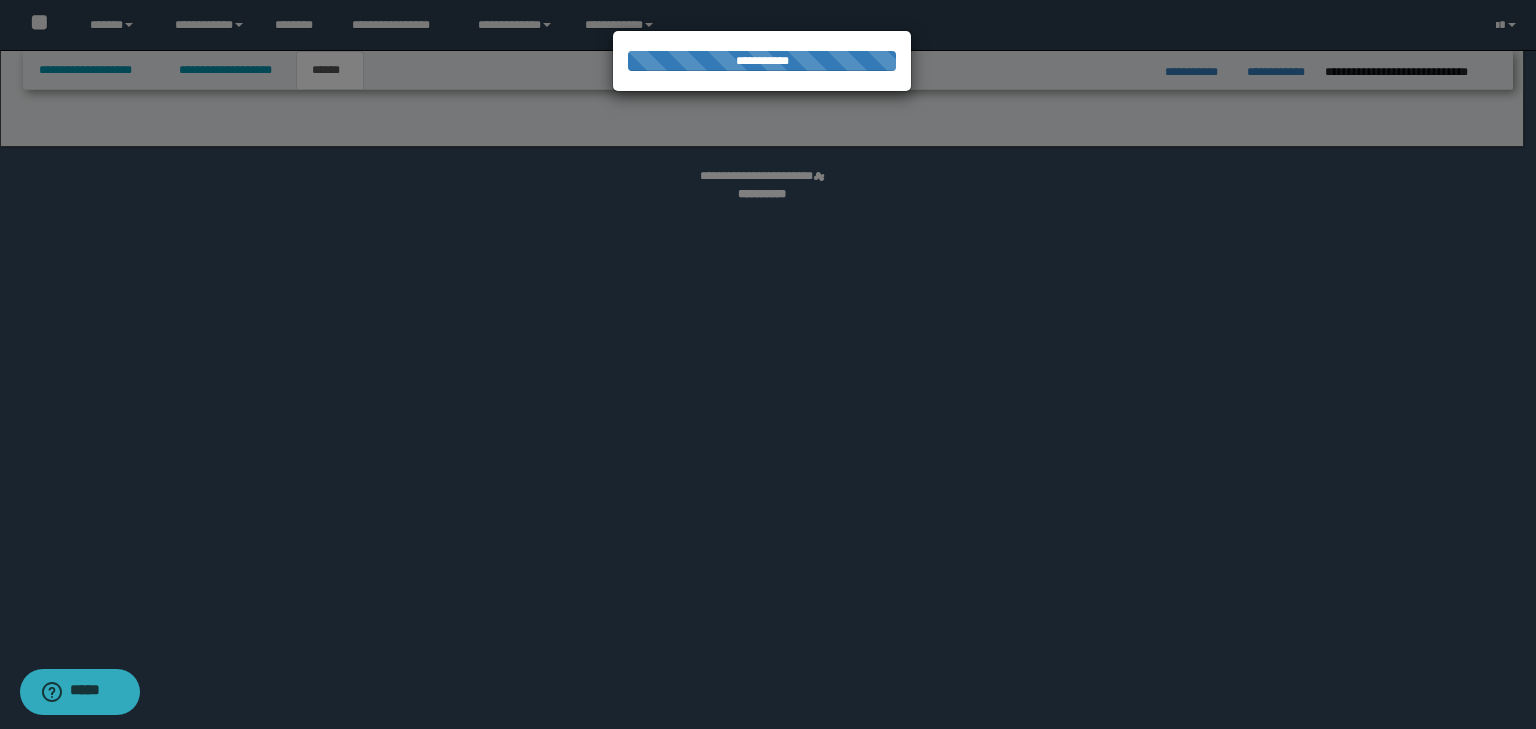select on "*" 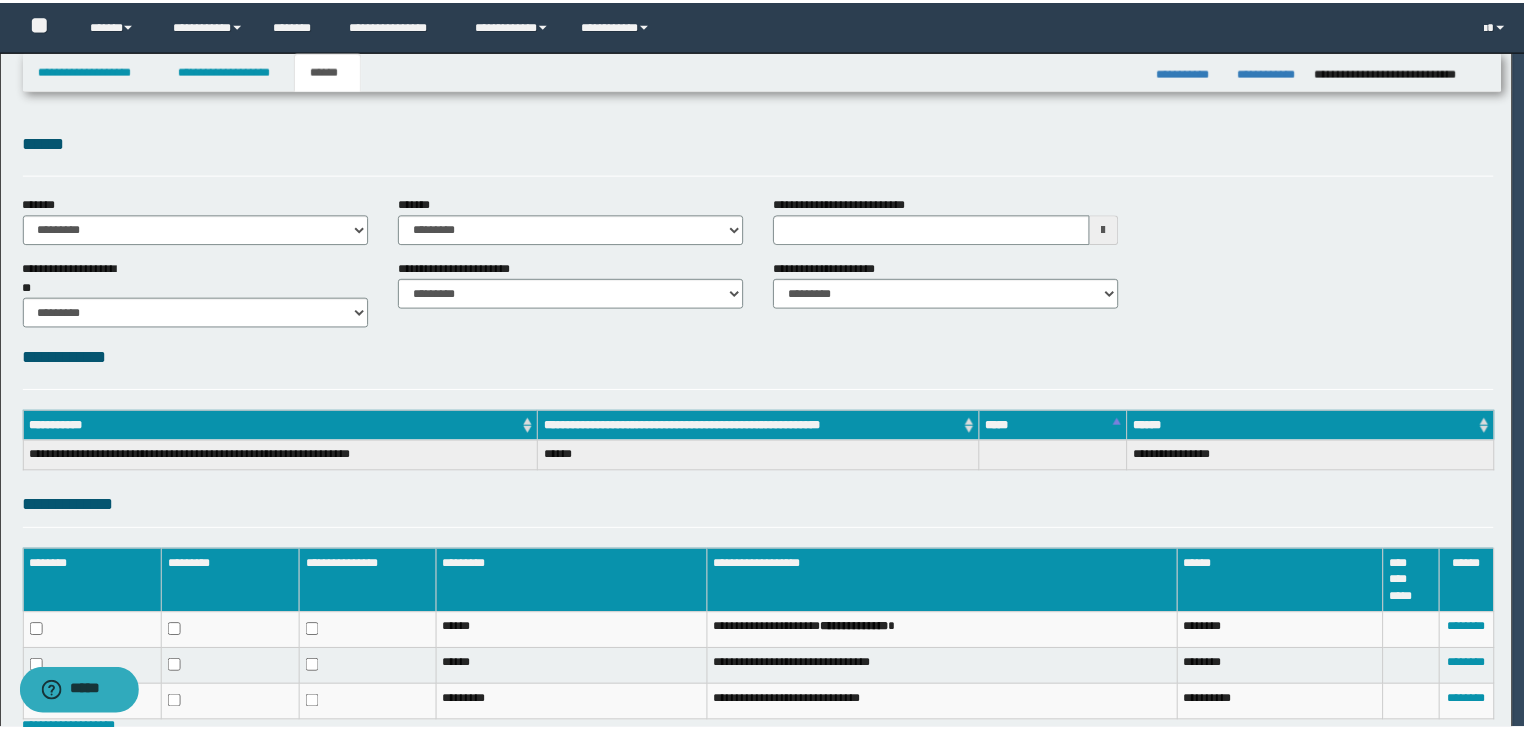 scroll, scrollTop: 0, scrollLeft: 0, axis: both 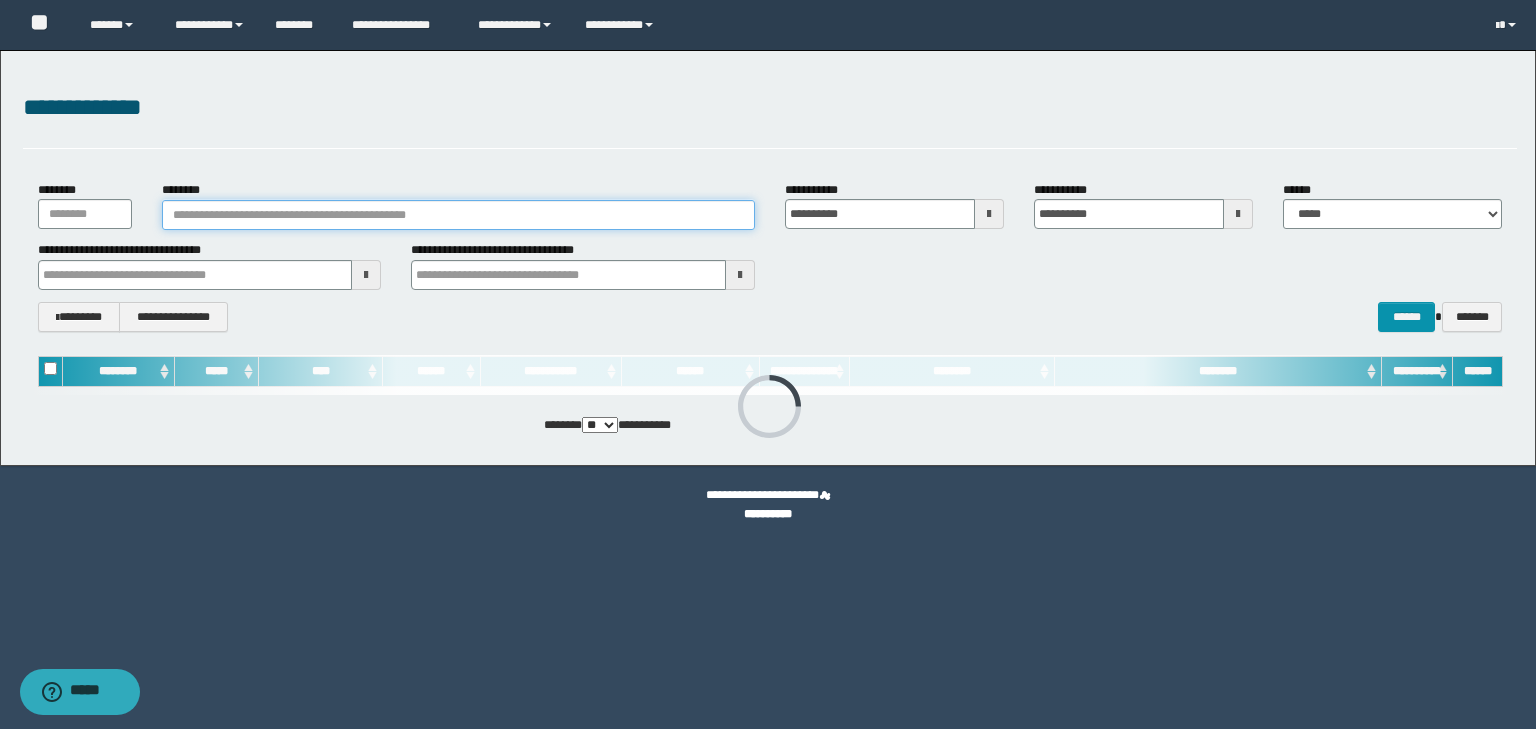 click on "********" at bounding box center (458, 215) 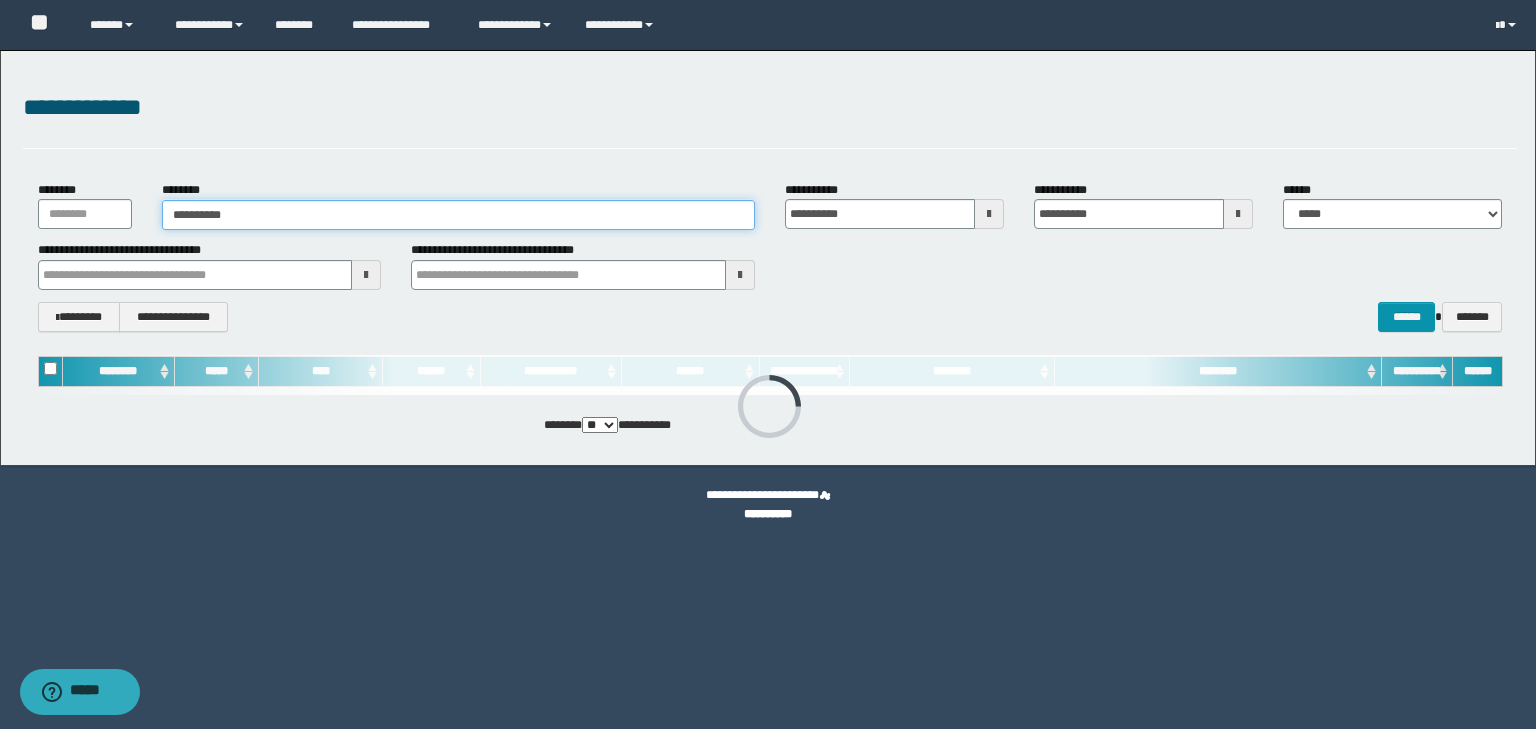 type on "**********" 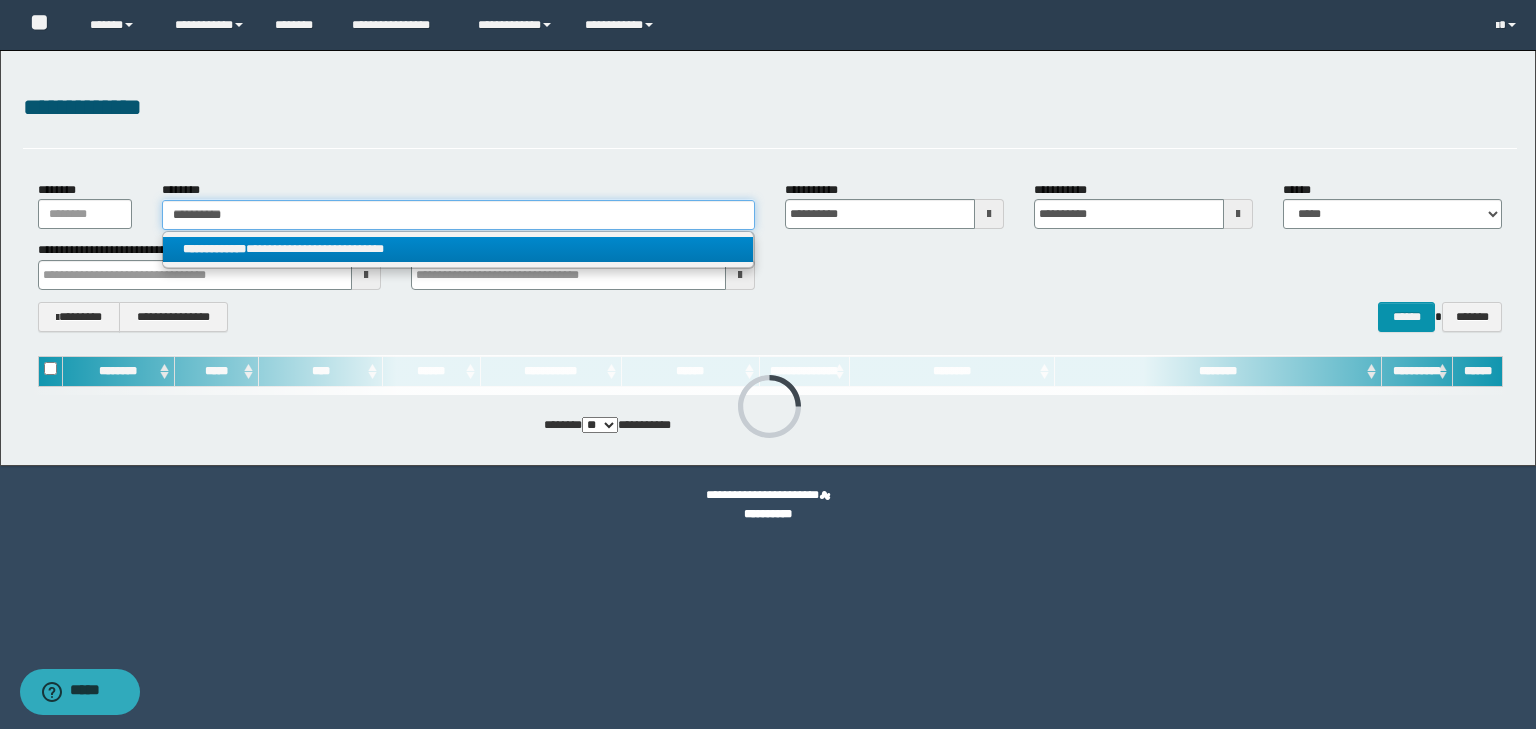 type on "**********" 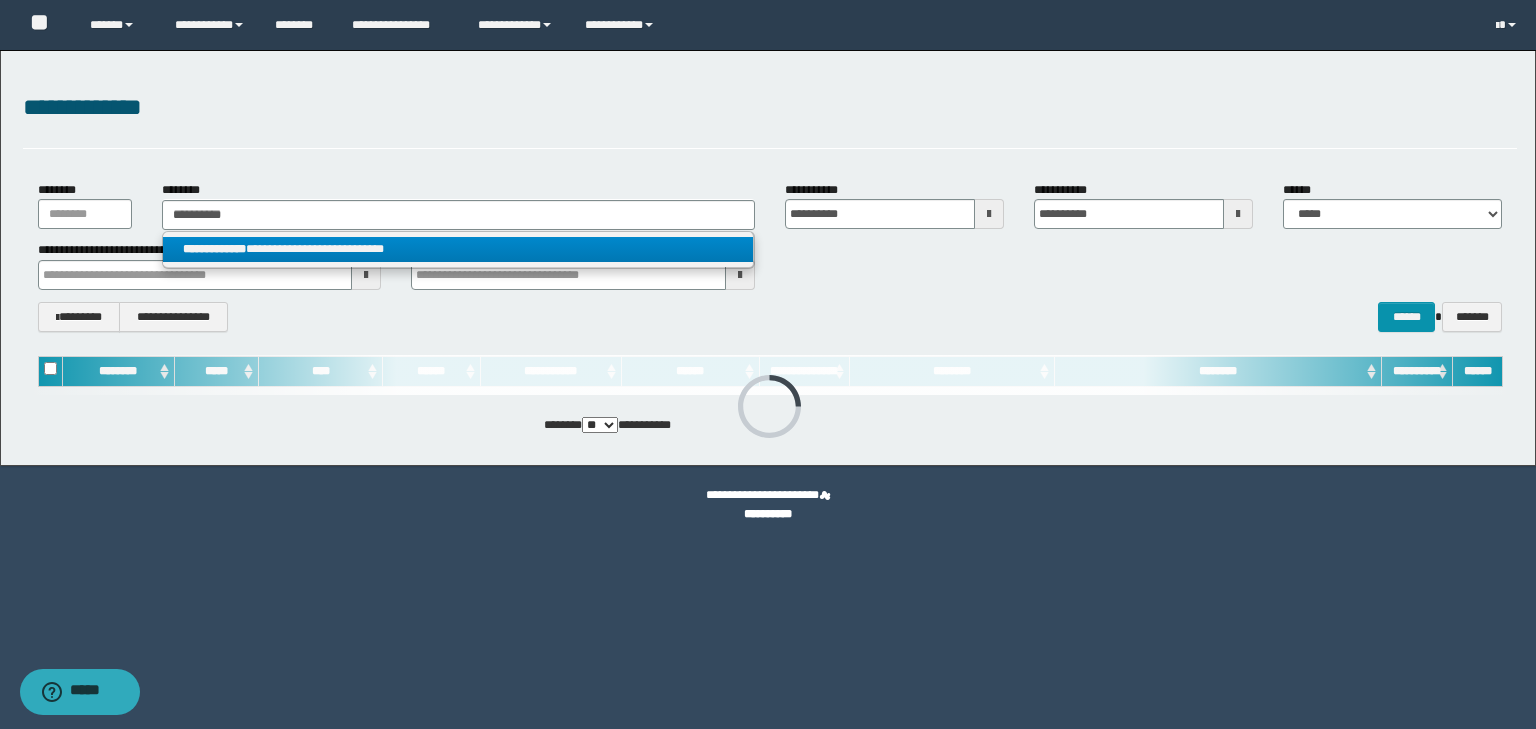 click on "**********" at bounding box center (458, 249) 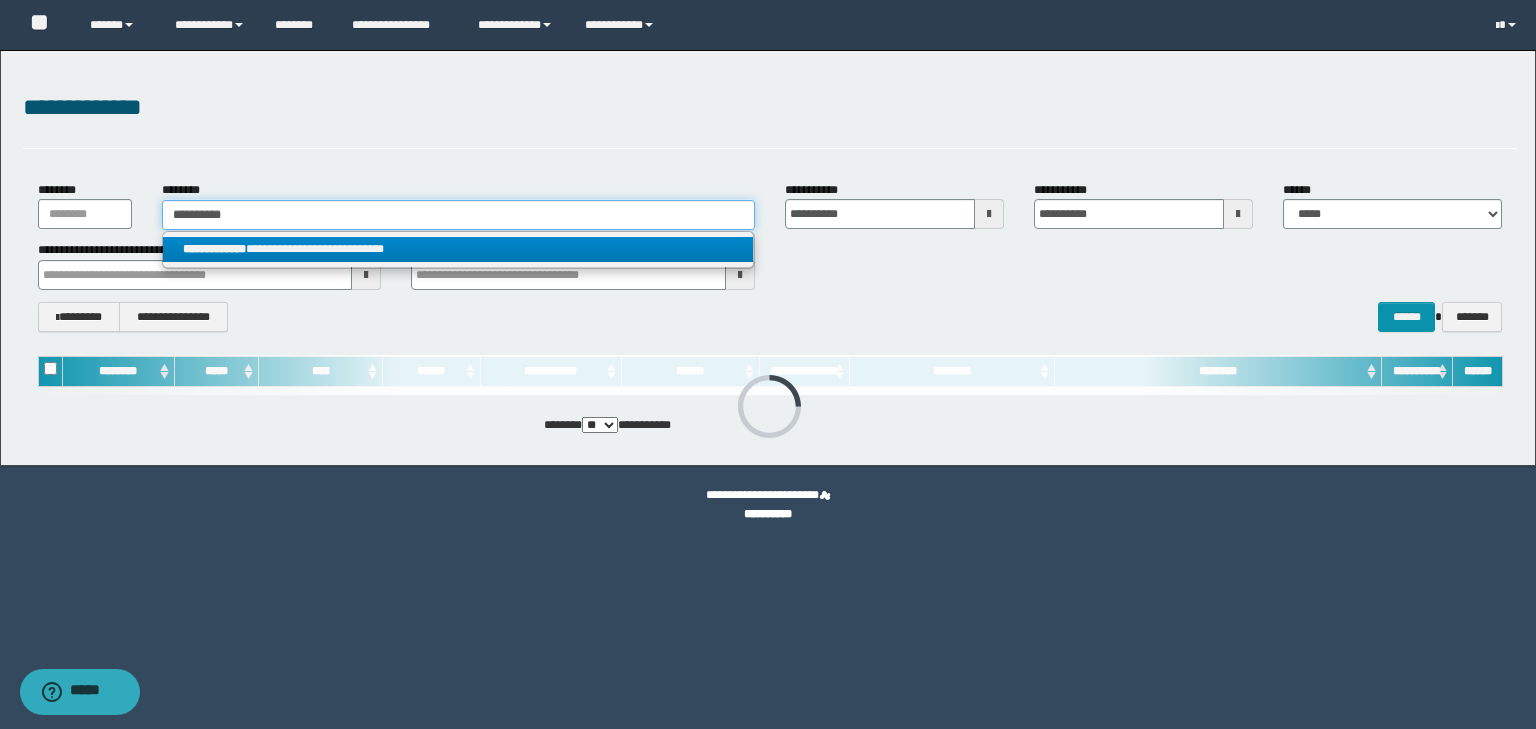 type 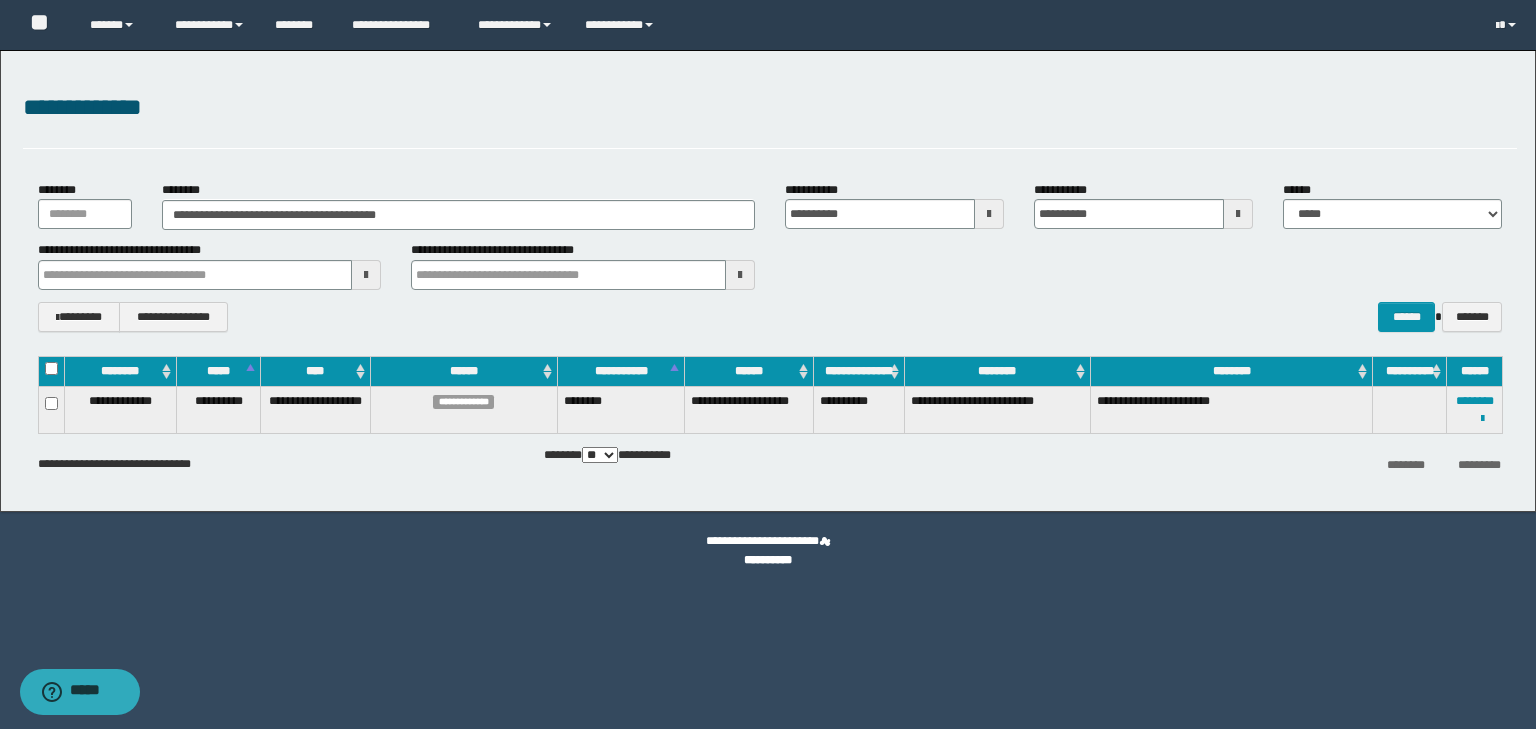 click on "**********" at bounding box center (1475, 409) 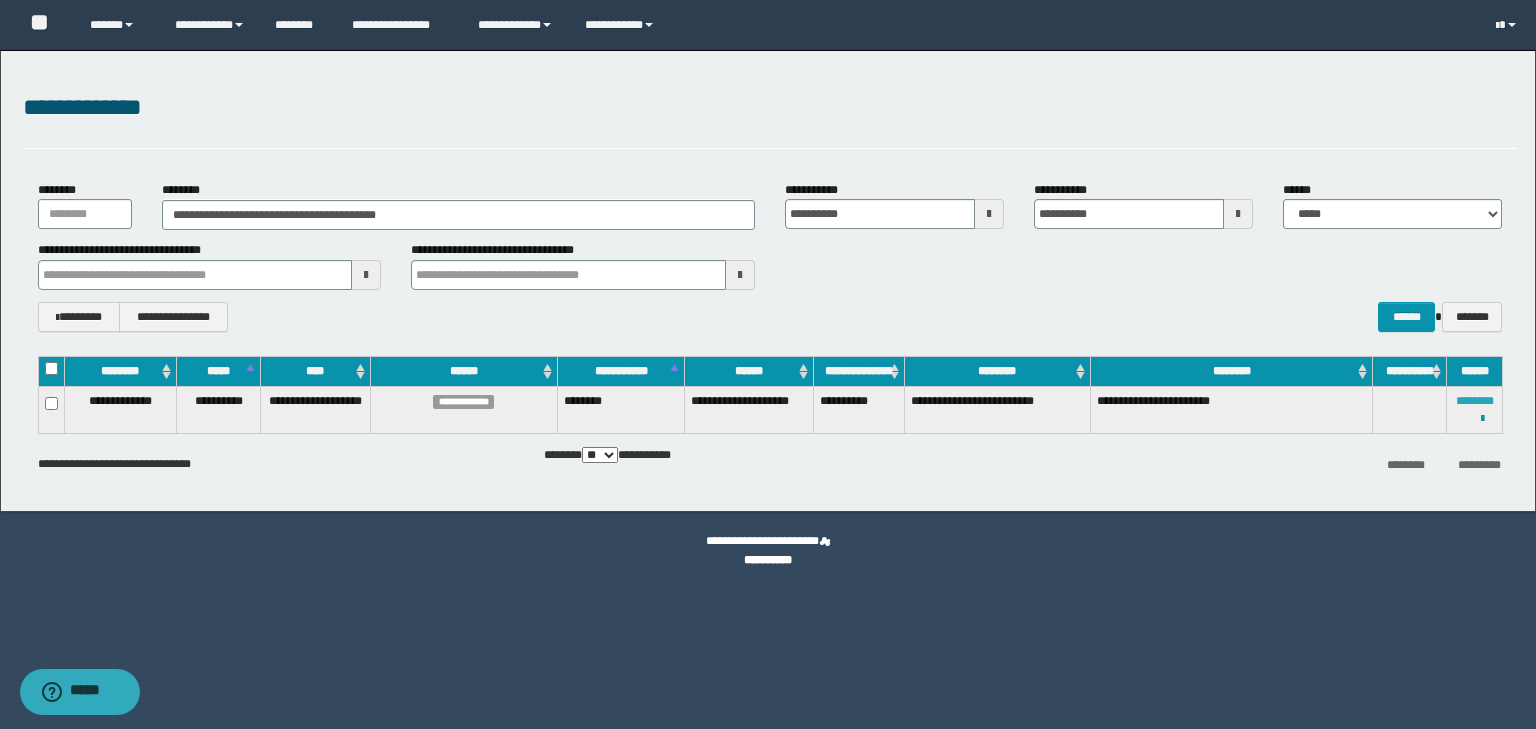 click on "********" at bounding box center (1475, 401) 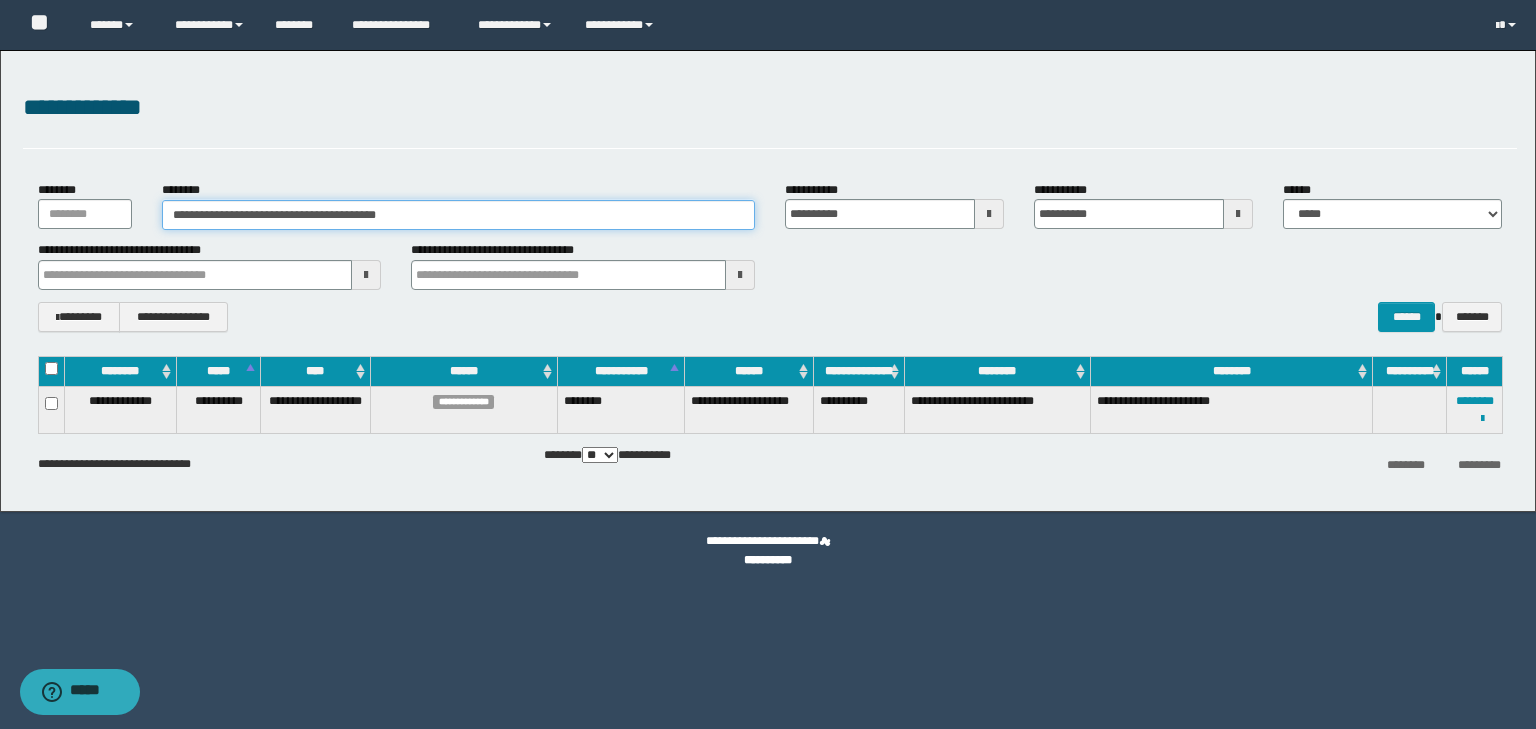 drag, startPoint x: 392, startPoint y: 212, endPoint x: 438, endPoint y: 243, distance: 55.470715 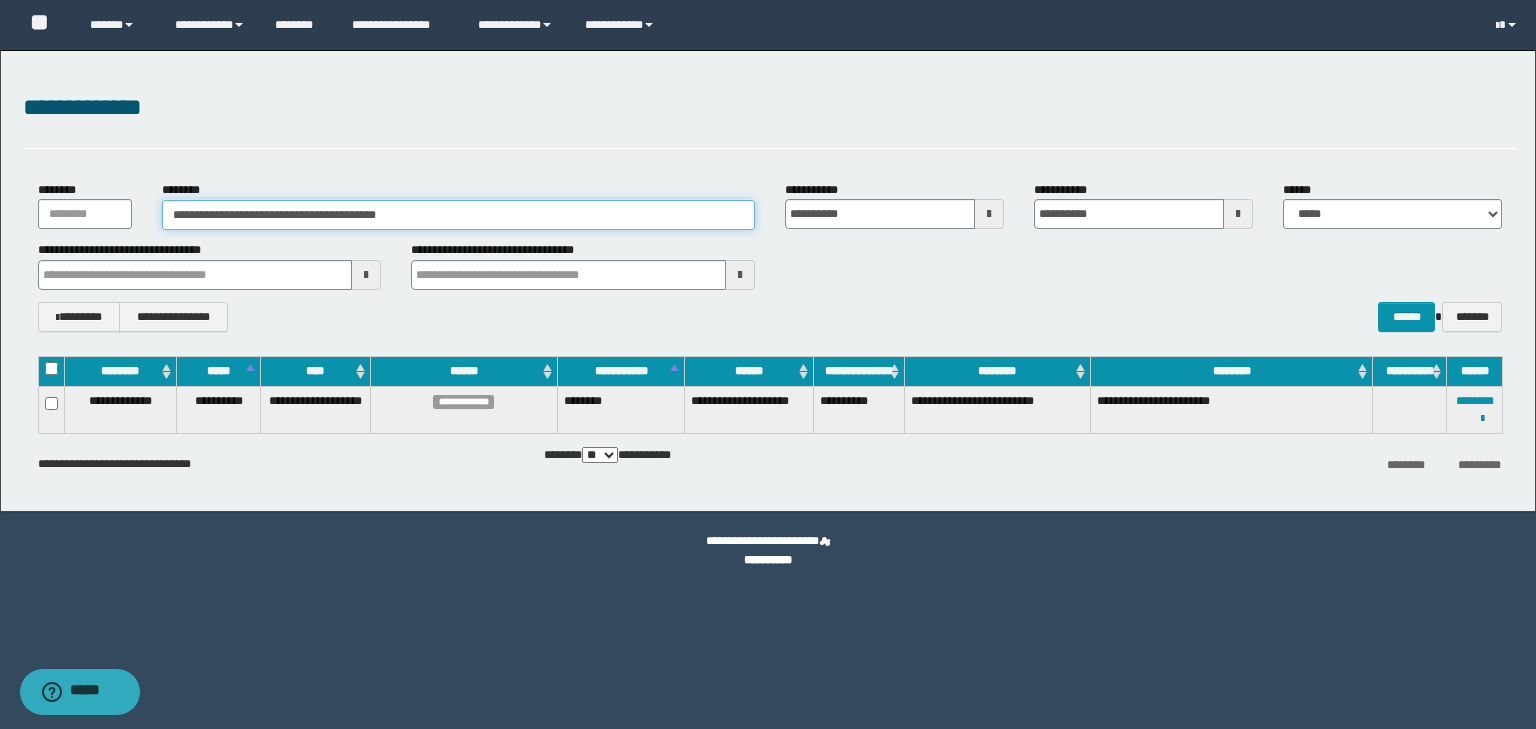 click on "**********" at bounding box center (458, 215) 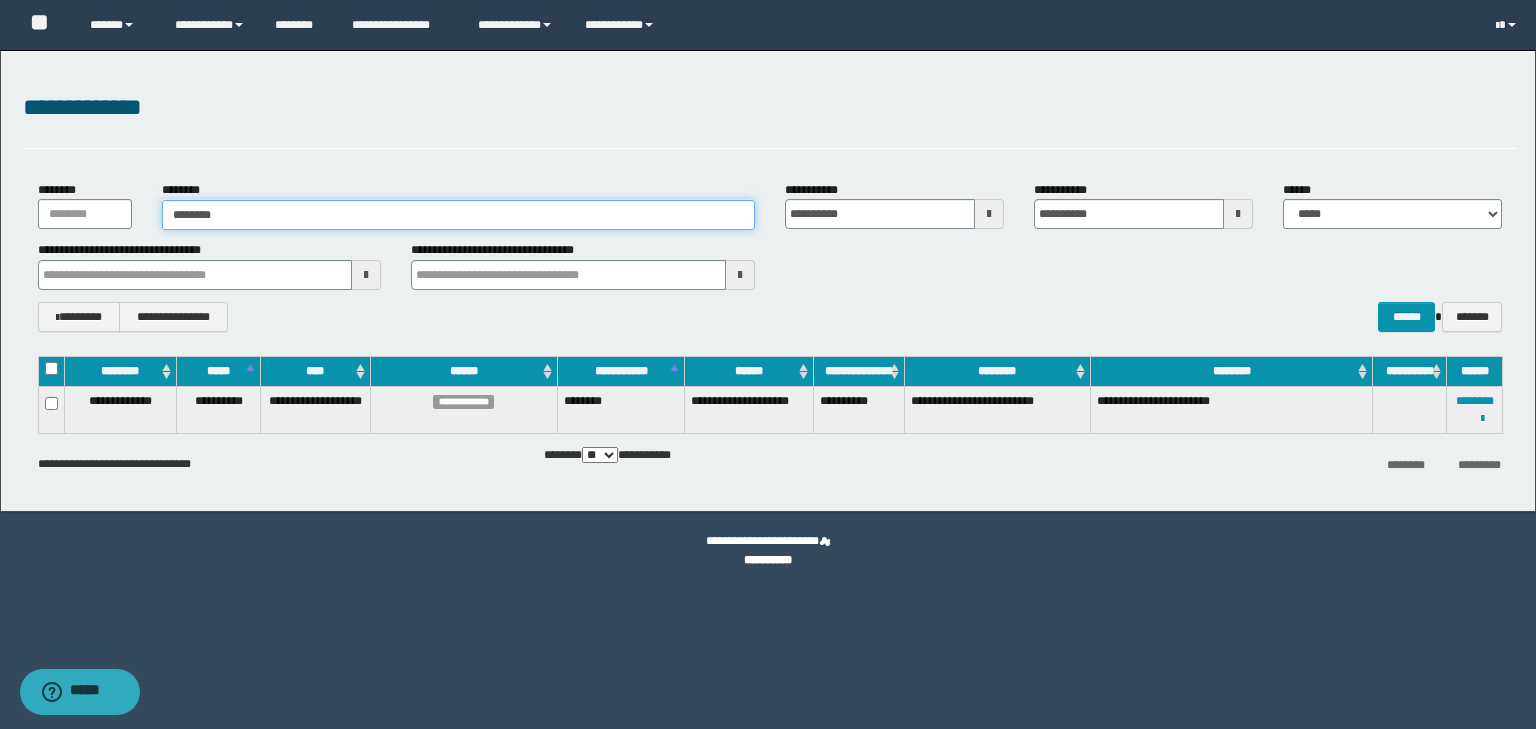 type on "********" 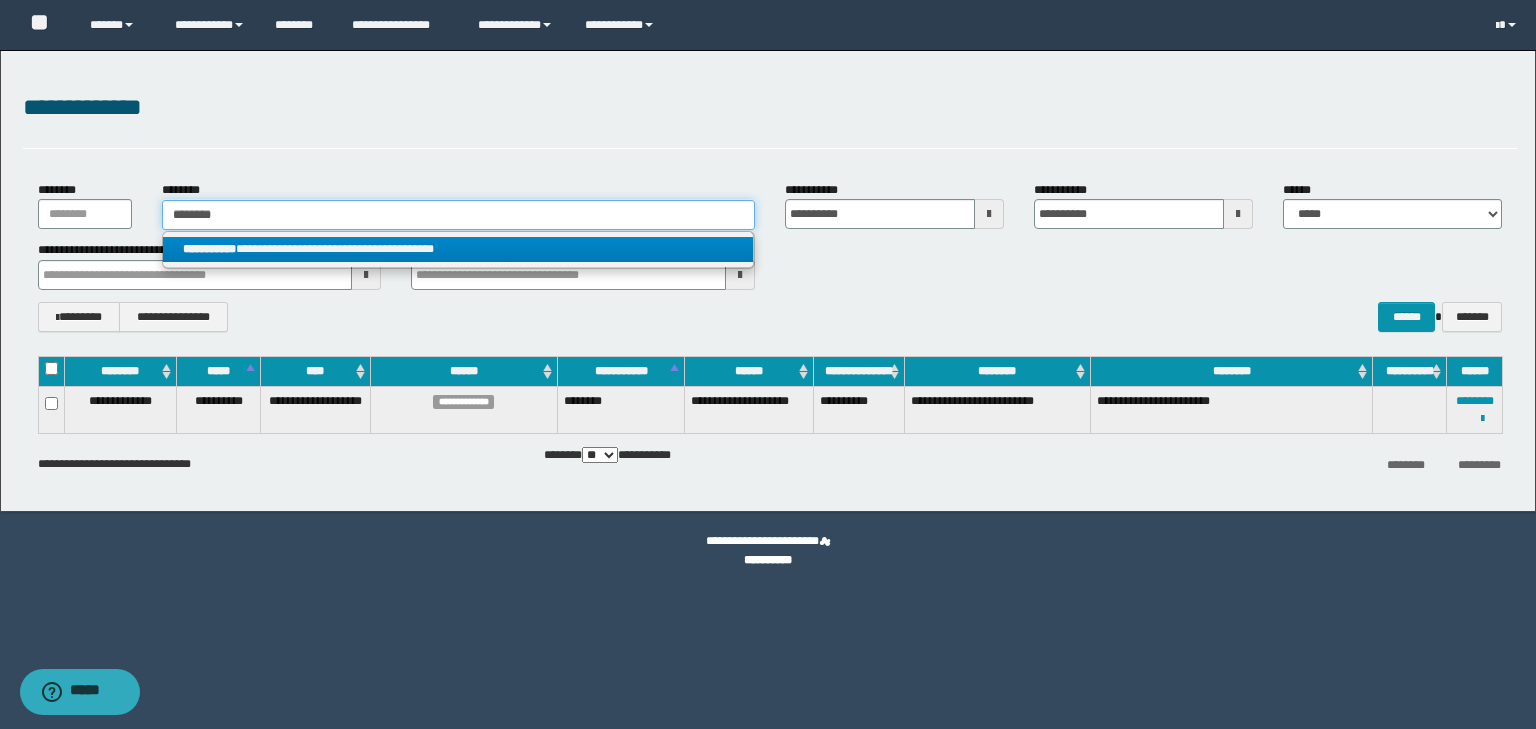 type on "********" 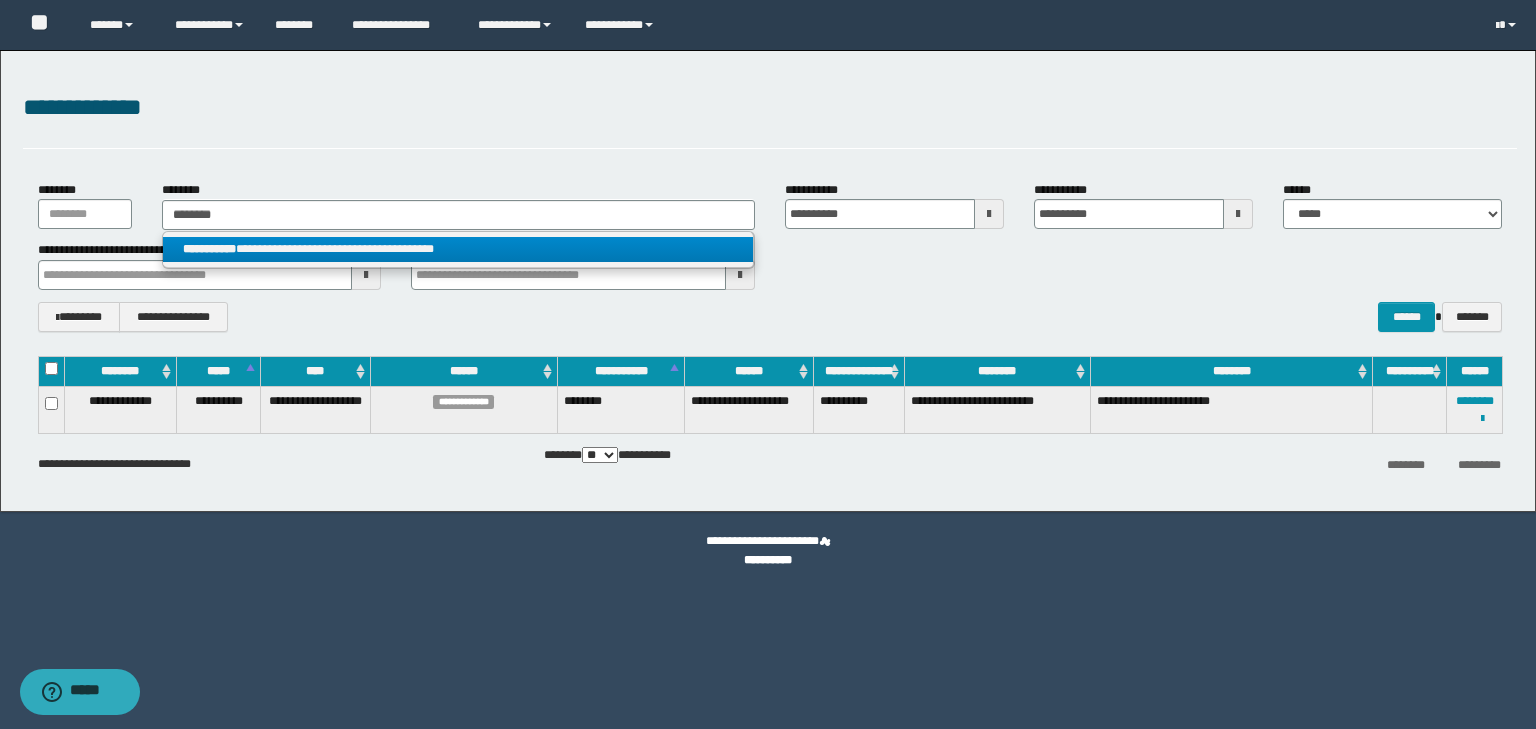 click on "**********" at bounding box center (458, 249) 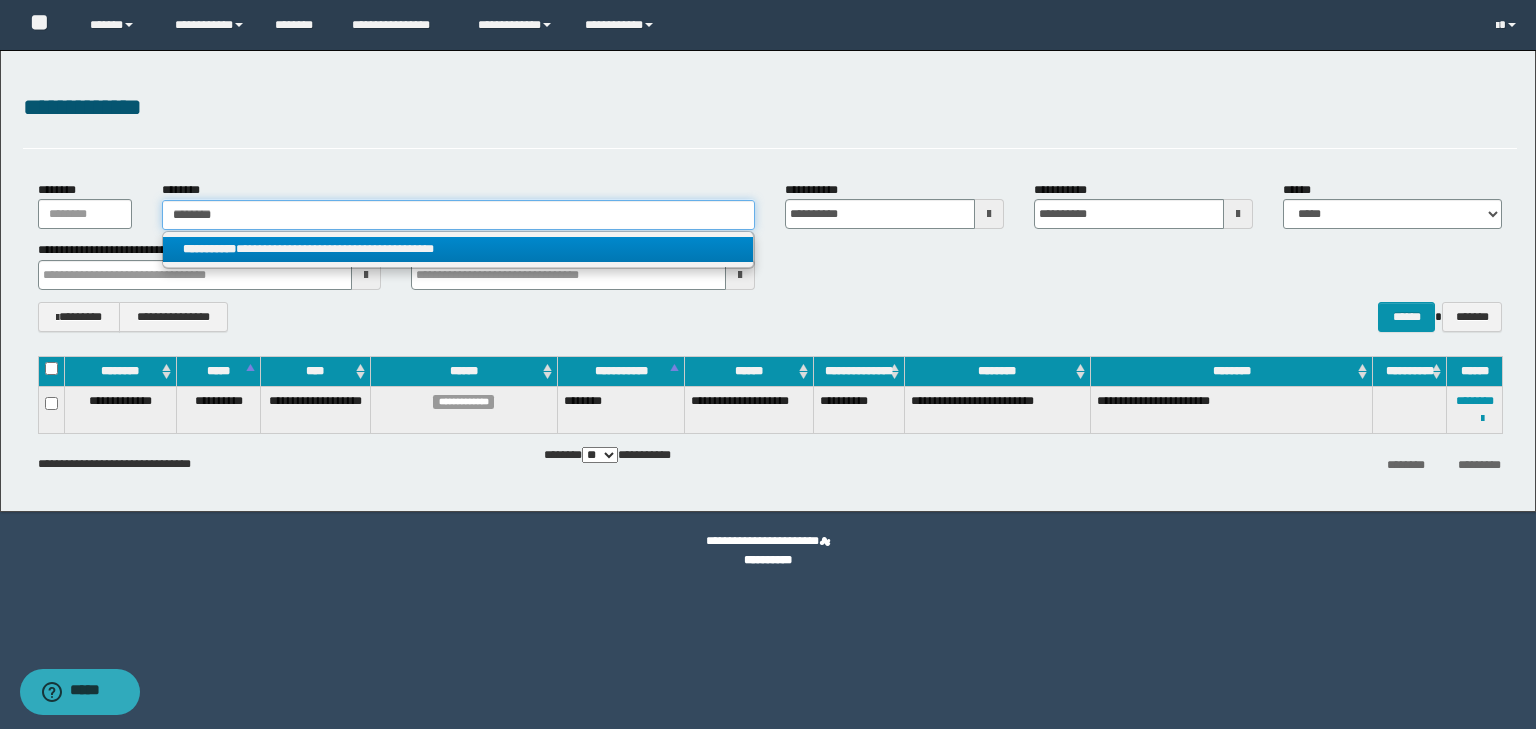 type 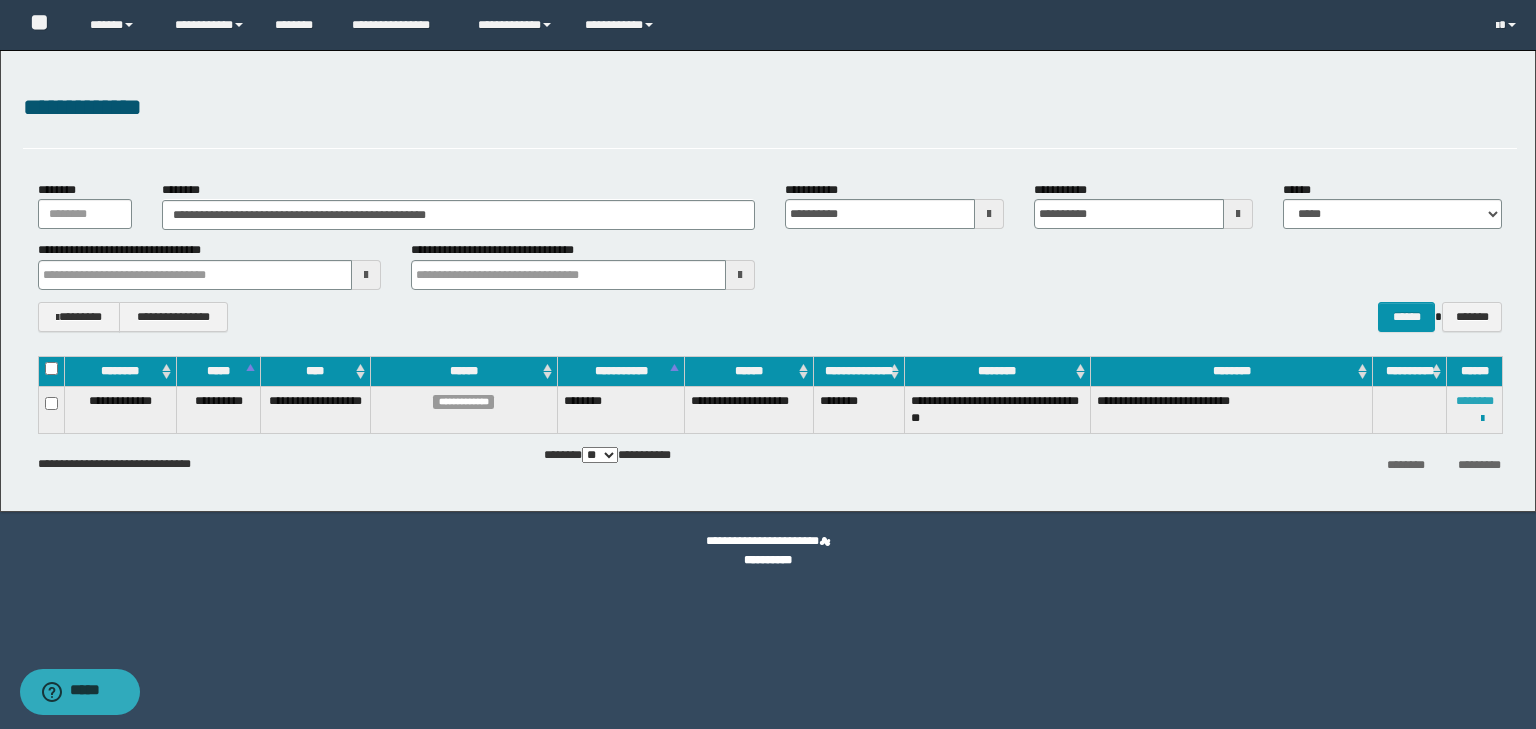 click on "********" at bounding box center [1475, 401] 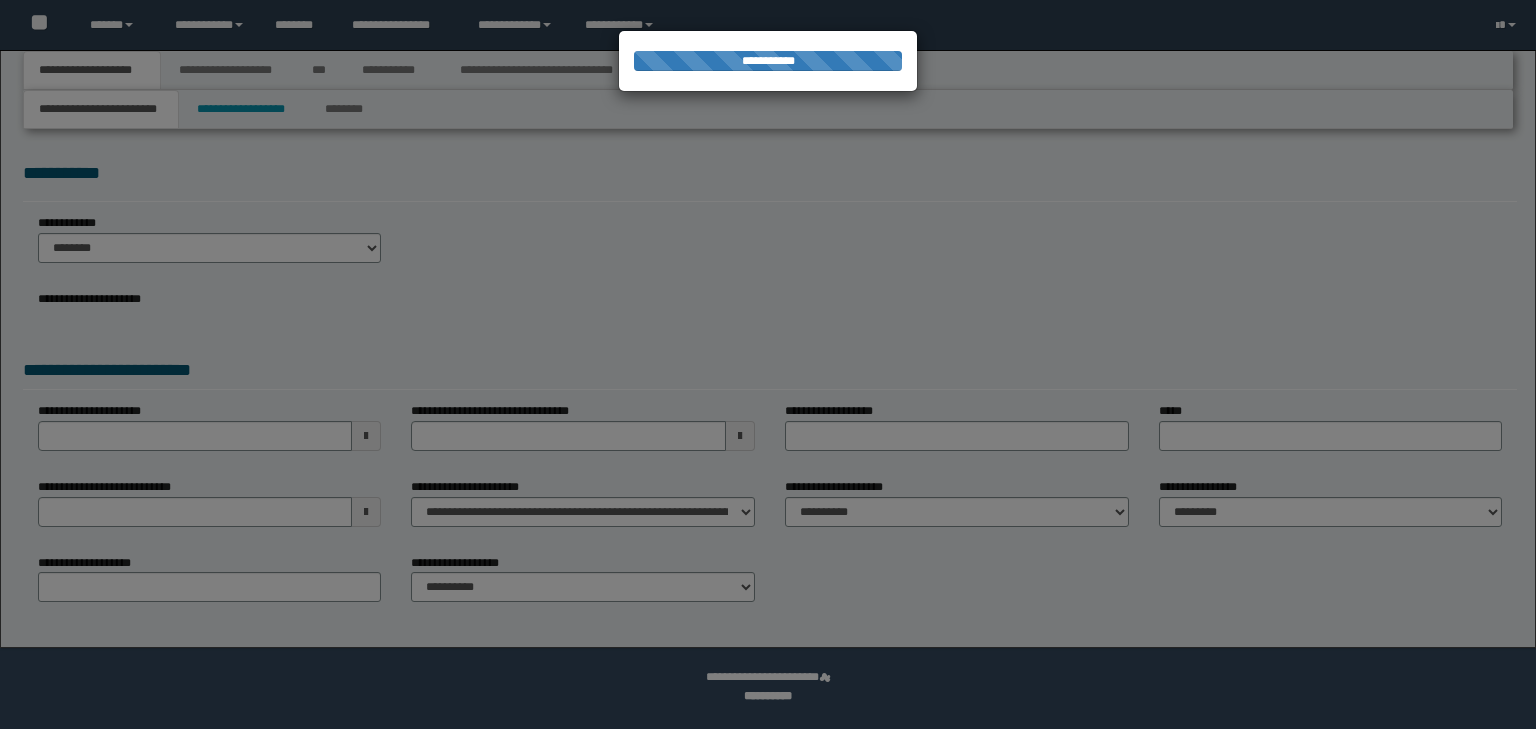 scroll, scrollTop: 0, scrollLeft: 0, axis: both 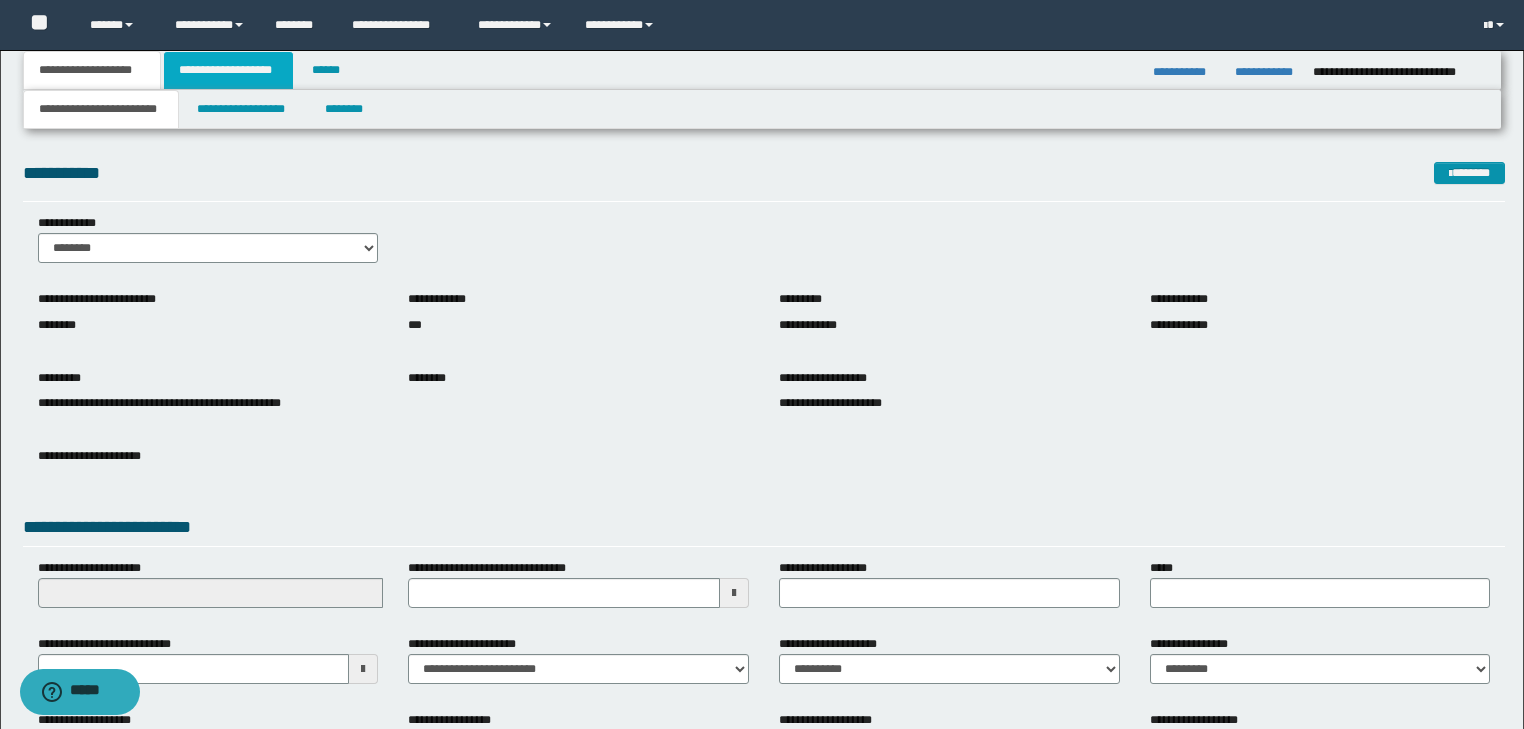 click on "**********" at bounding box center (228, 70) 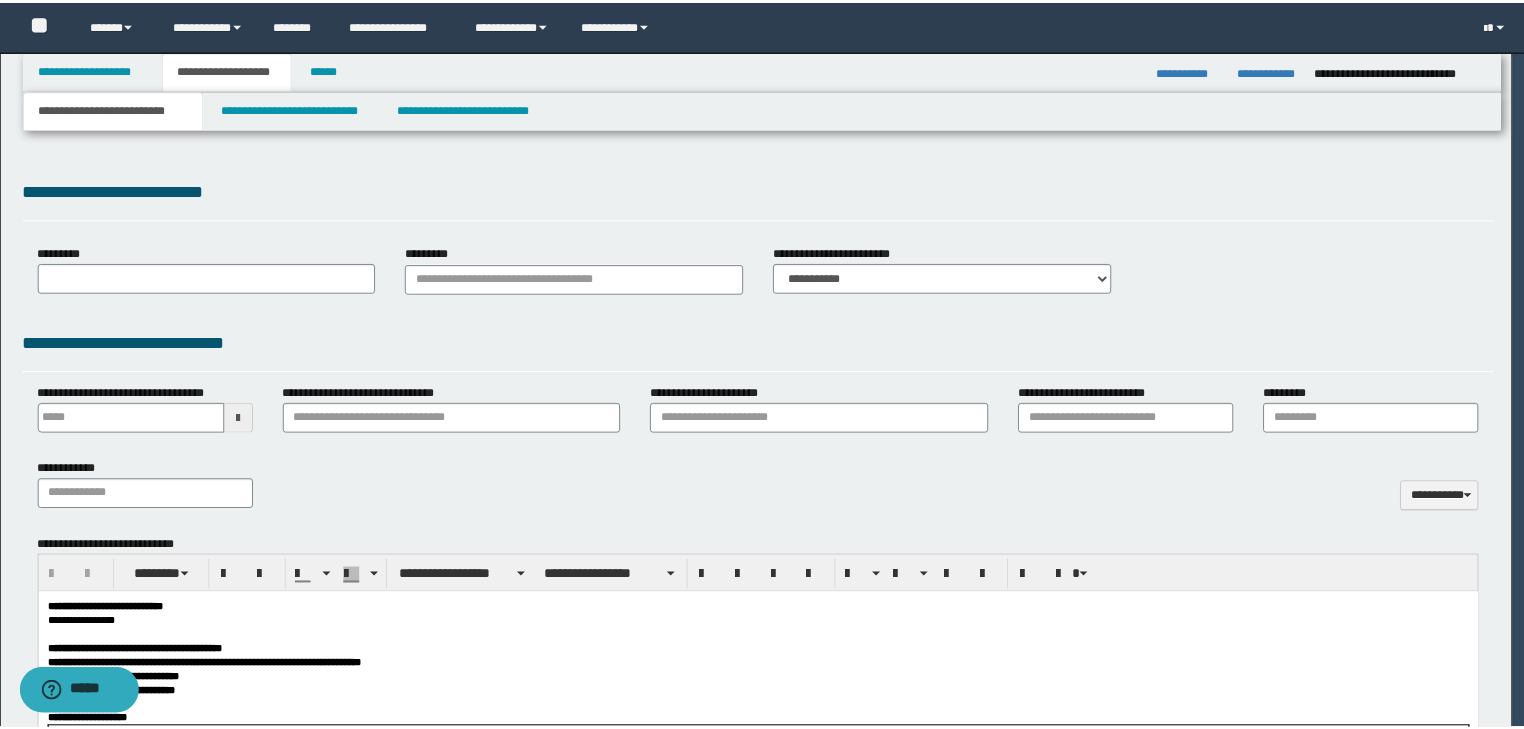 scroll, scrollTop: 0, scrollLeft: 0, axis: both 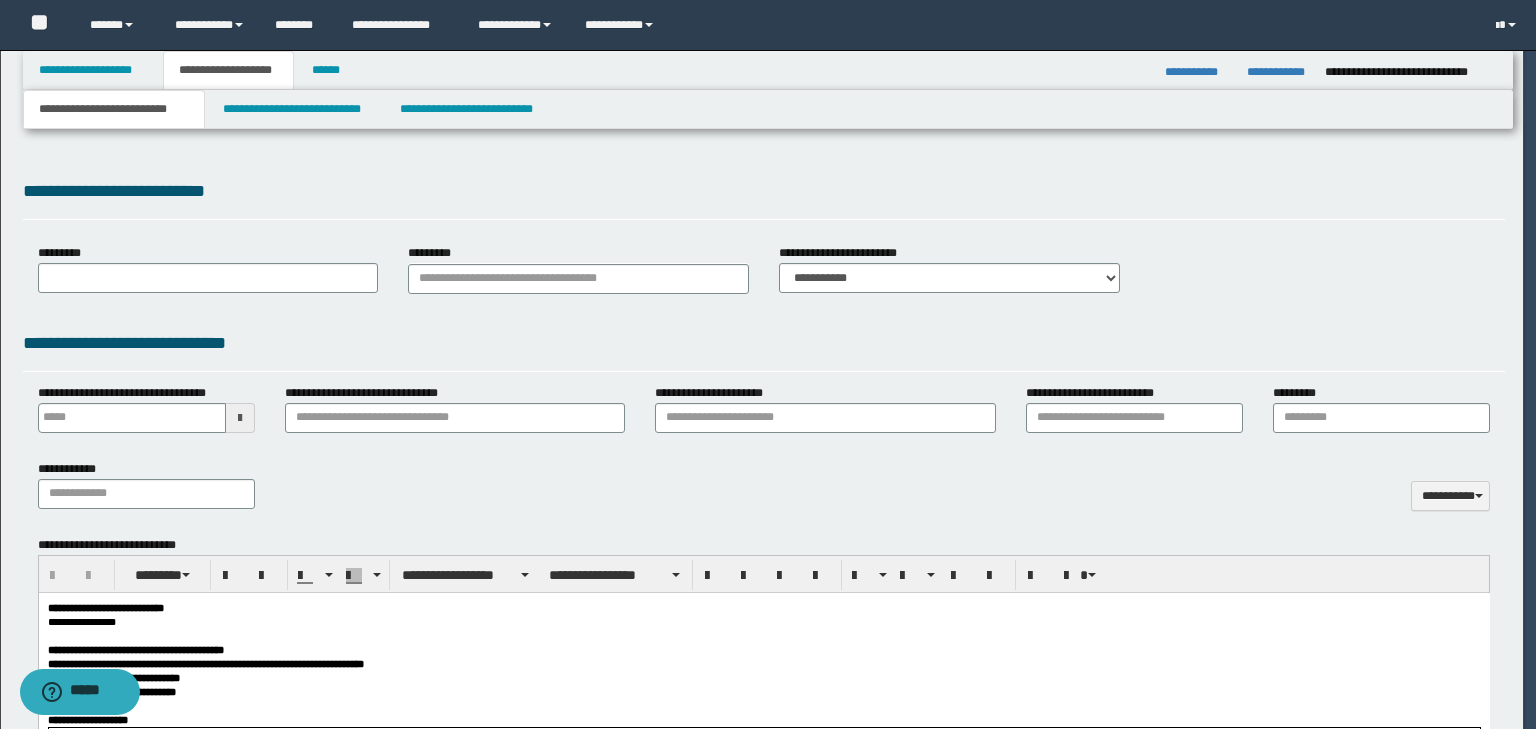 type on "**********" 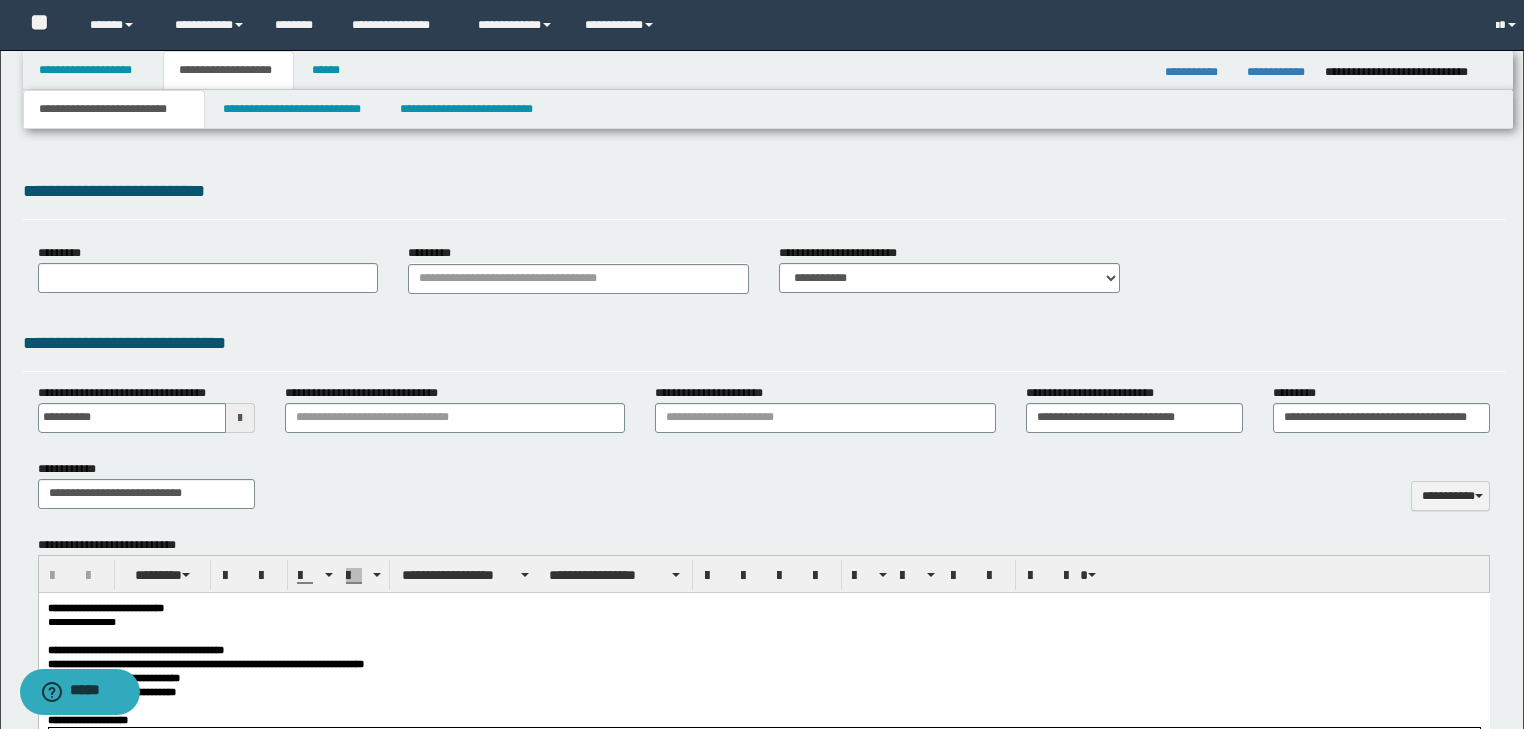 select on "*" 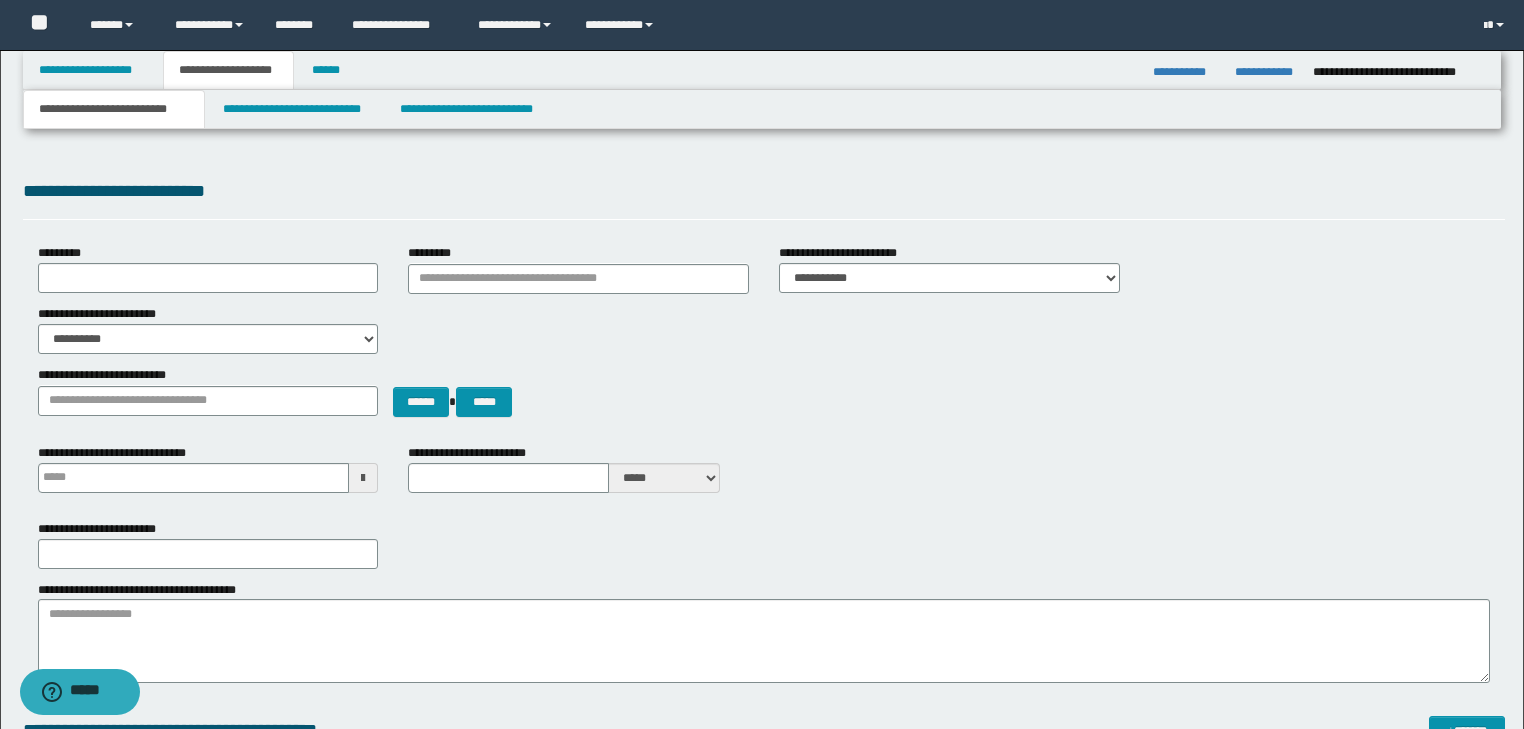 click on "**********" at bounding box center [114, 109] 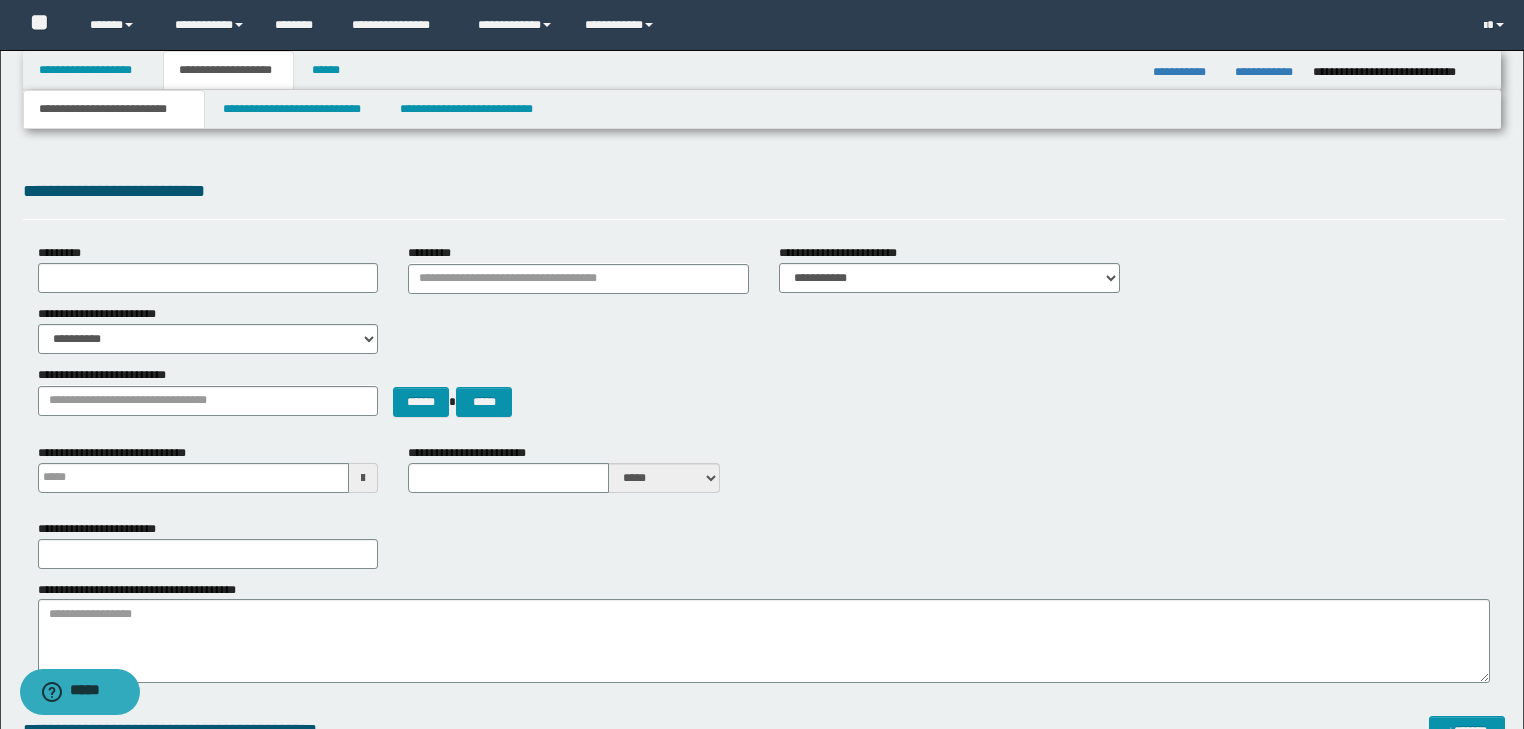click on "**********" at bounding box center (228, 70) 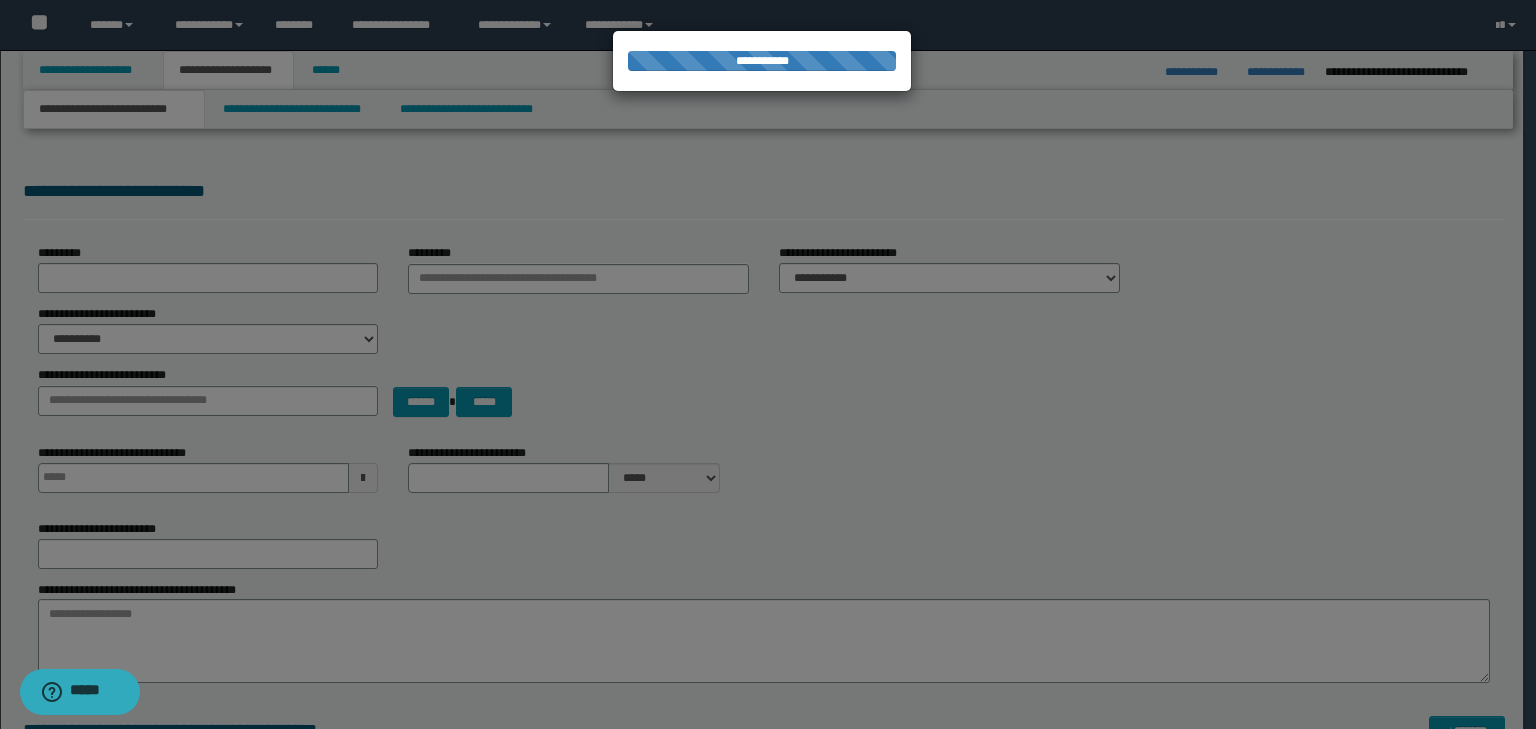 type 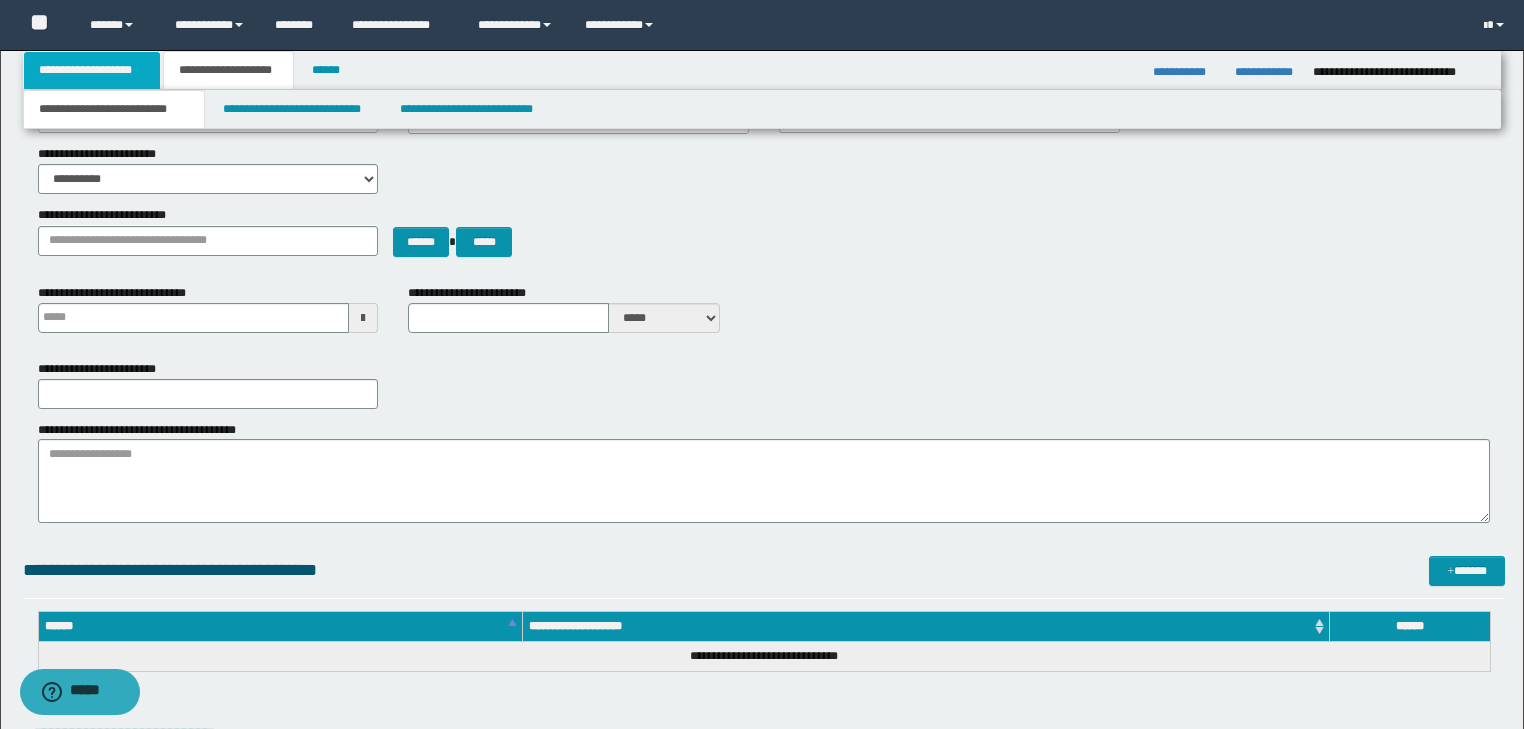click on "**********" at bounding box center [92, 70] 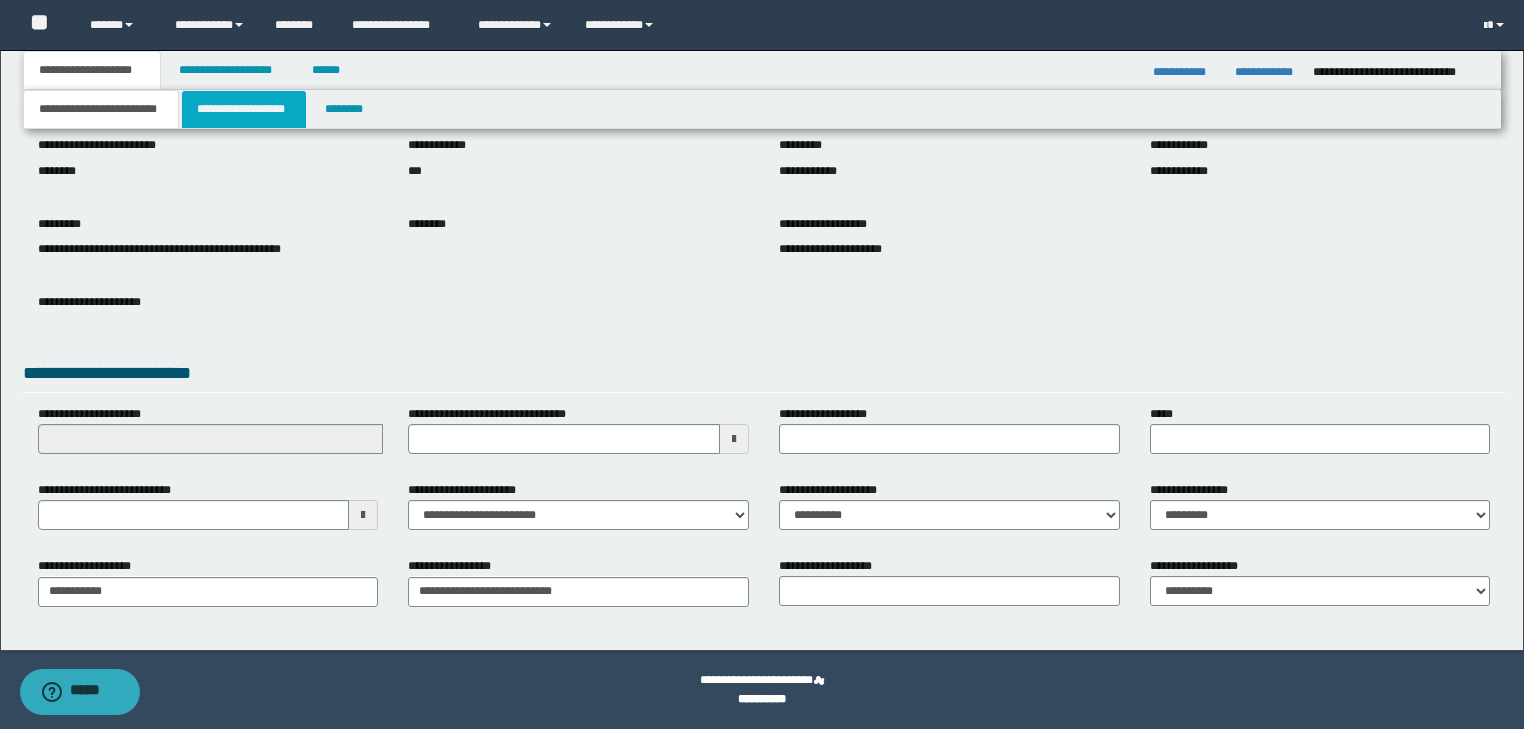 click on "**********" at bounding box center (244, 109) 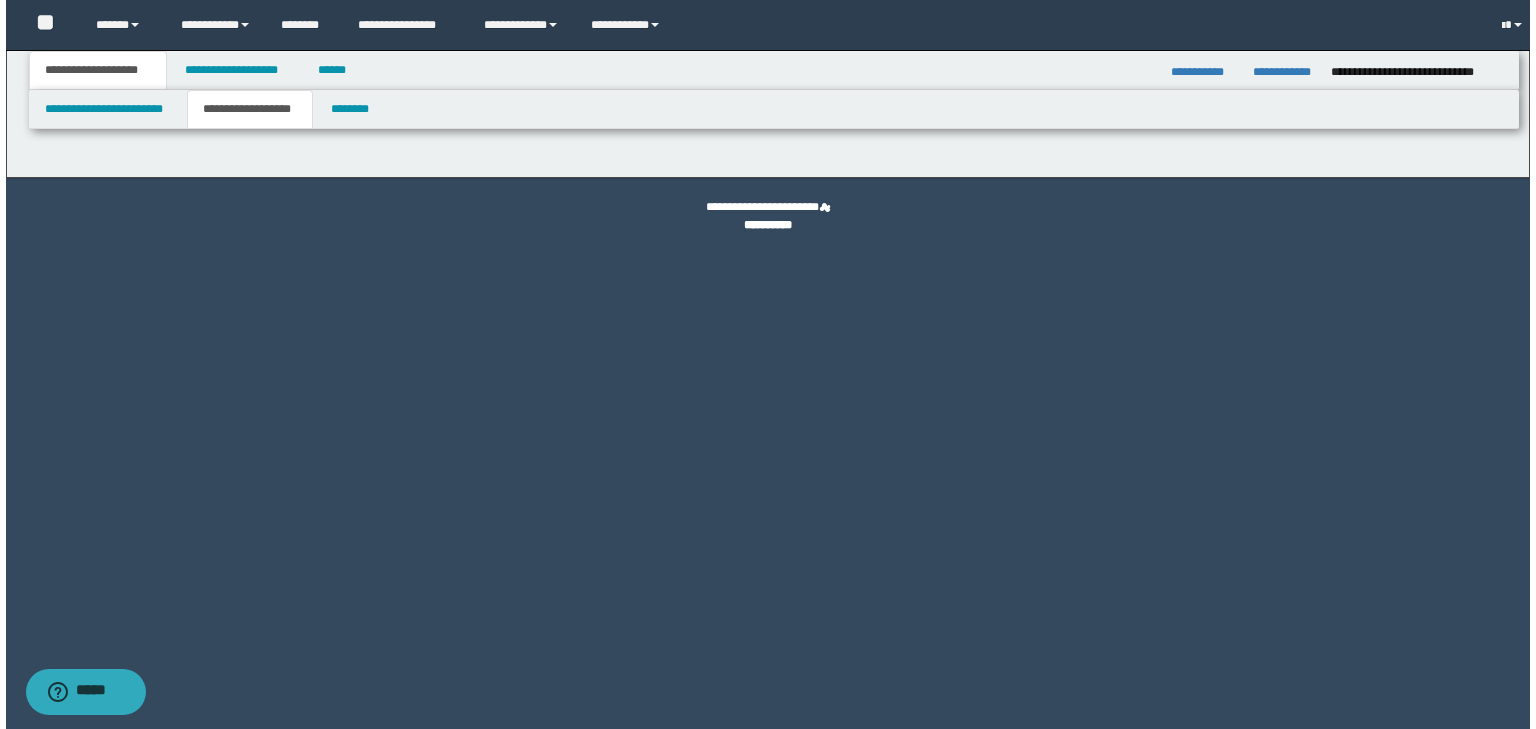 scroll, scrollTop: 0, scrollLeft: 0, axis: both 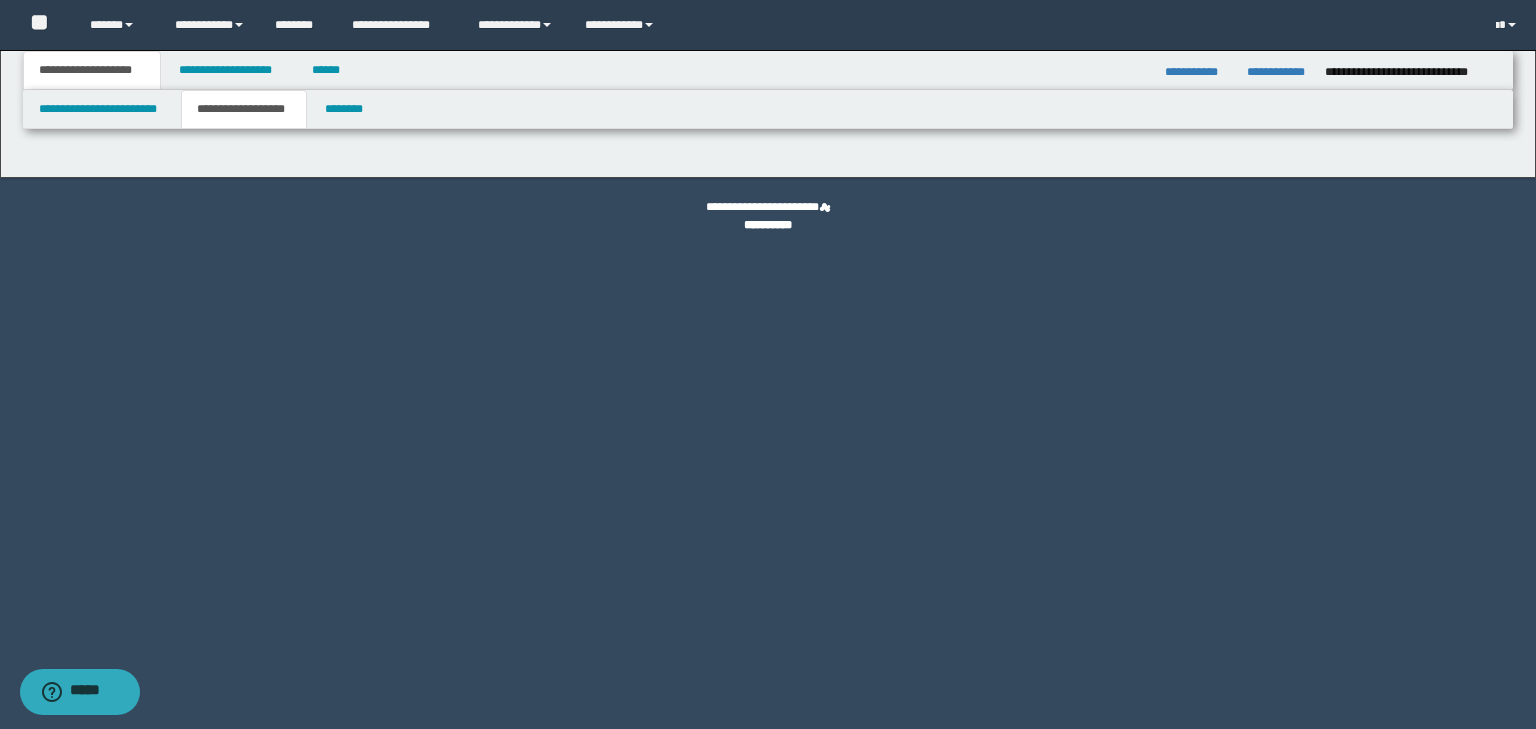 click on "**********" at bounding box center [244, 109] 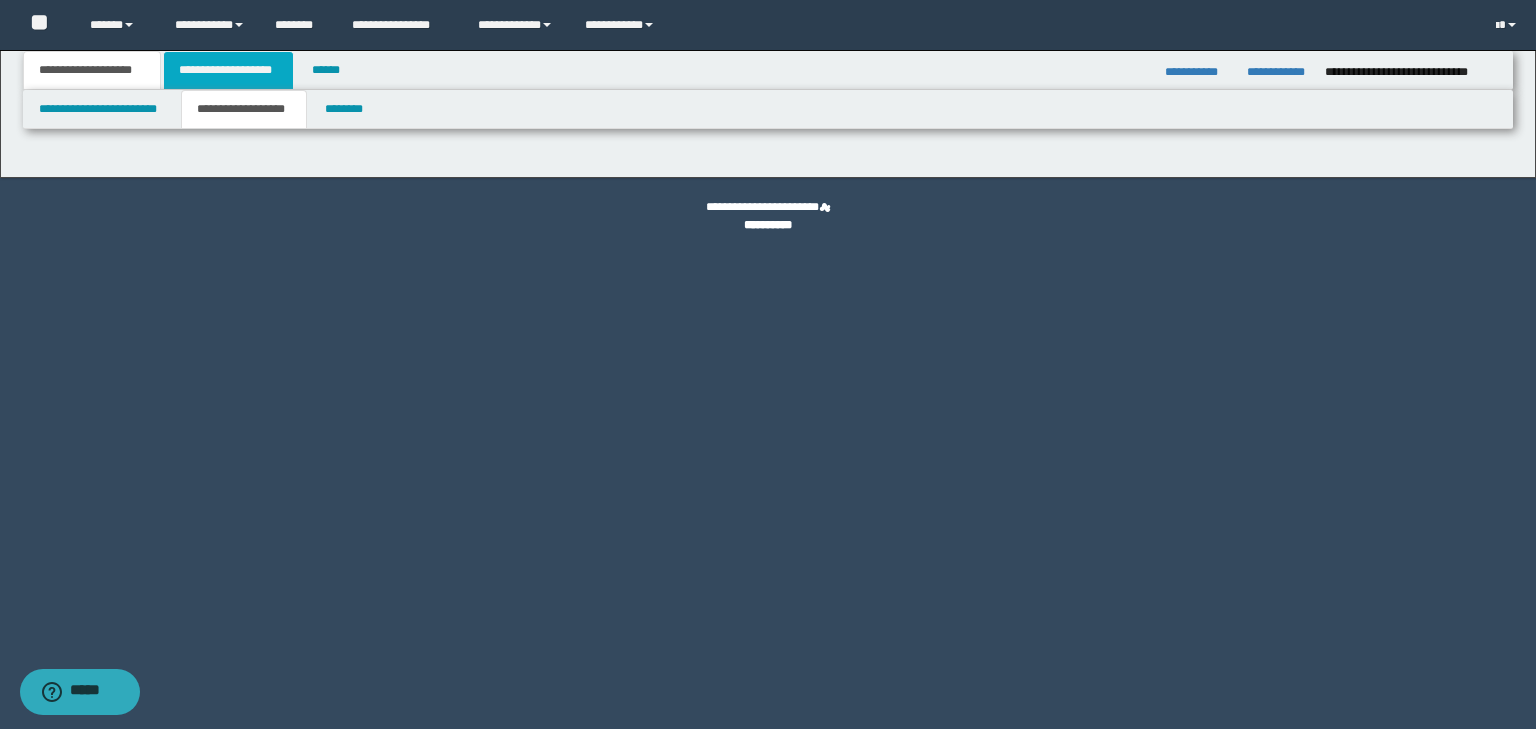 click on "**********" at bounding box center (228, 70) 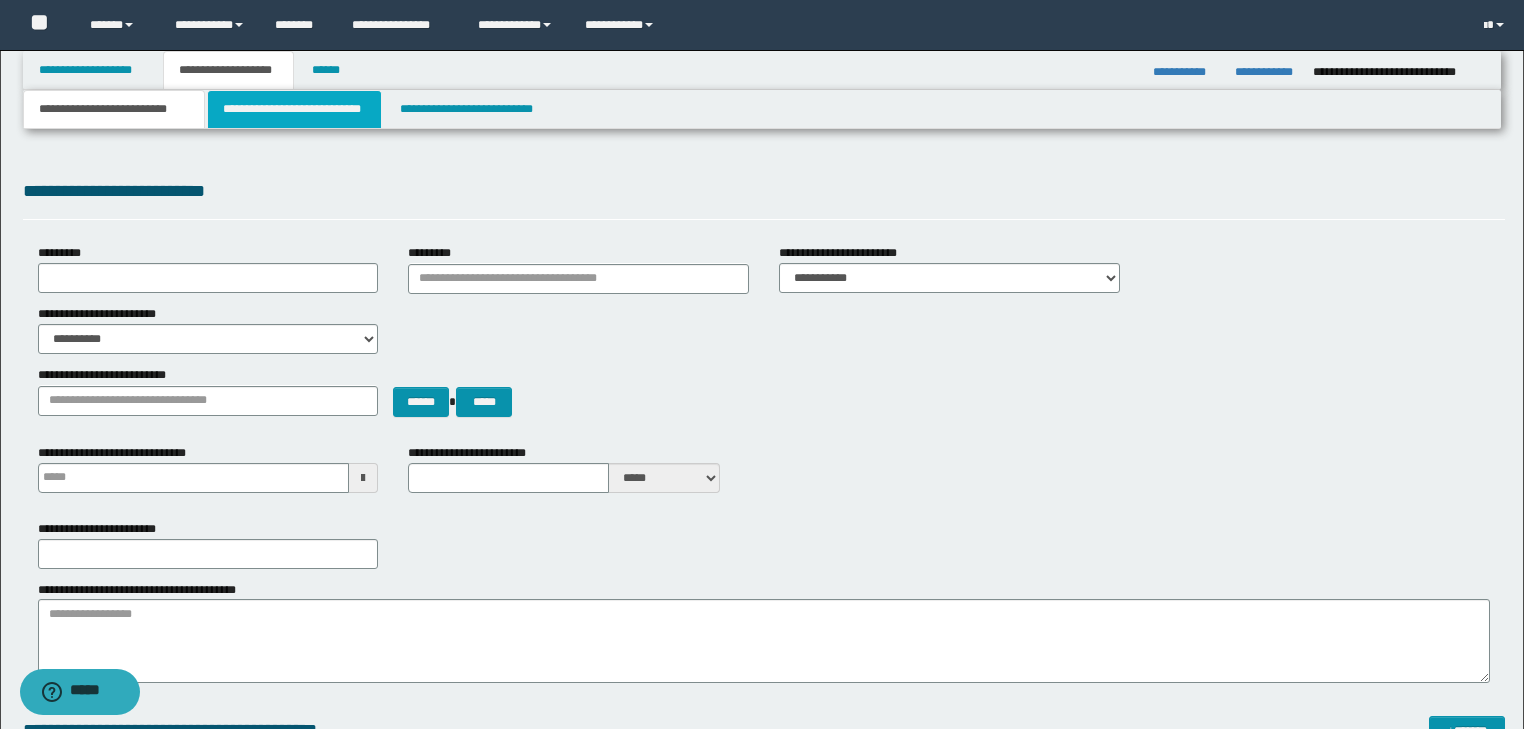click on "**********" at bounding box center (294, 109) 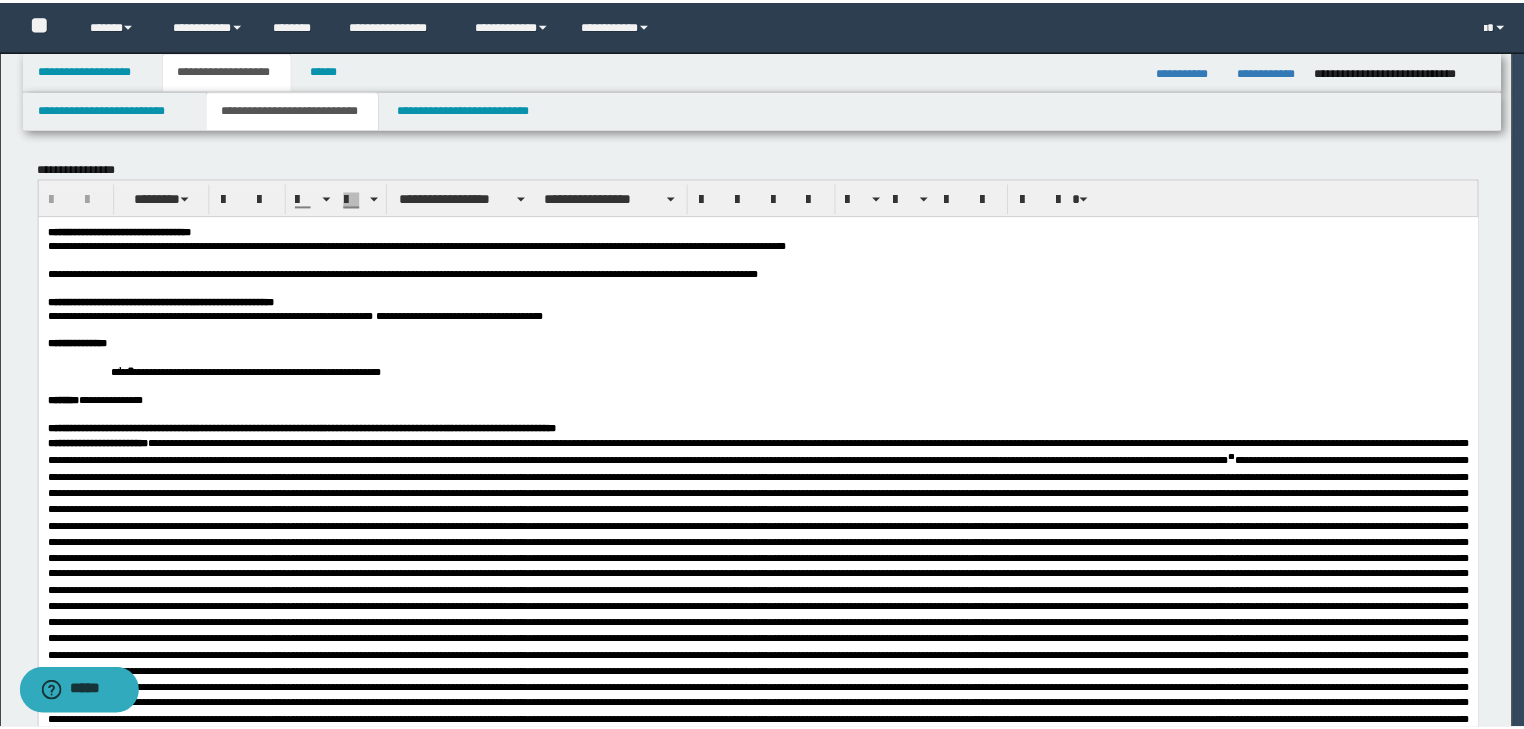 scroll, scrollTop: 0, scrollLeft: 0, axis: both 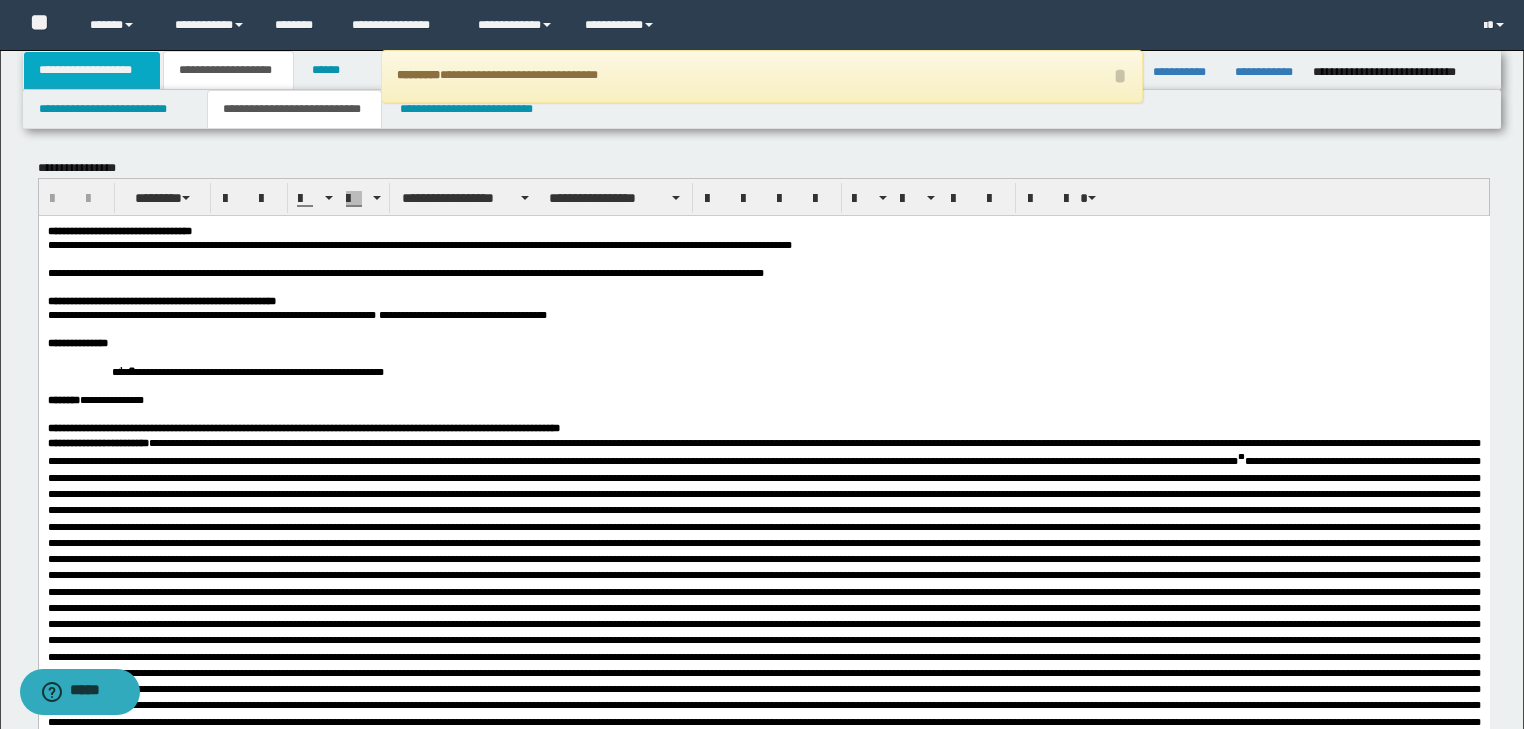 type on "**********" 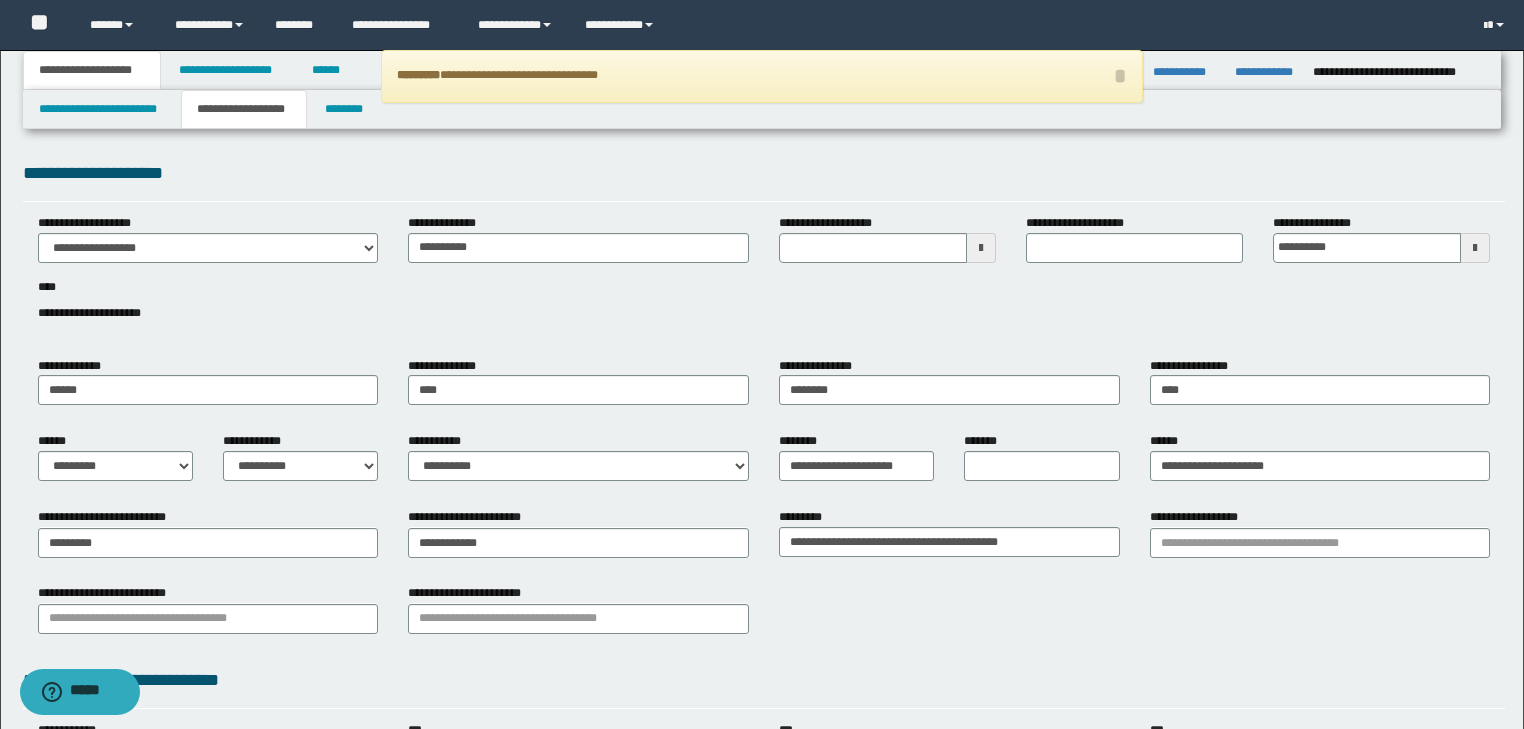 click on "**********" at bounding box center (244, 109) 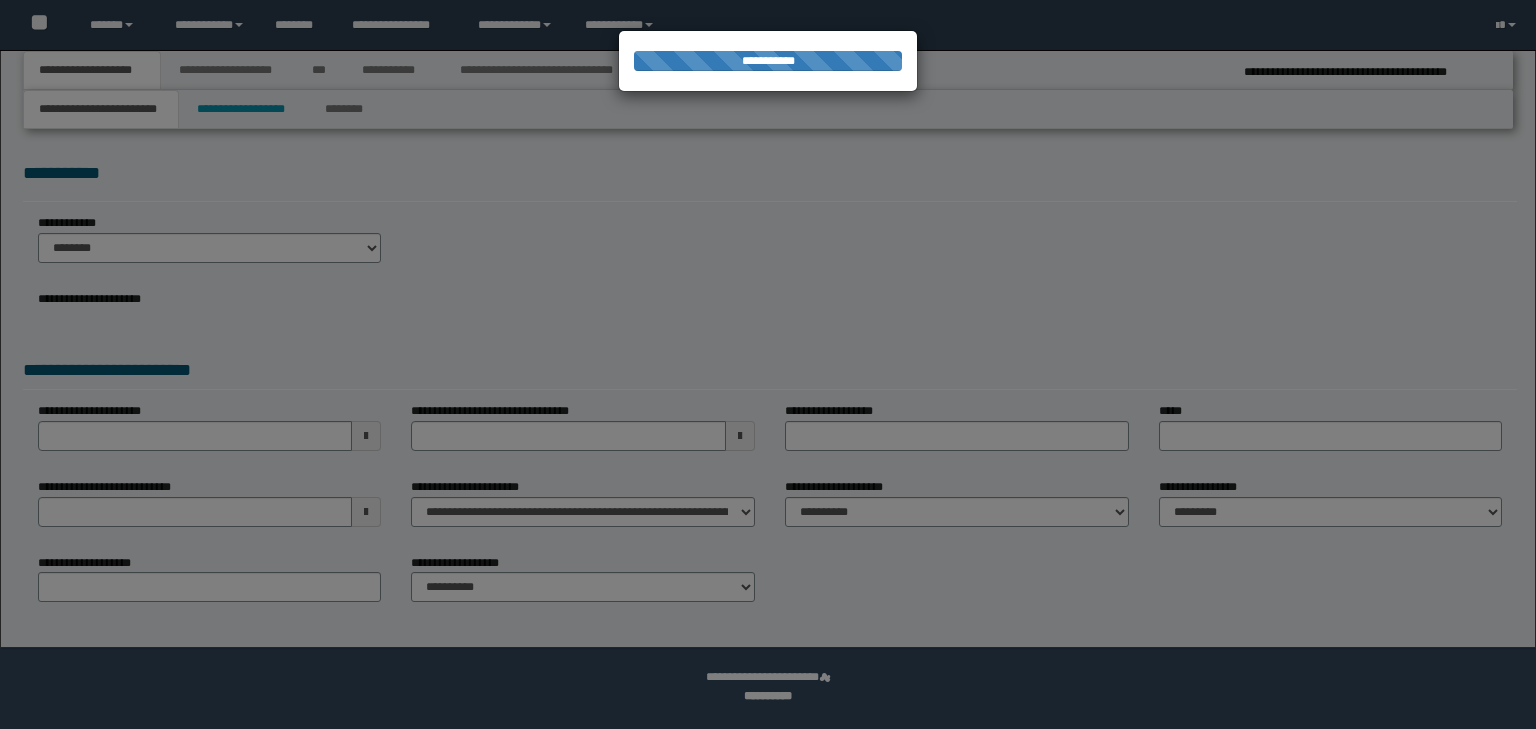 scroll, scrollTop: 0, scrollLeft: 0, axis: both 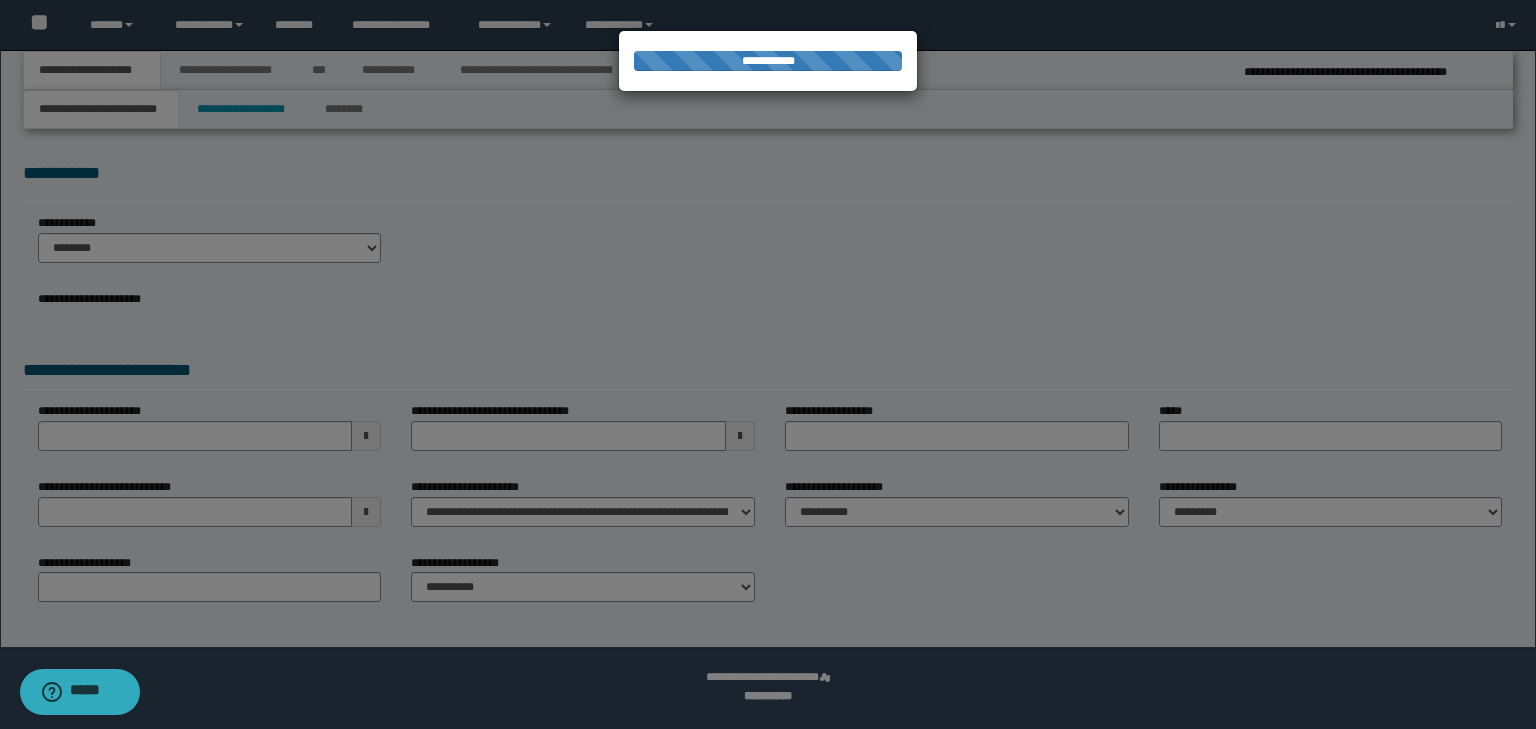 select on "*" 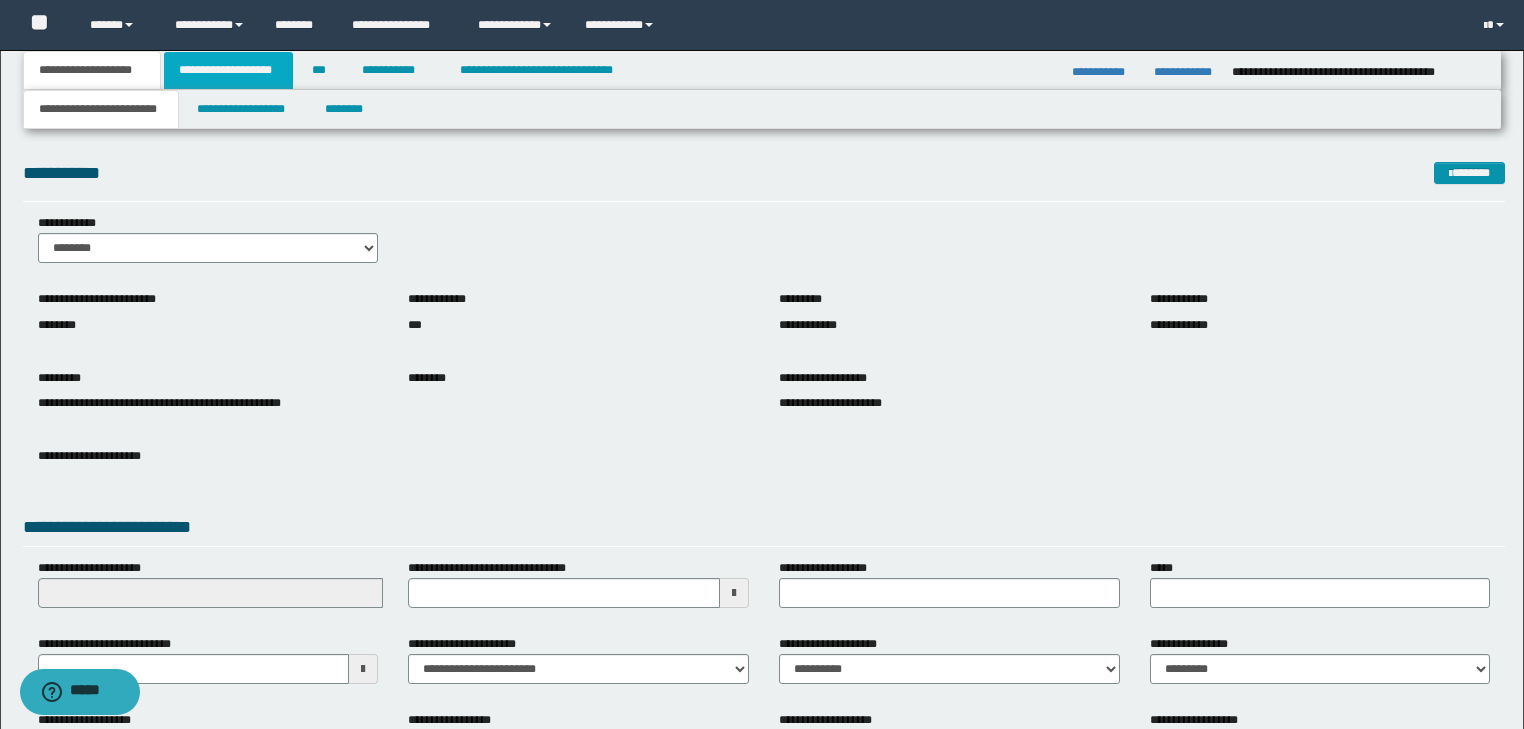click on "**********" at bounding box center (228, 70) 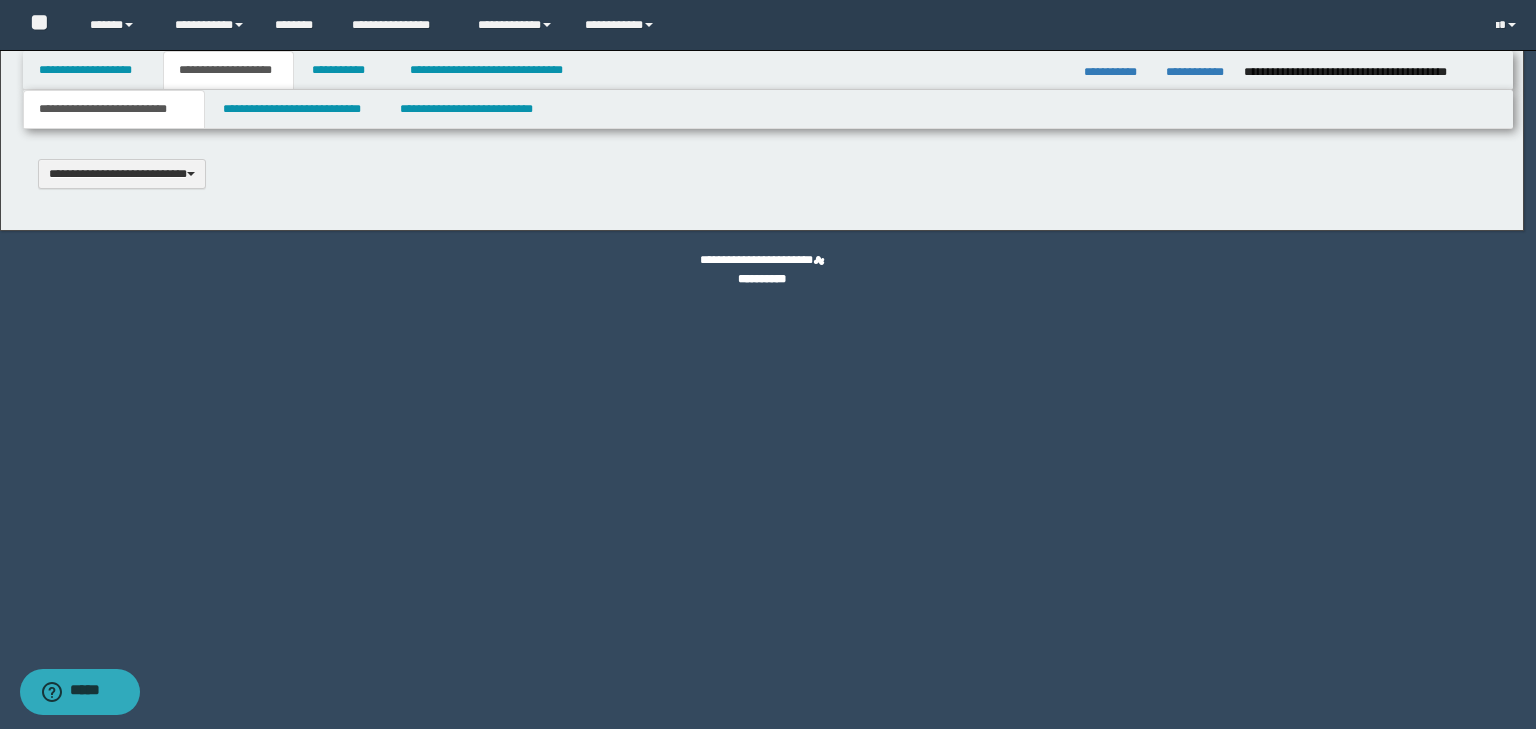 scroll, scrollTop: 0, scrollLeft: 0, axis: both 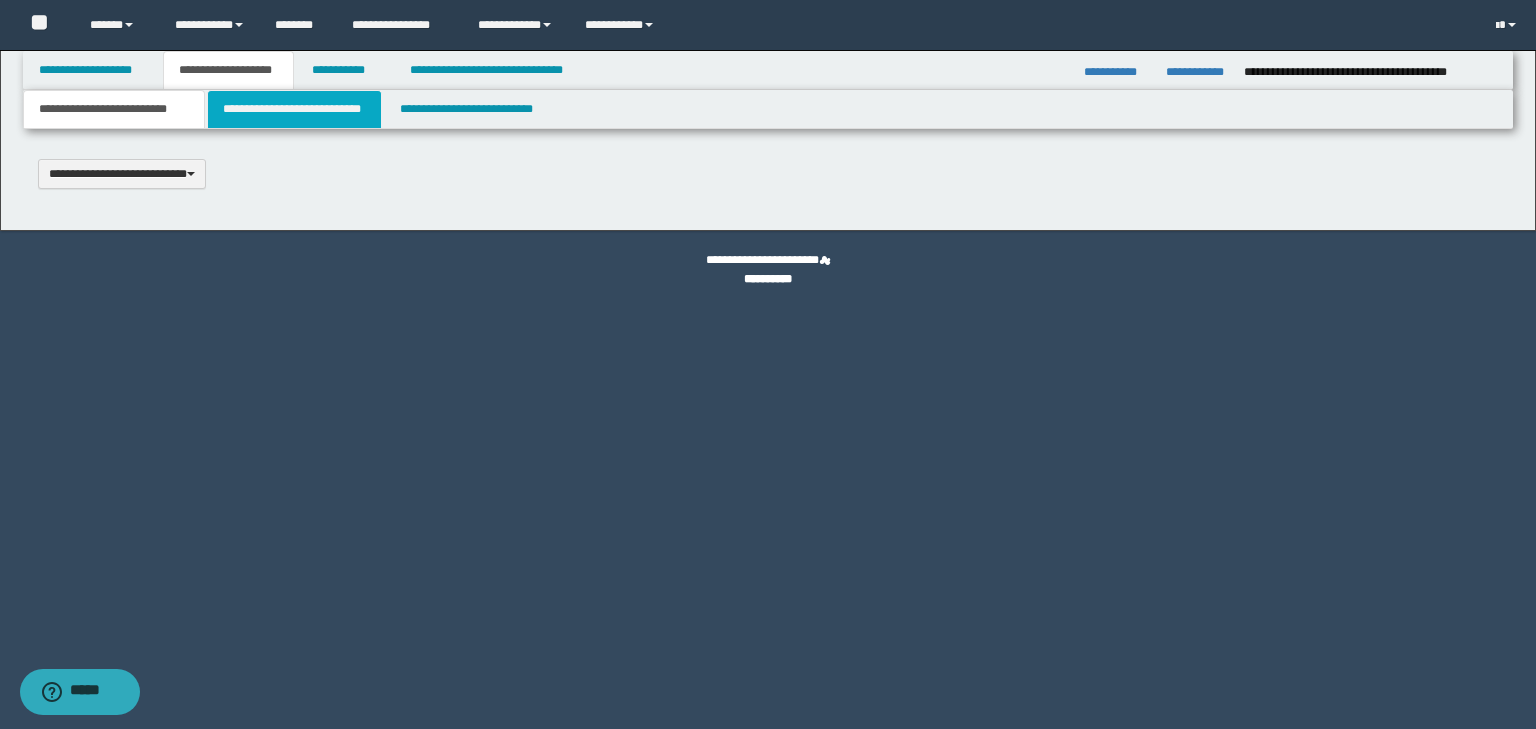 click on "**********" at bounding box center [294, 109] 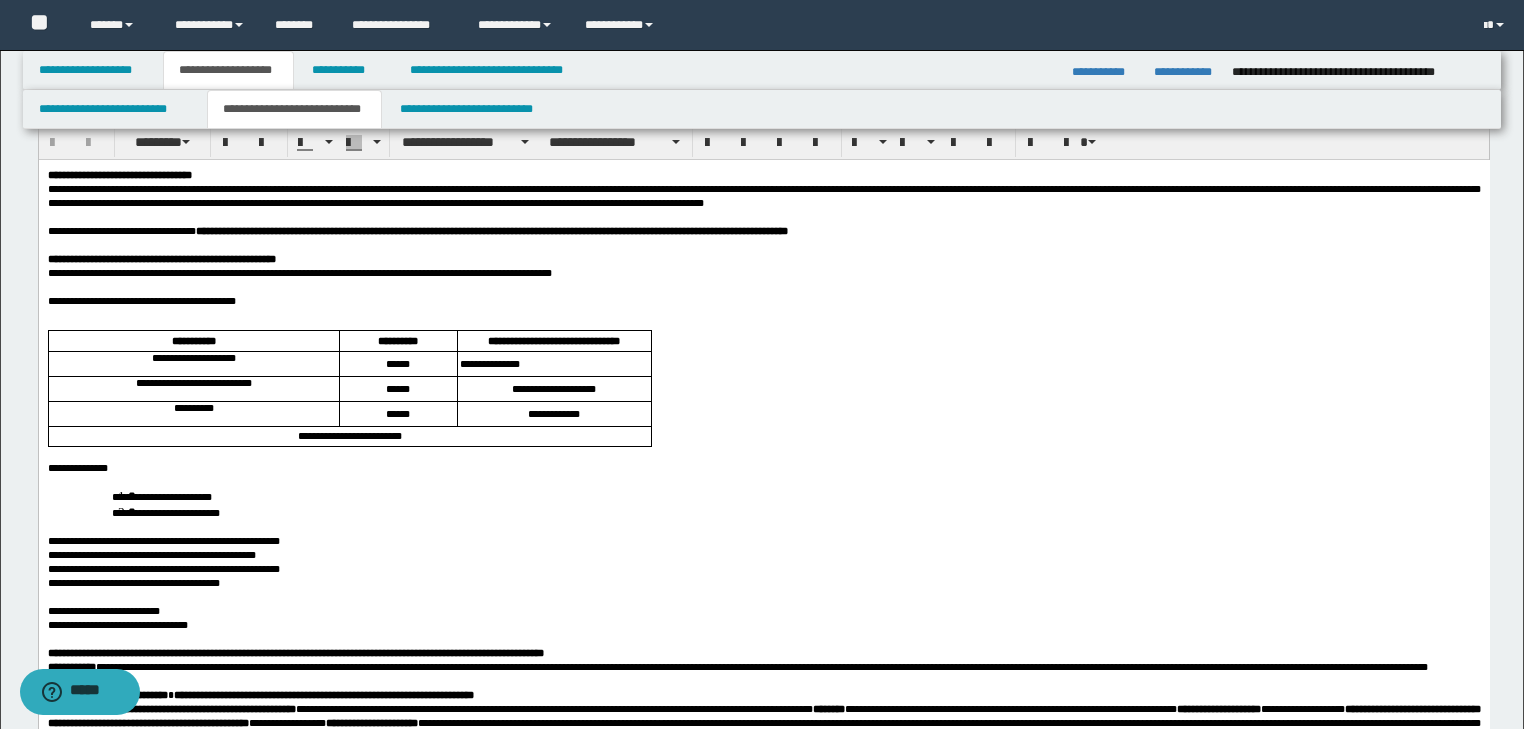 scroll, scrollTop: 0, scrollLeft: 0, axis: both 